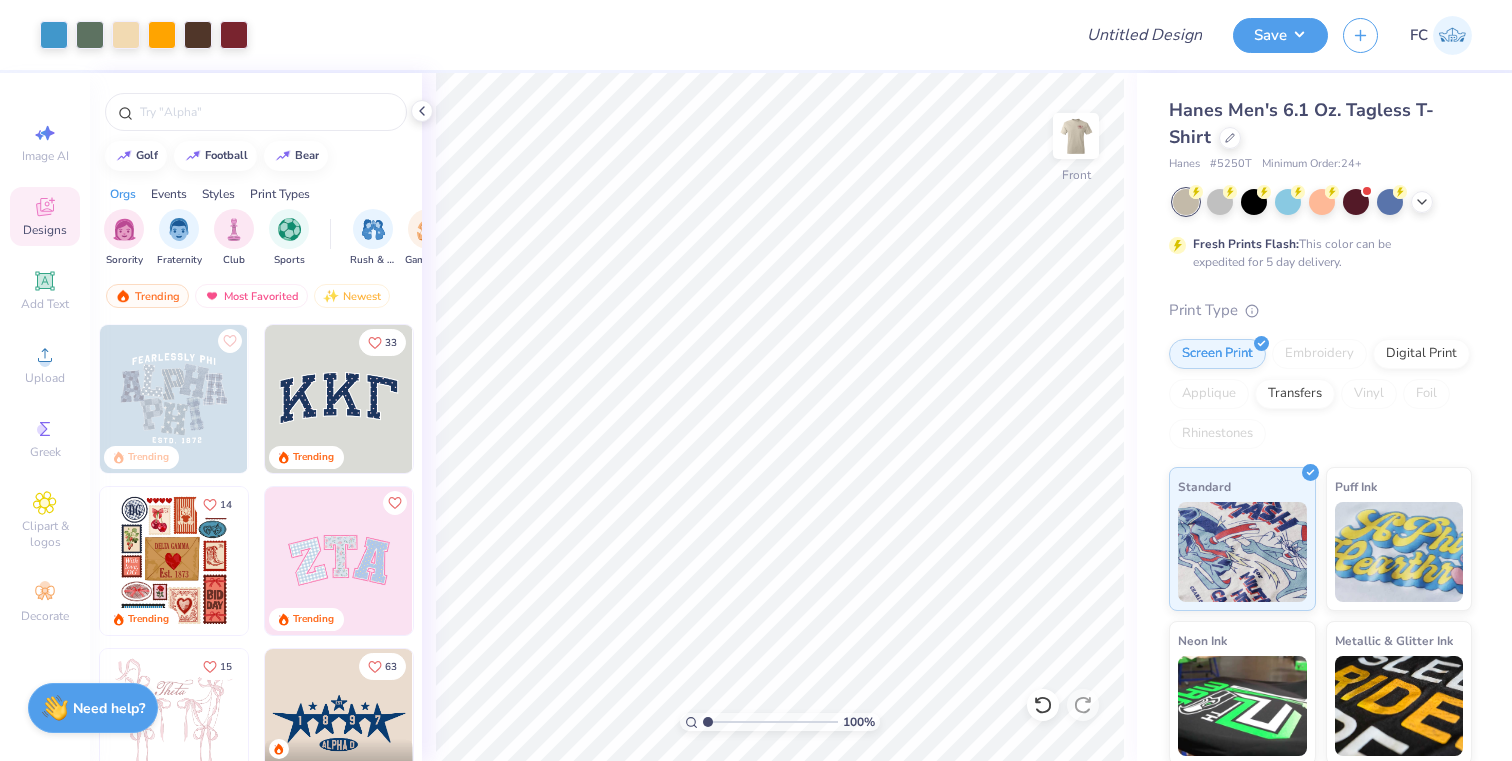 scroll, scrollTop: 0, scrollLeft: 0, axis: both 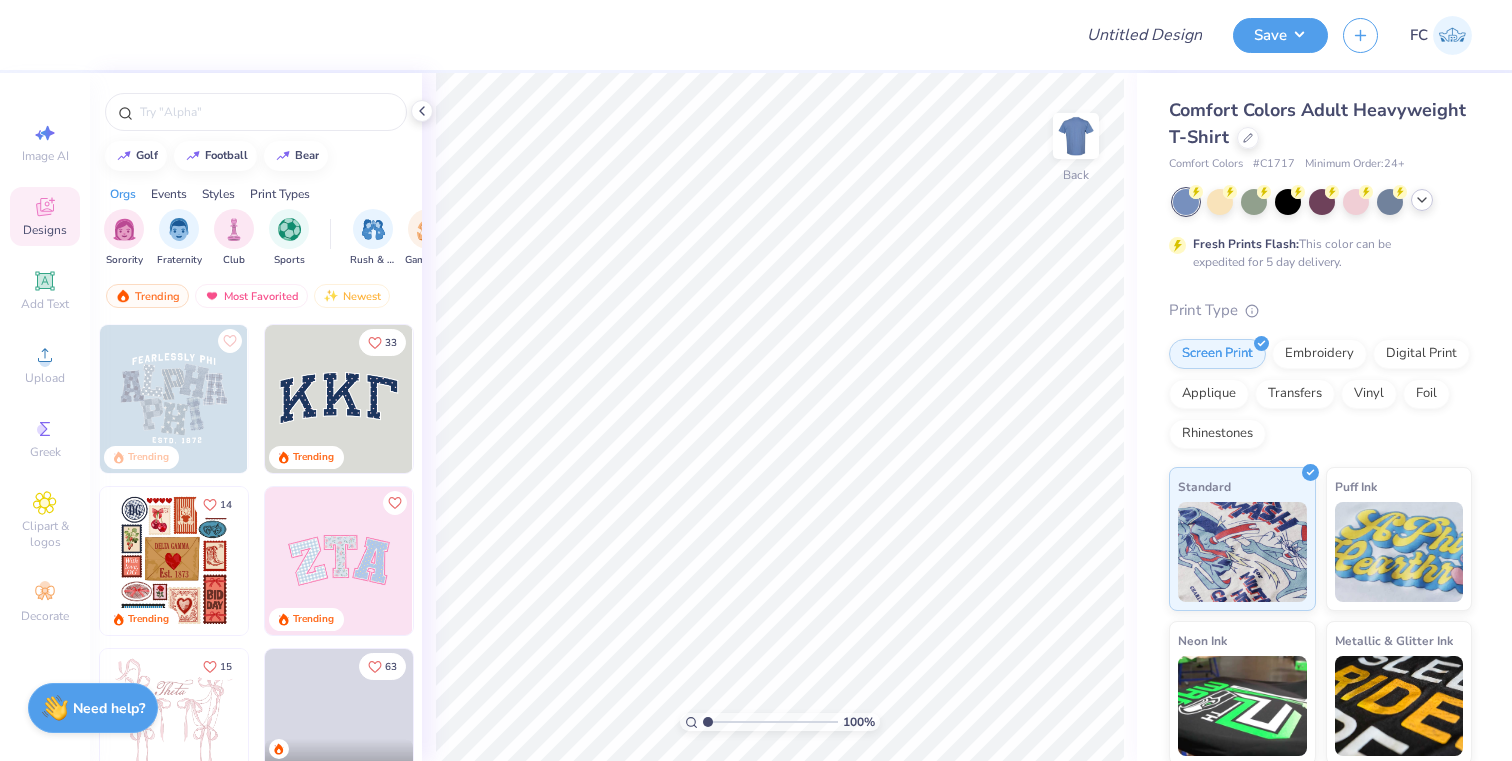 click 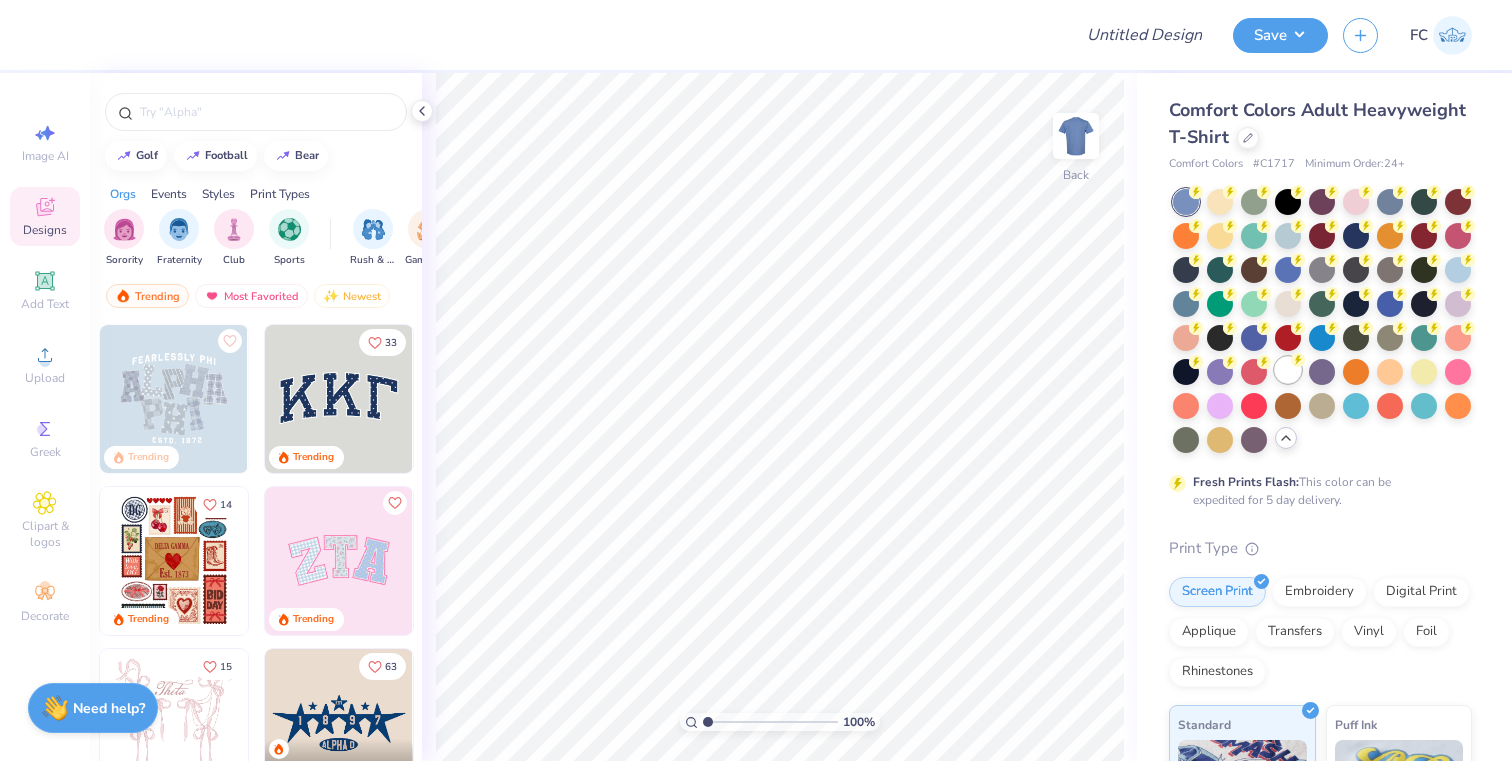 click at bounding box center (1288, 370) 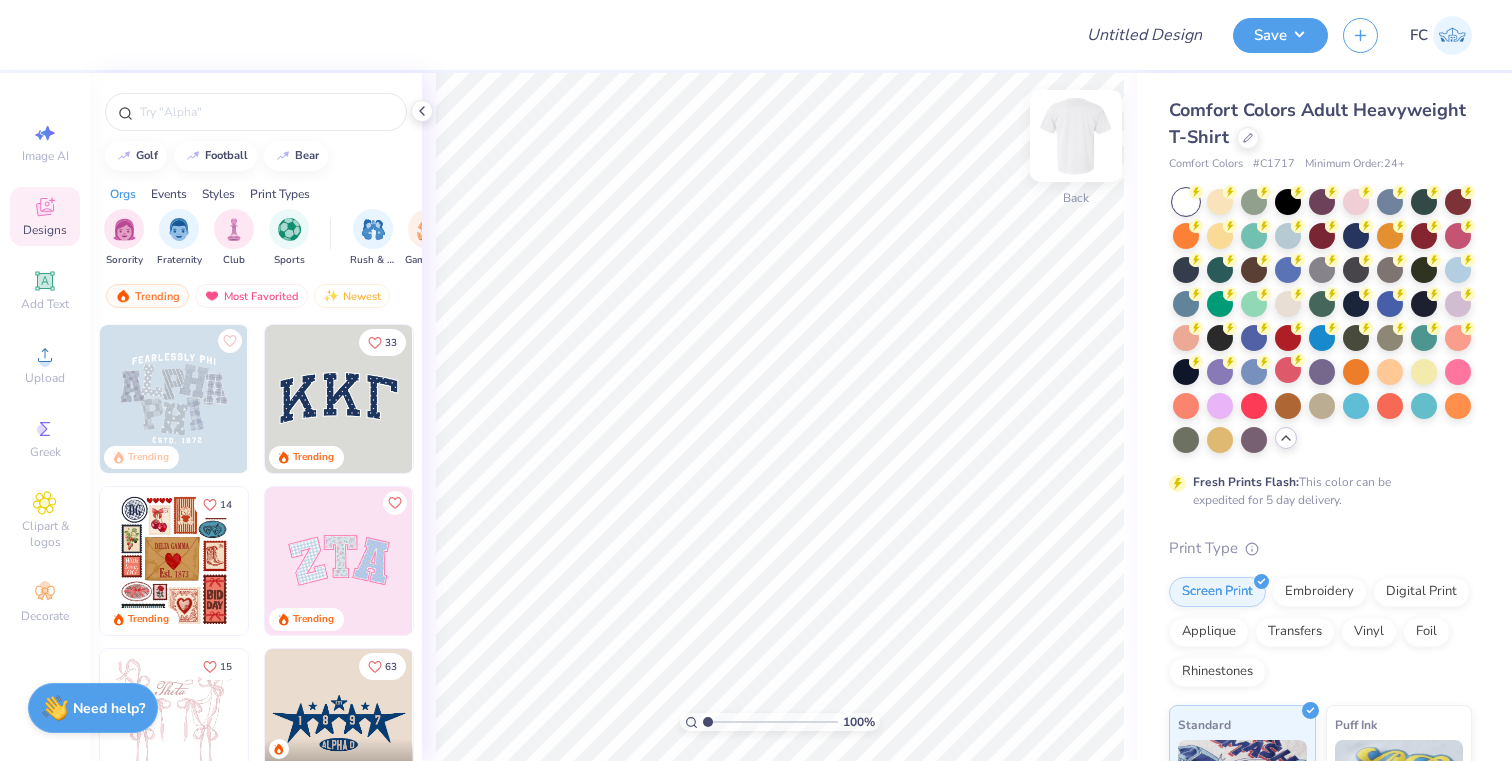 click at bounding box center (1076, 136) 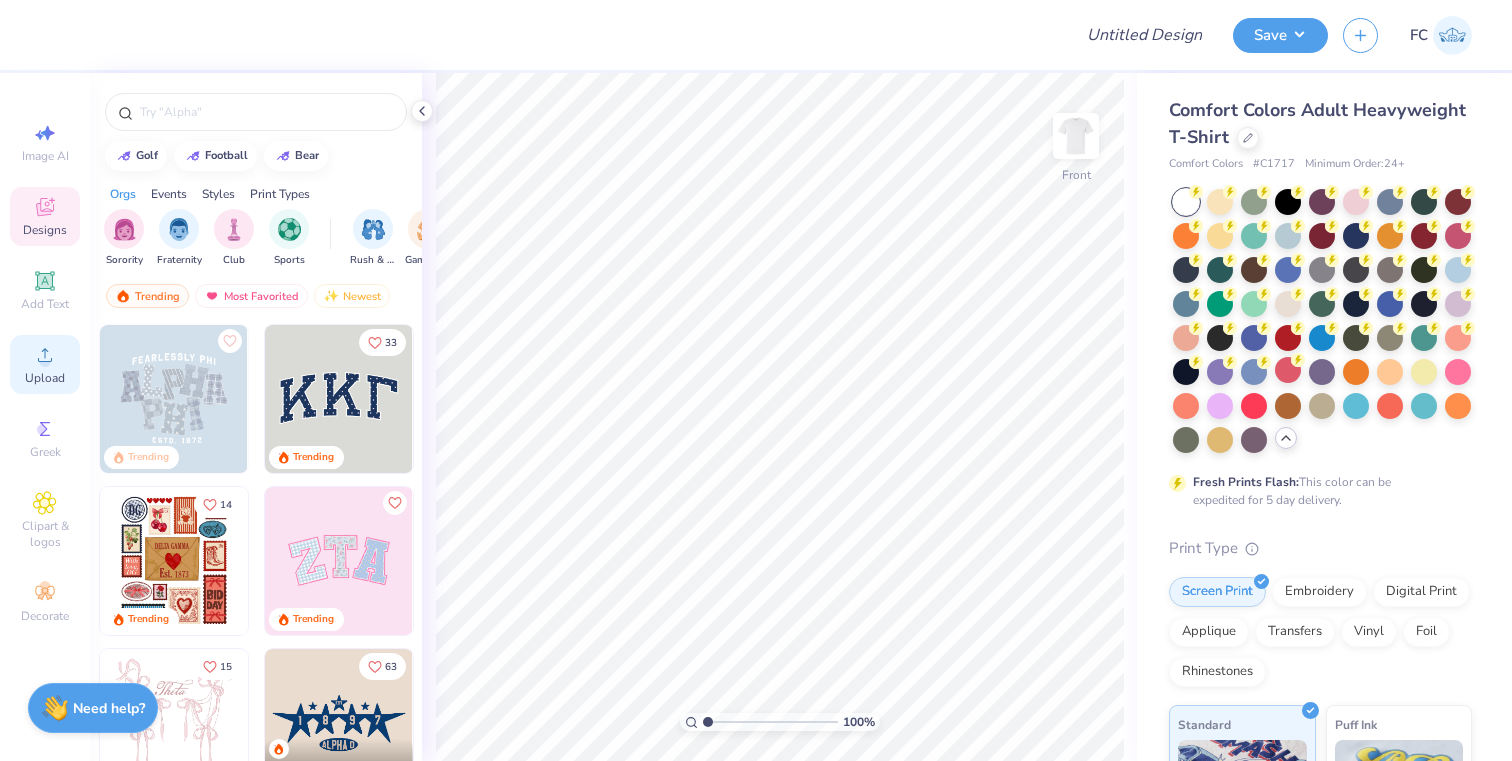 click on "Upload" at bounding box center [45, 364] 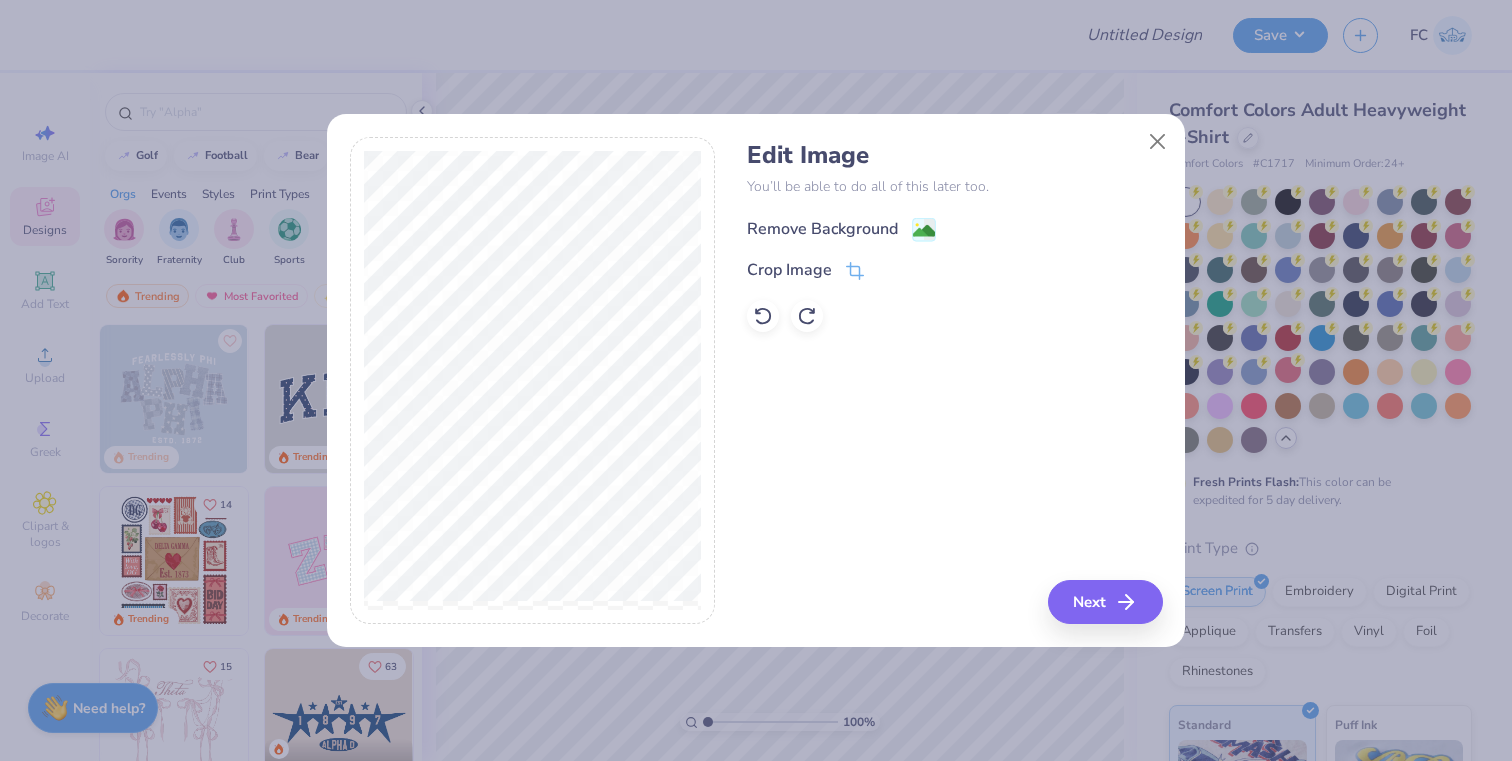 click 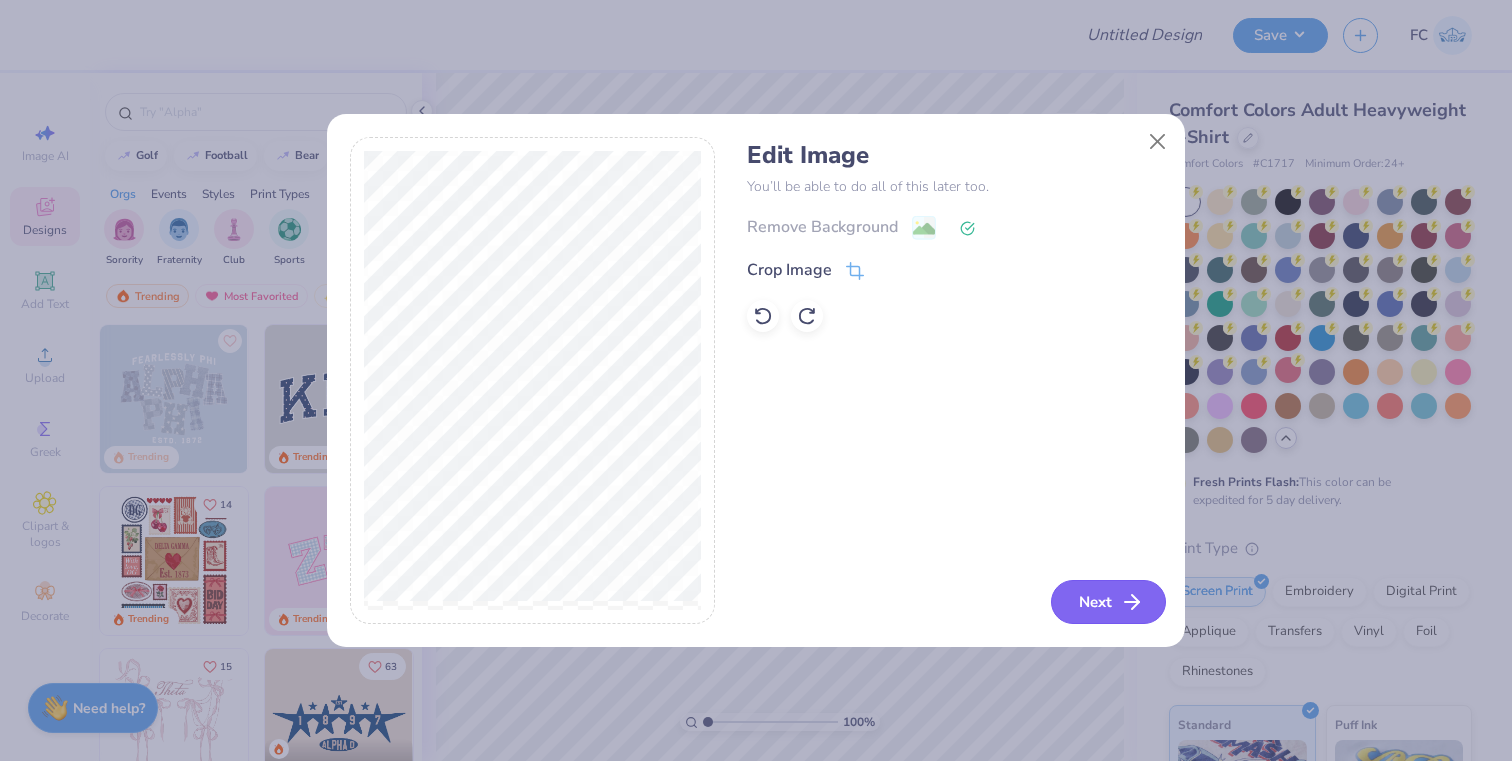 click on "Next" at bounding box center [1108, 602] 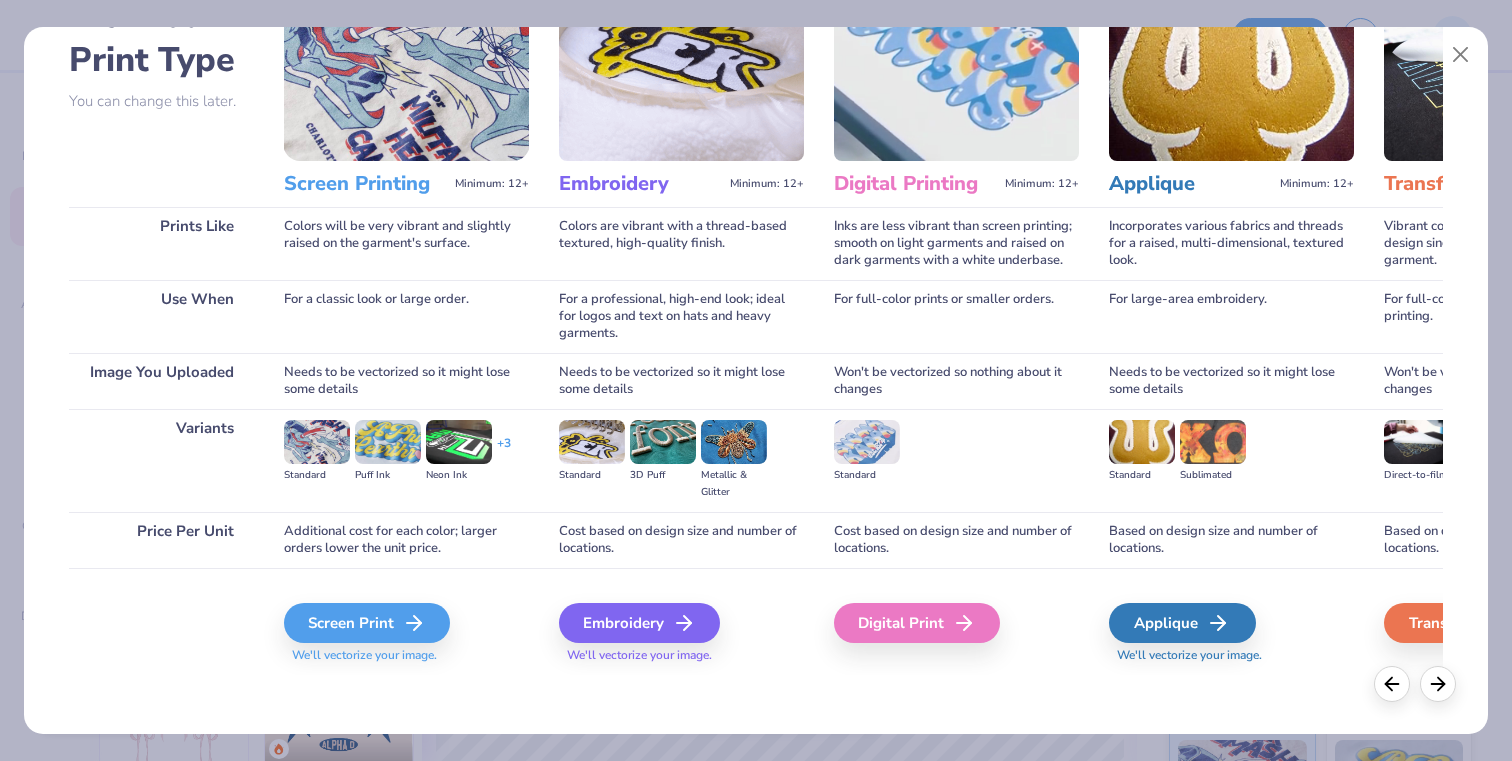 scroll, scrollTop: 136, scrollLeft: 0, axis: vertical 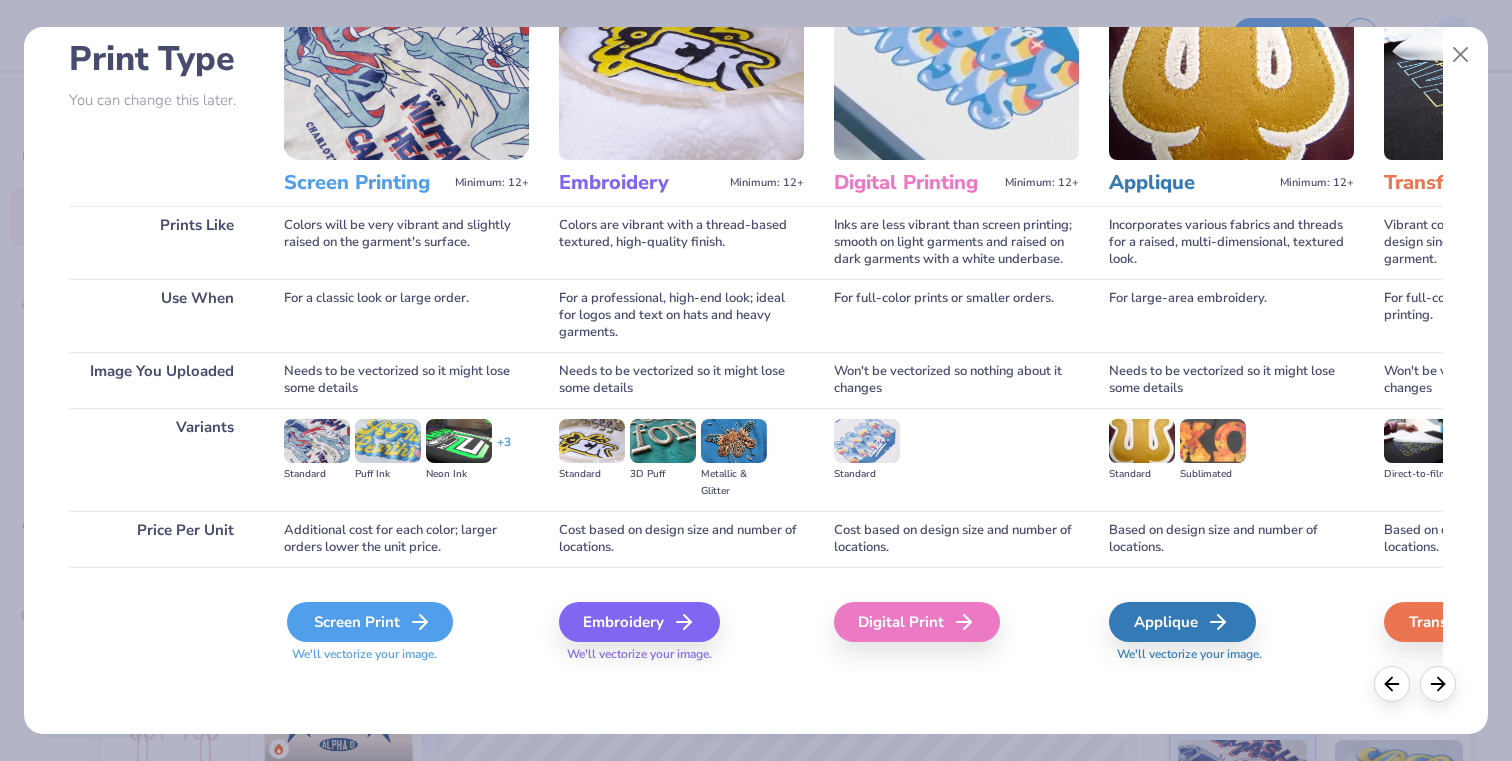 click on "Screen Print" at bounding box center [370, 622] 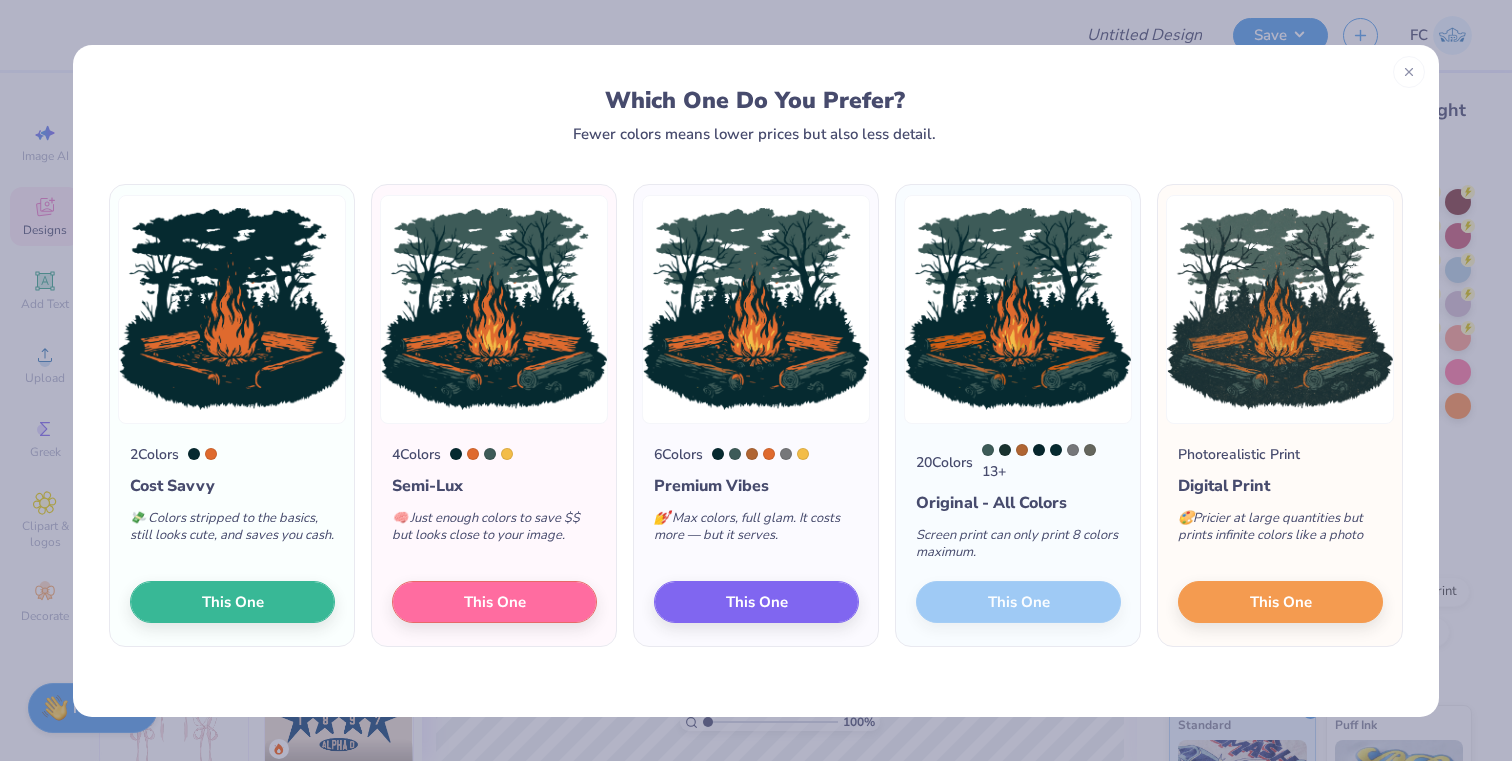 click on "4  Colors Semi-Lux 🧠   Just enough colors to save $$ but looks close to your image. This One" at bounding box center (494, 535) 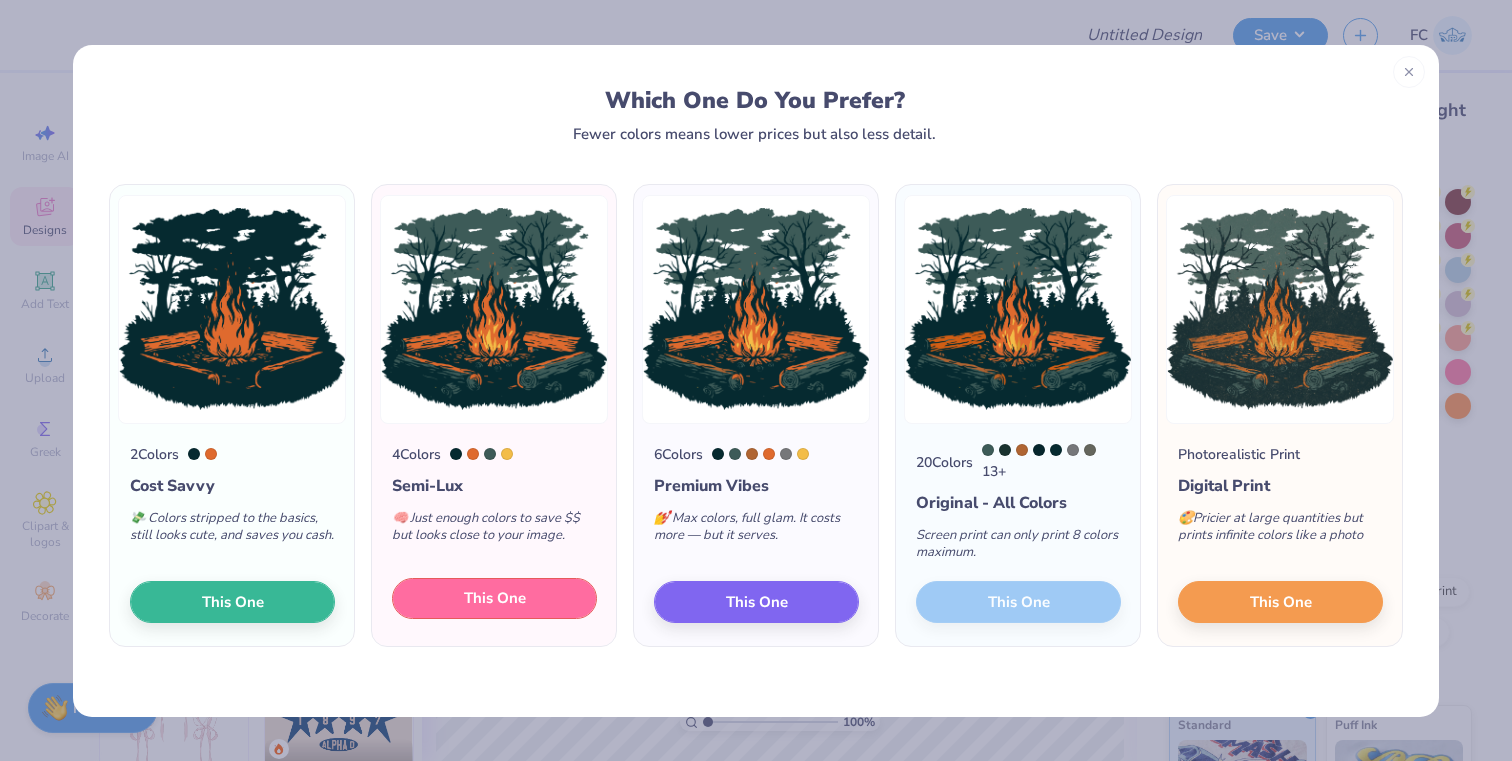 click on "This One" at bounding box center (495, 598) 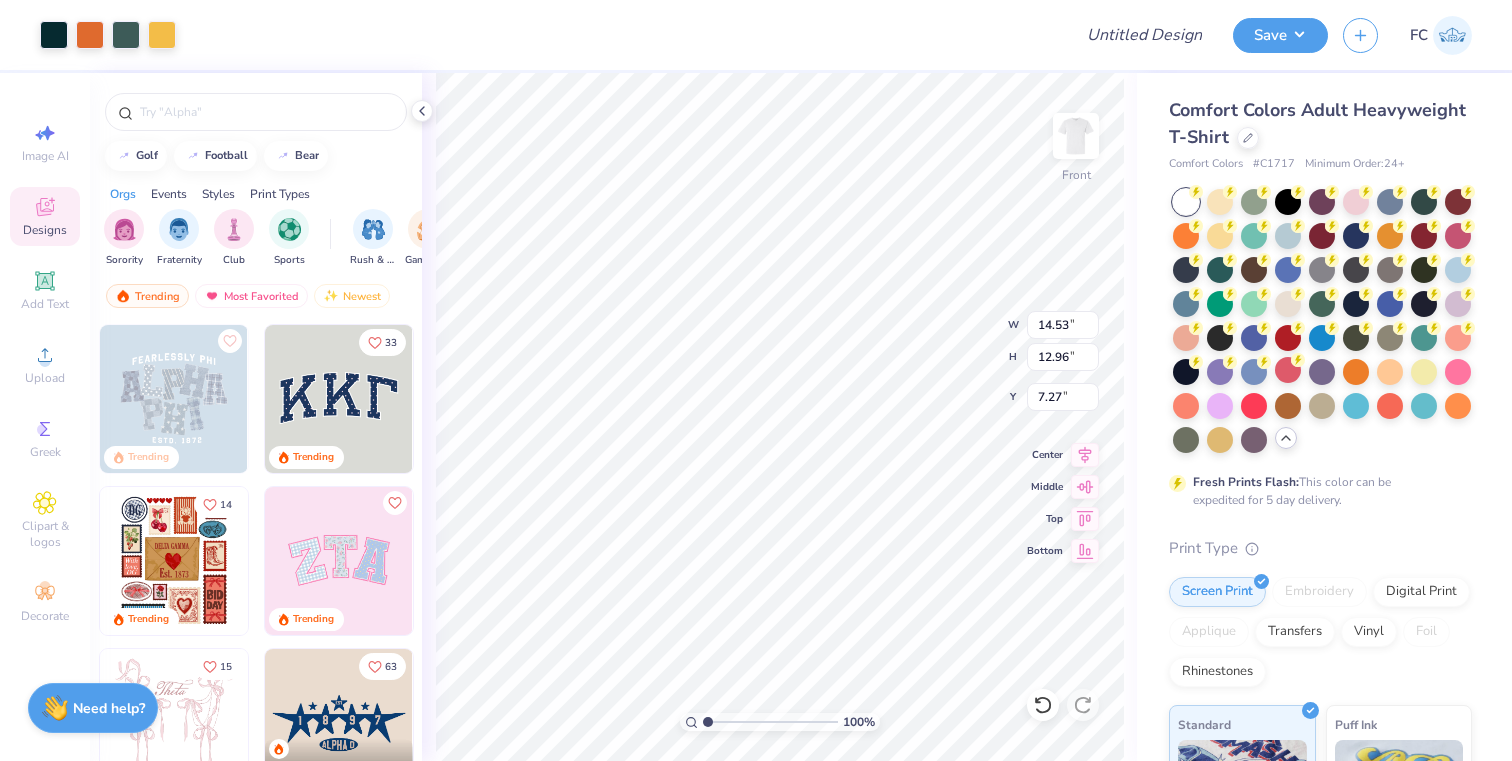 type on "12.33" 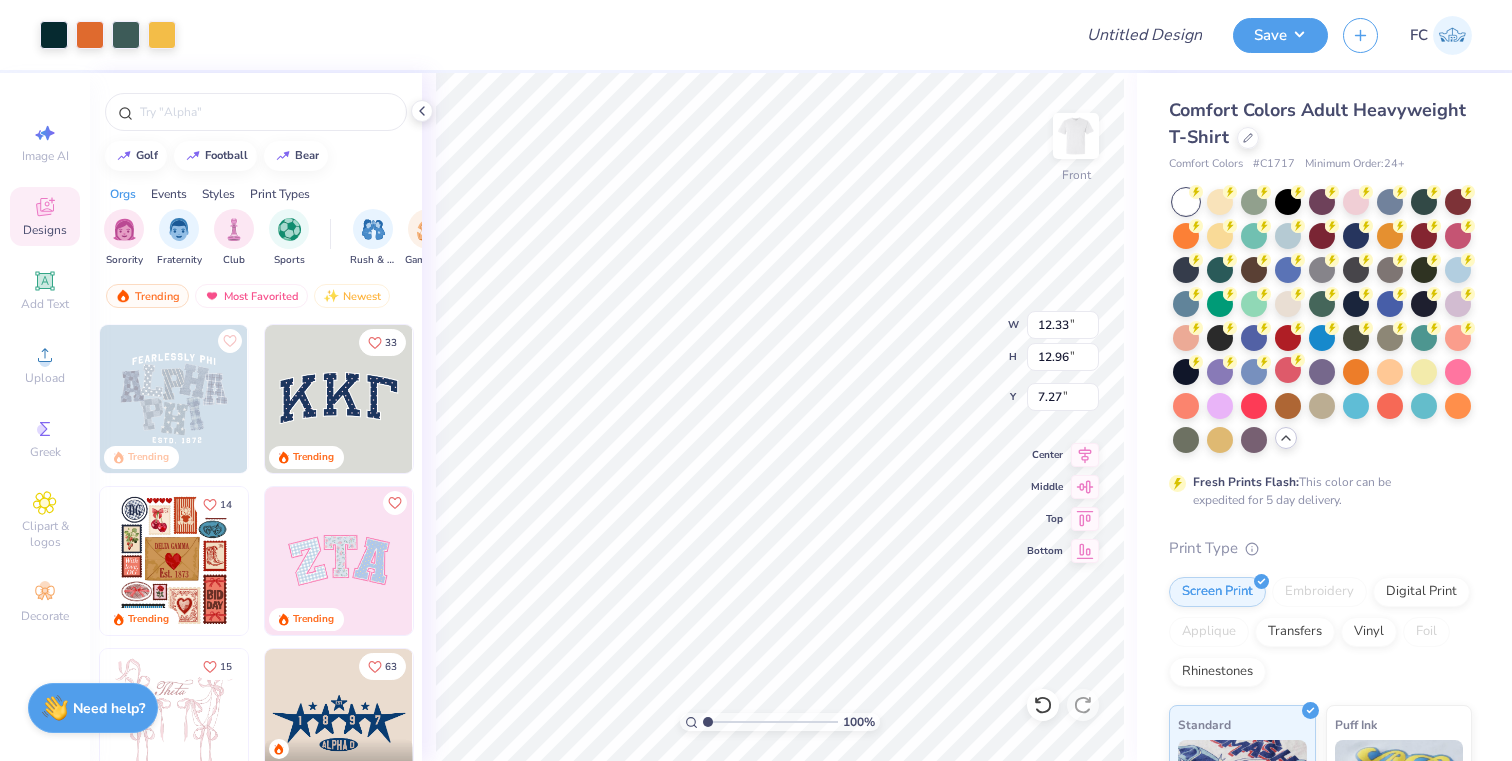 type on "11.00" 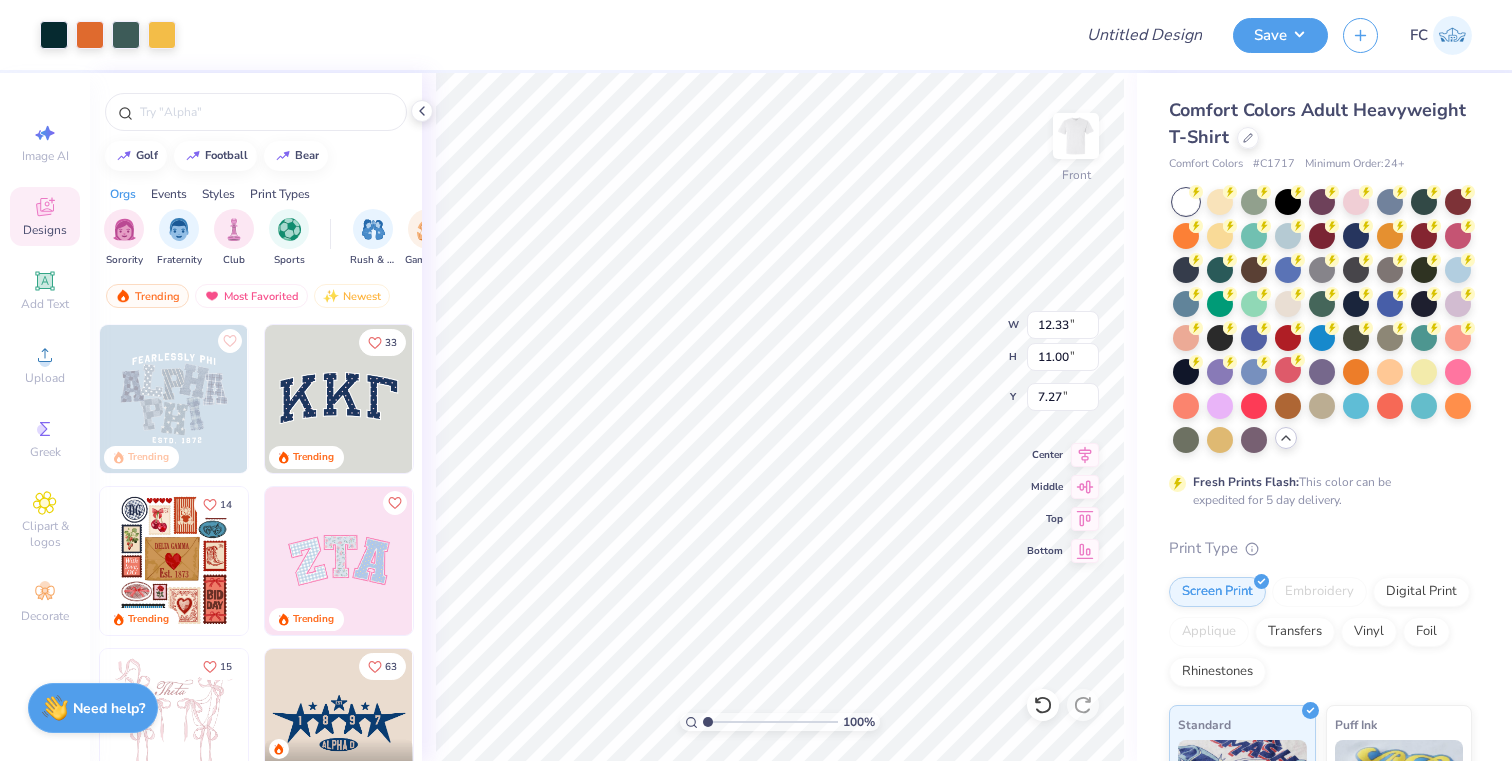 type on "4.99" 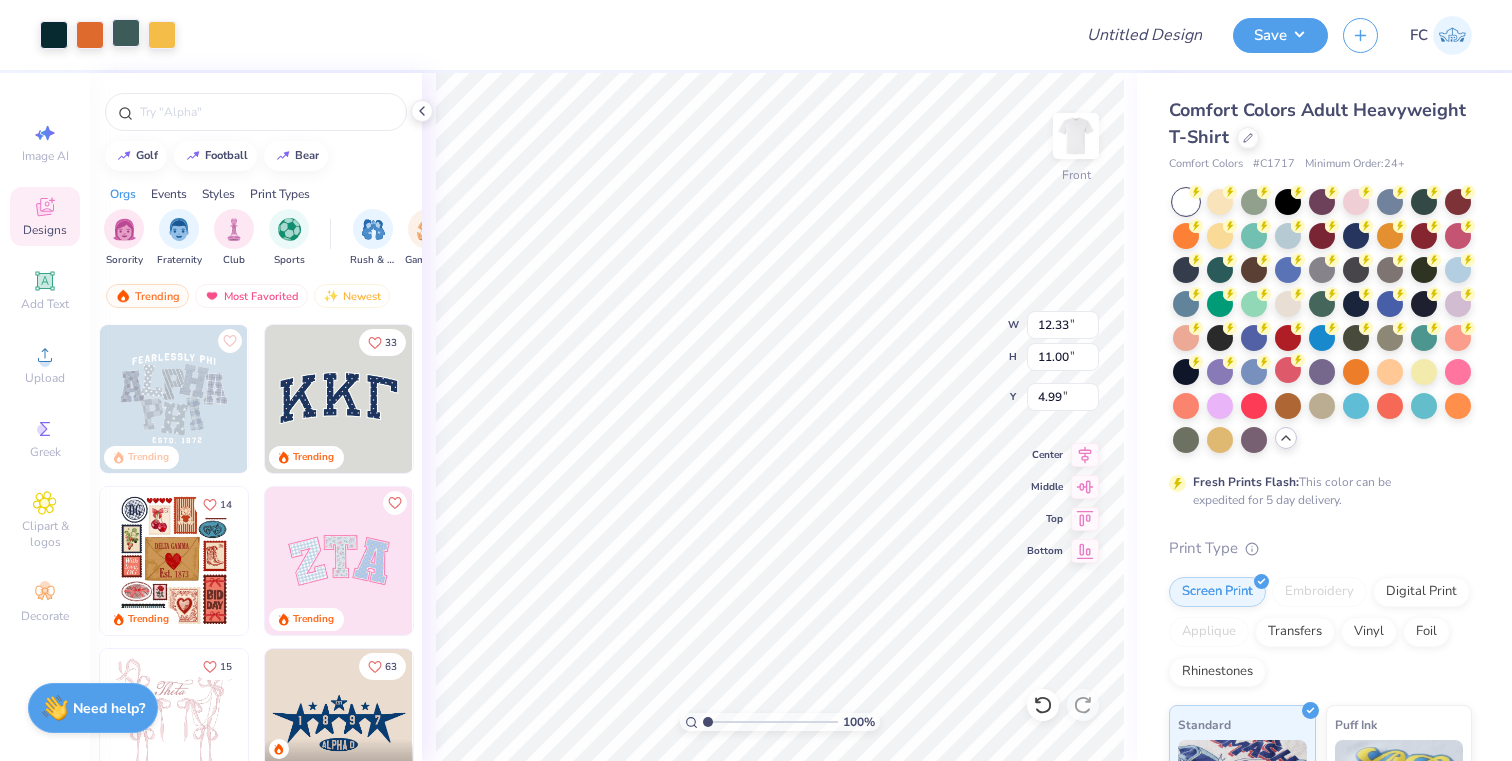 click at bounding box center (126, 33) 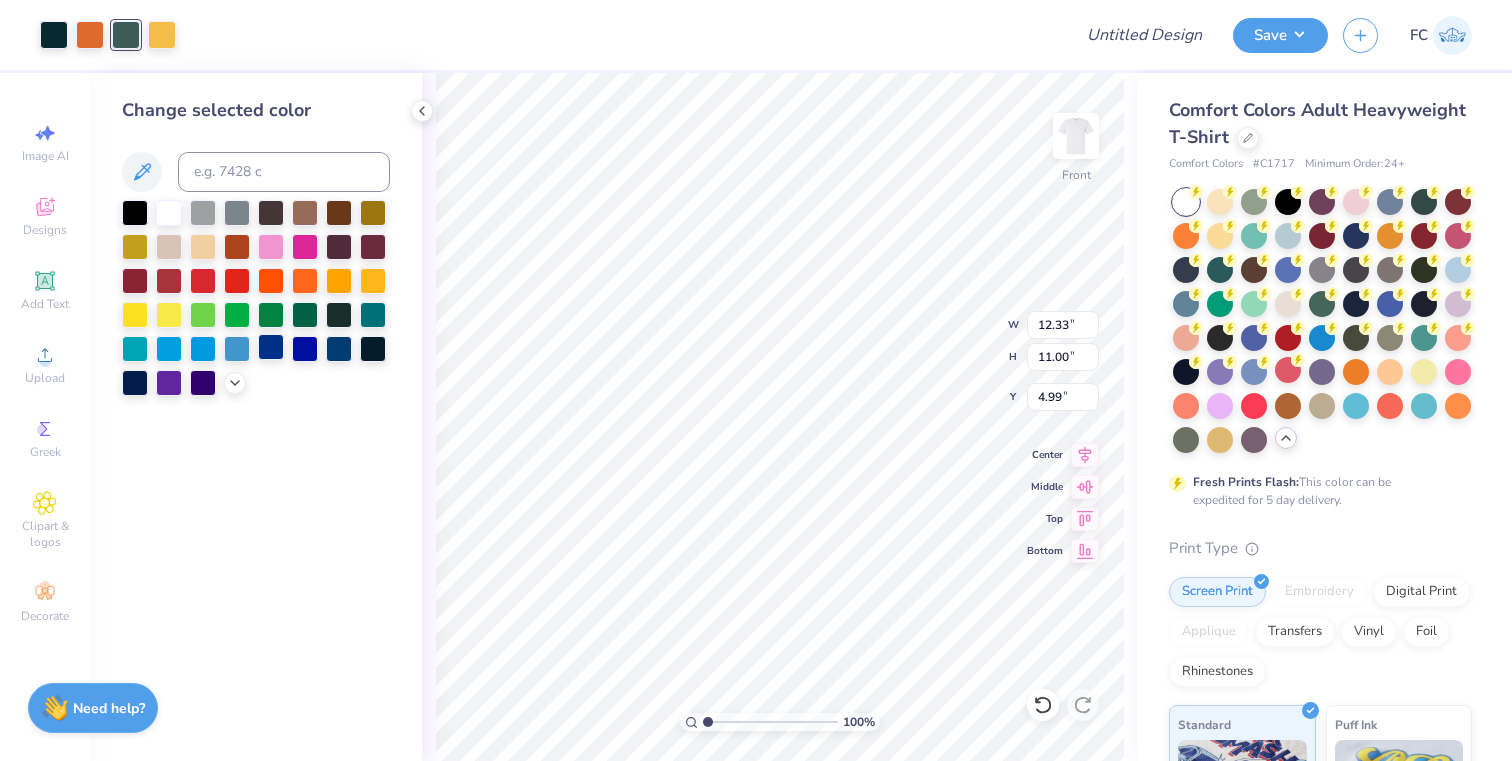 click at bounding box center [271, 347] 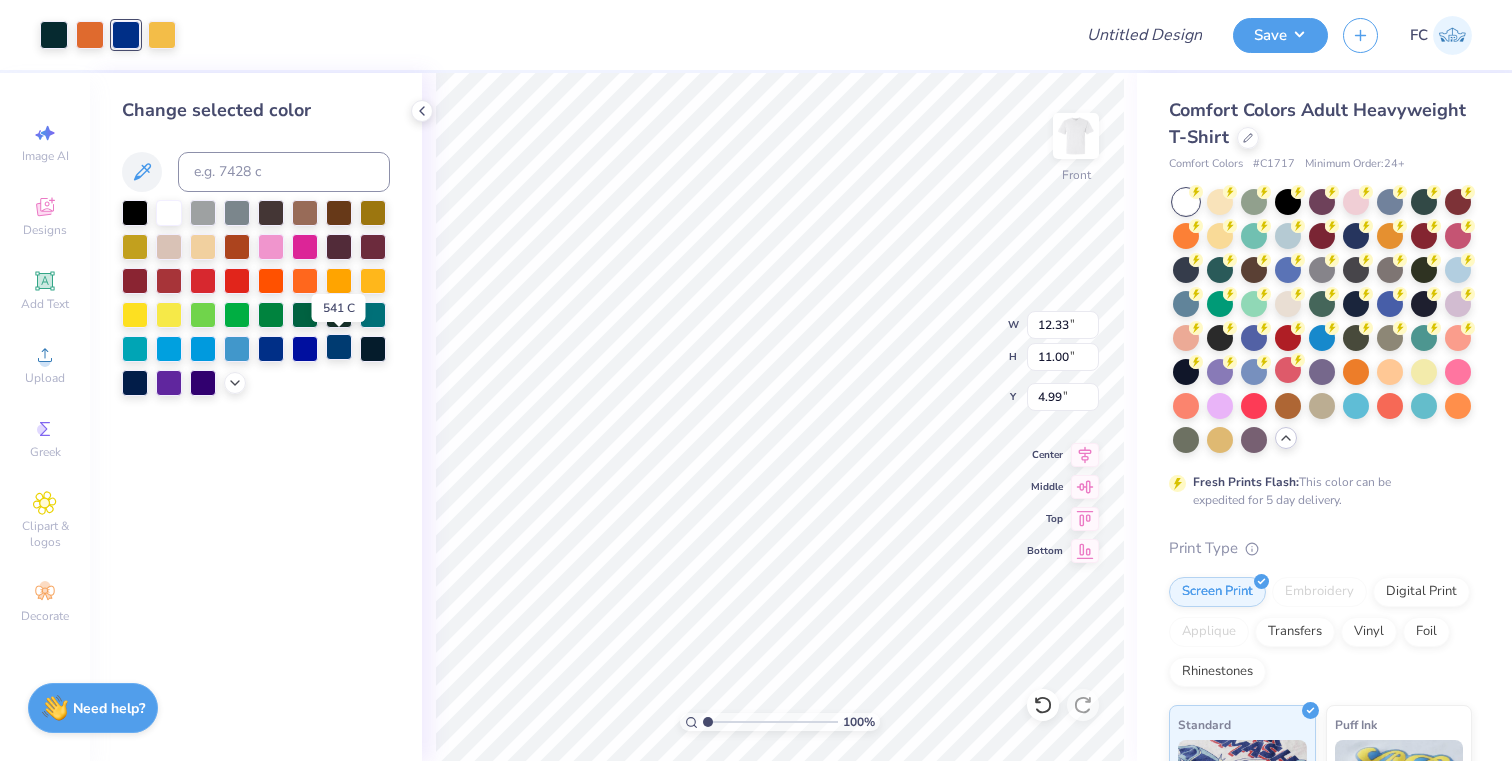 click at bounding box center [339, 347] 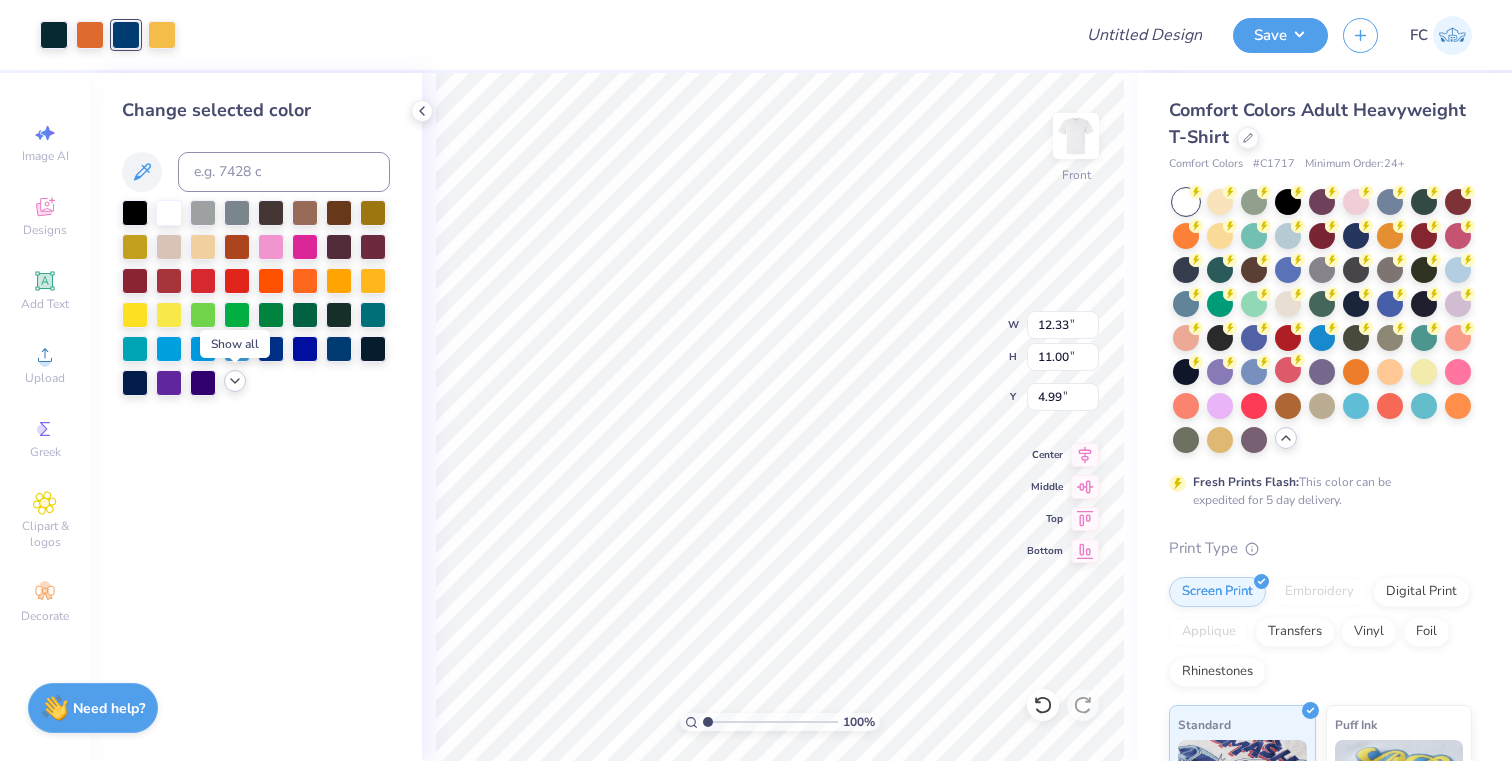 click 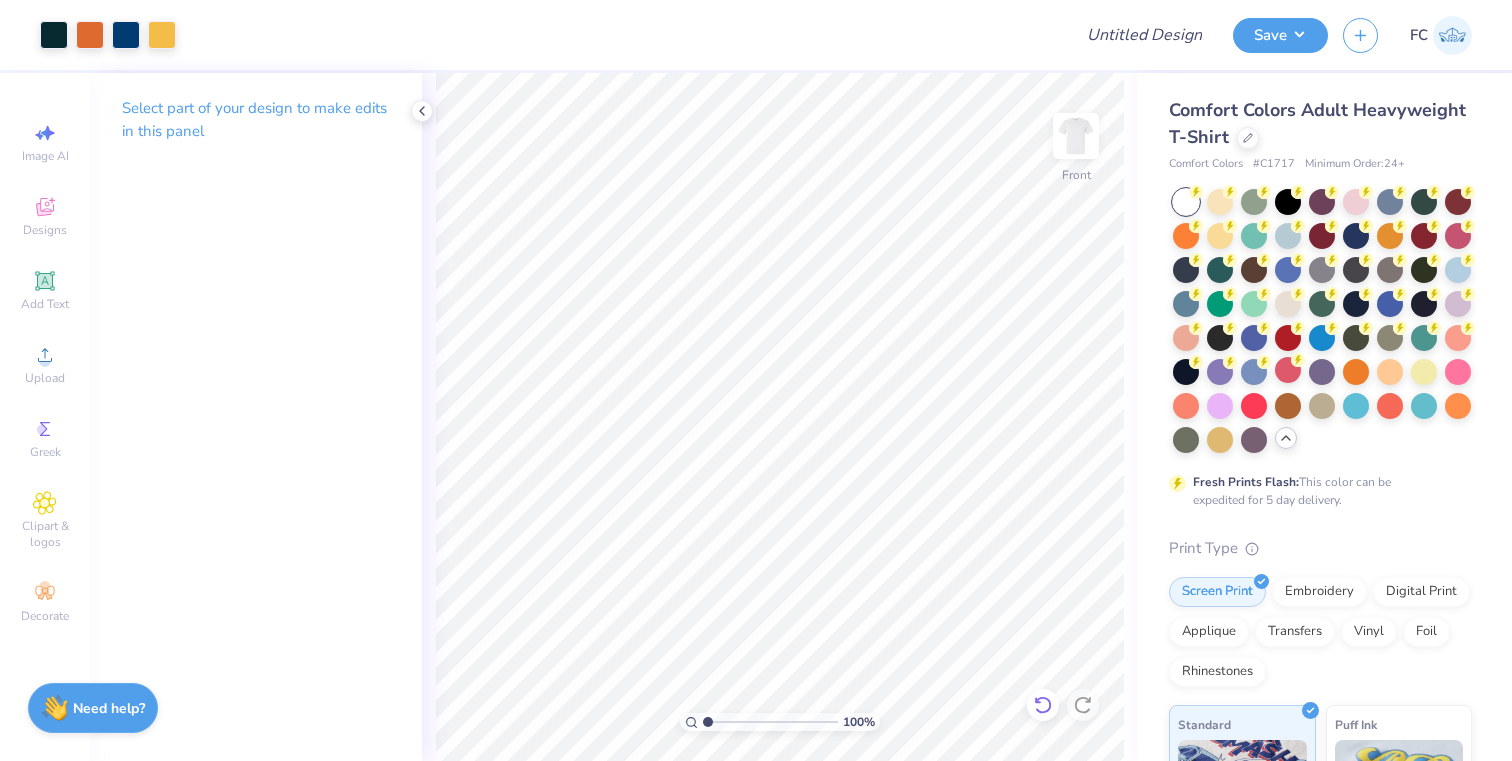 click 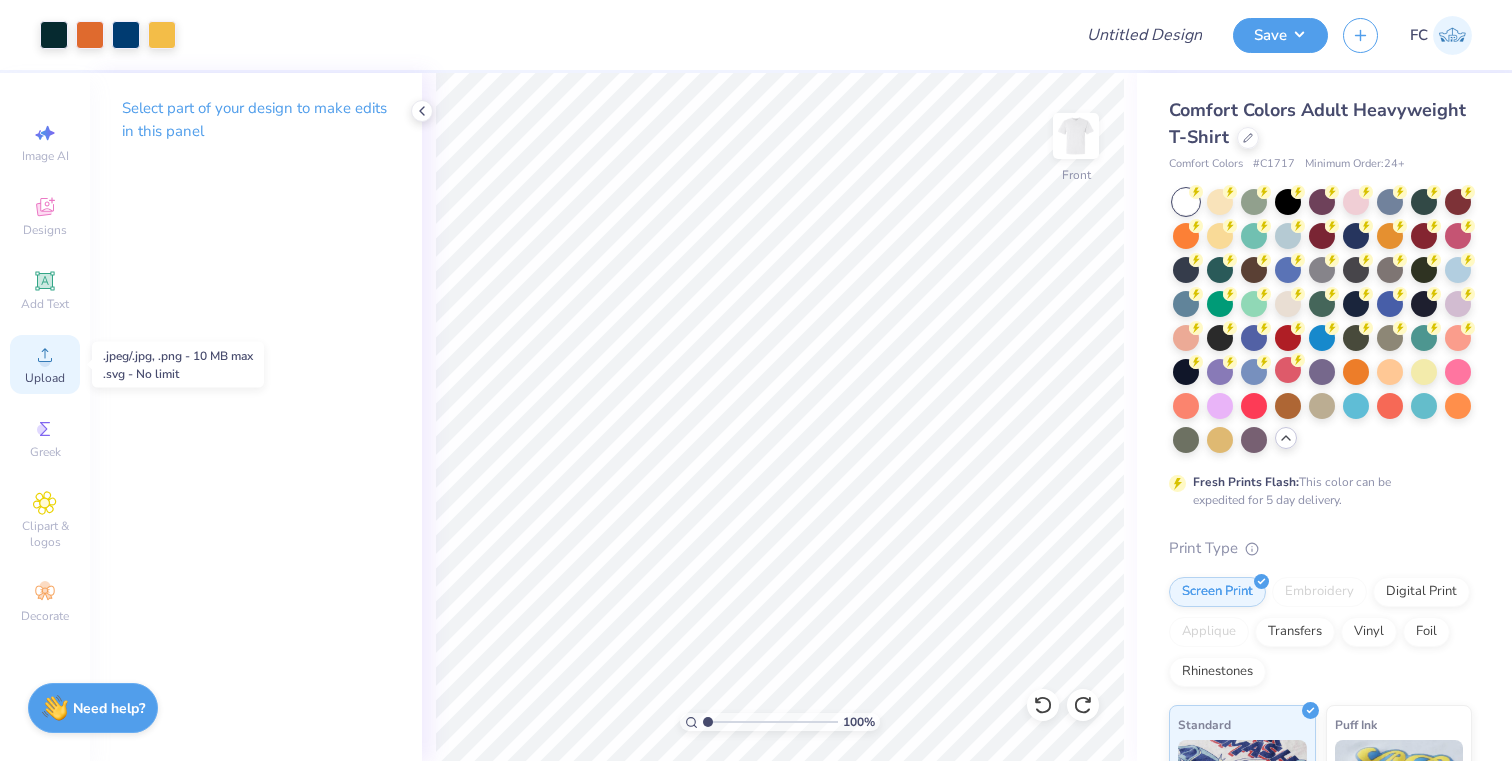 click on "Upload" at bounding box center [45, 364] 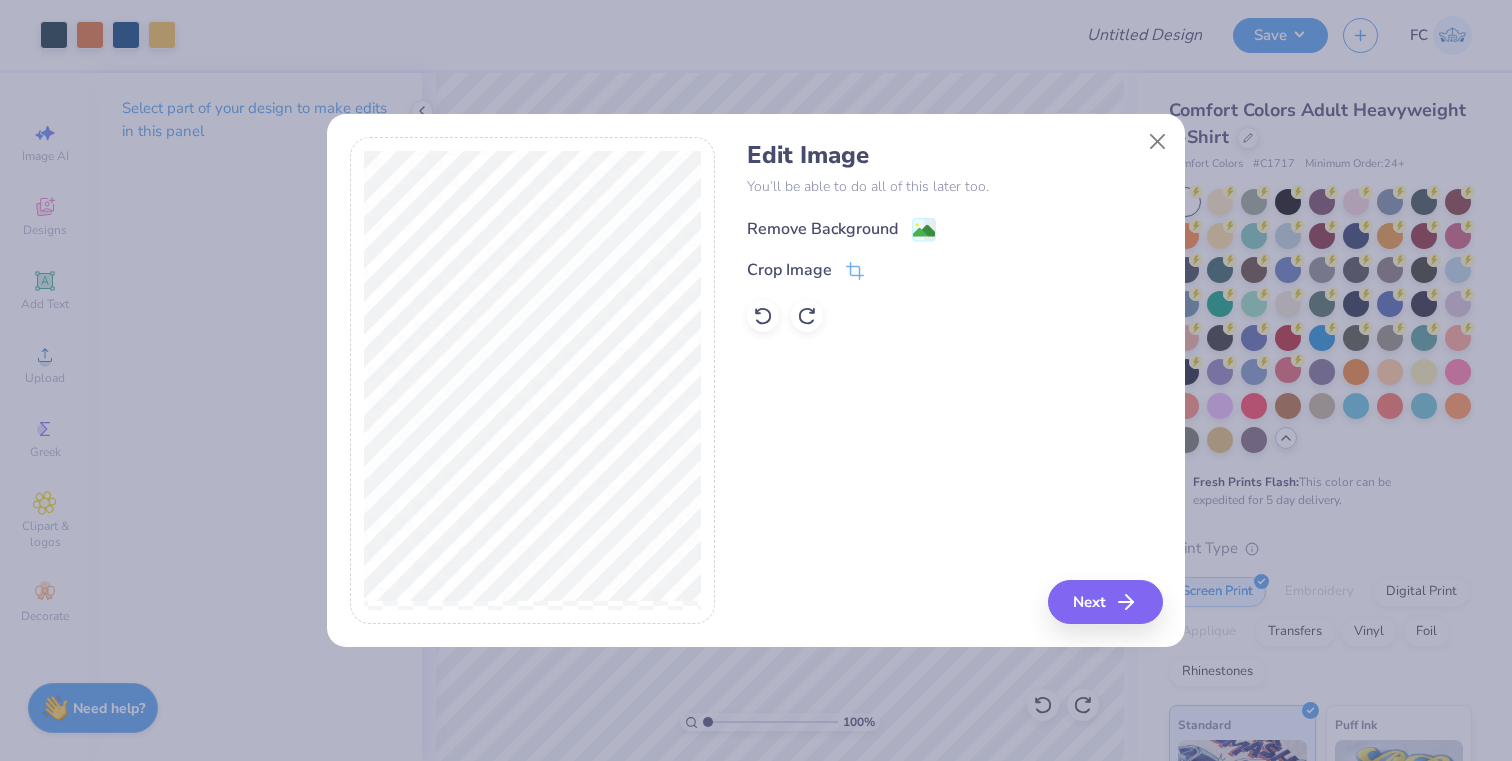 click 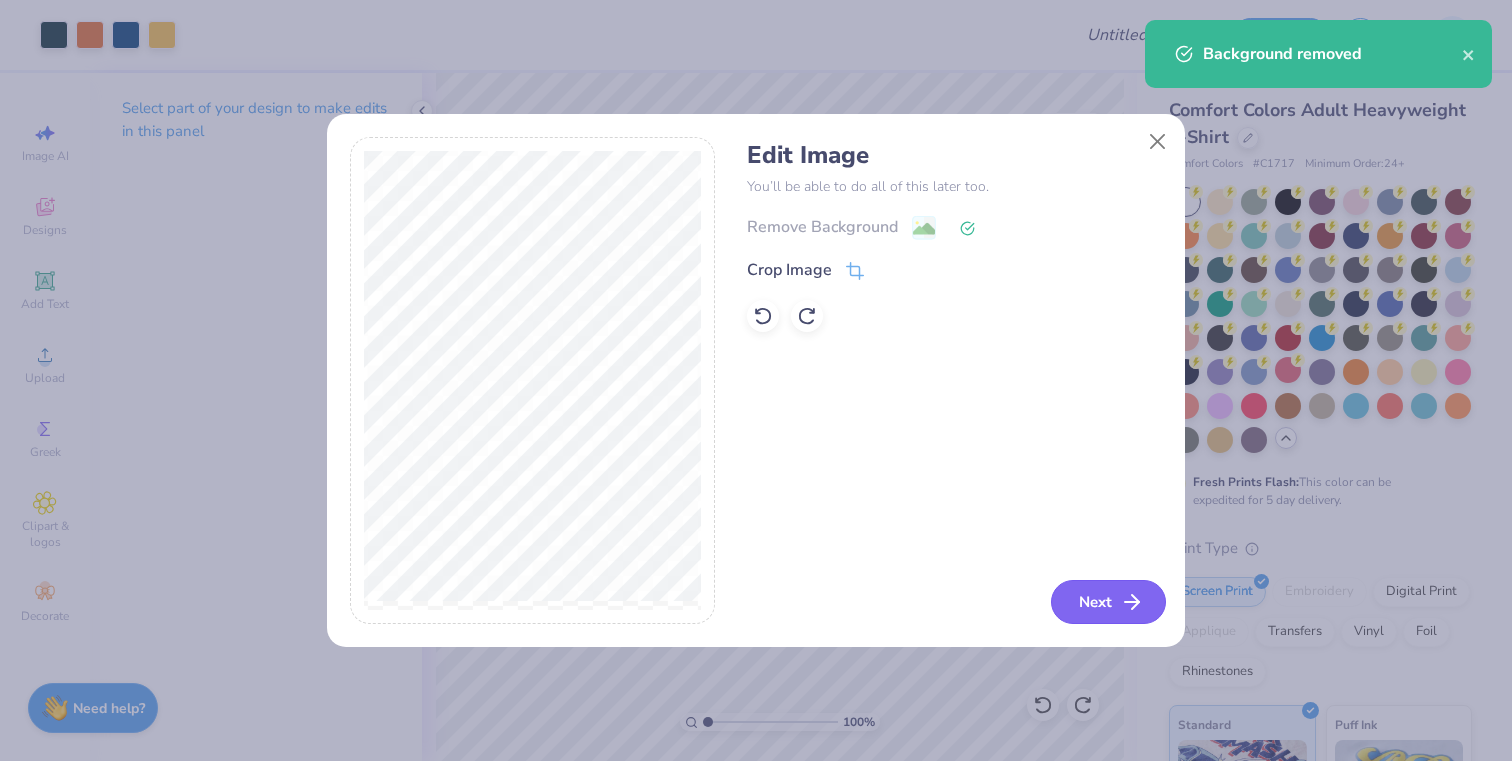 click on "Next" at bounding box center [1108, 602] 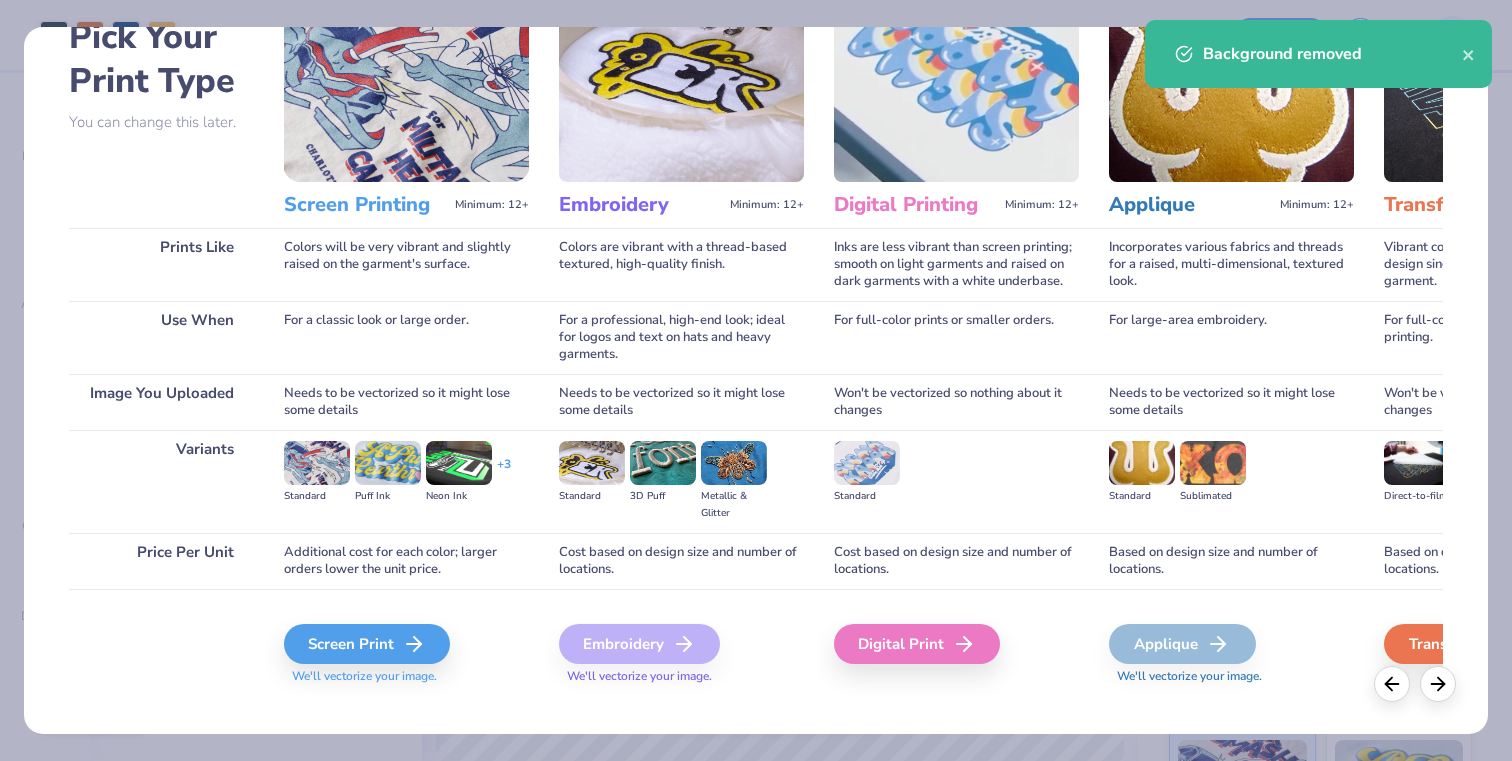 scroll, scrollTop: 136, scrollLeft: 0, axis: vertical 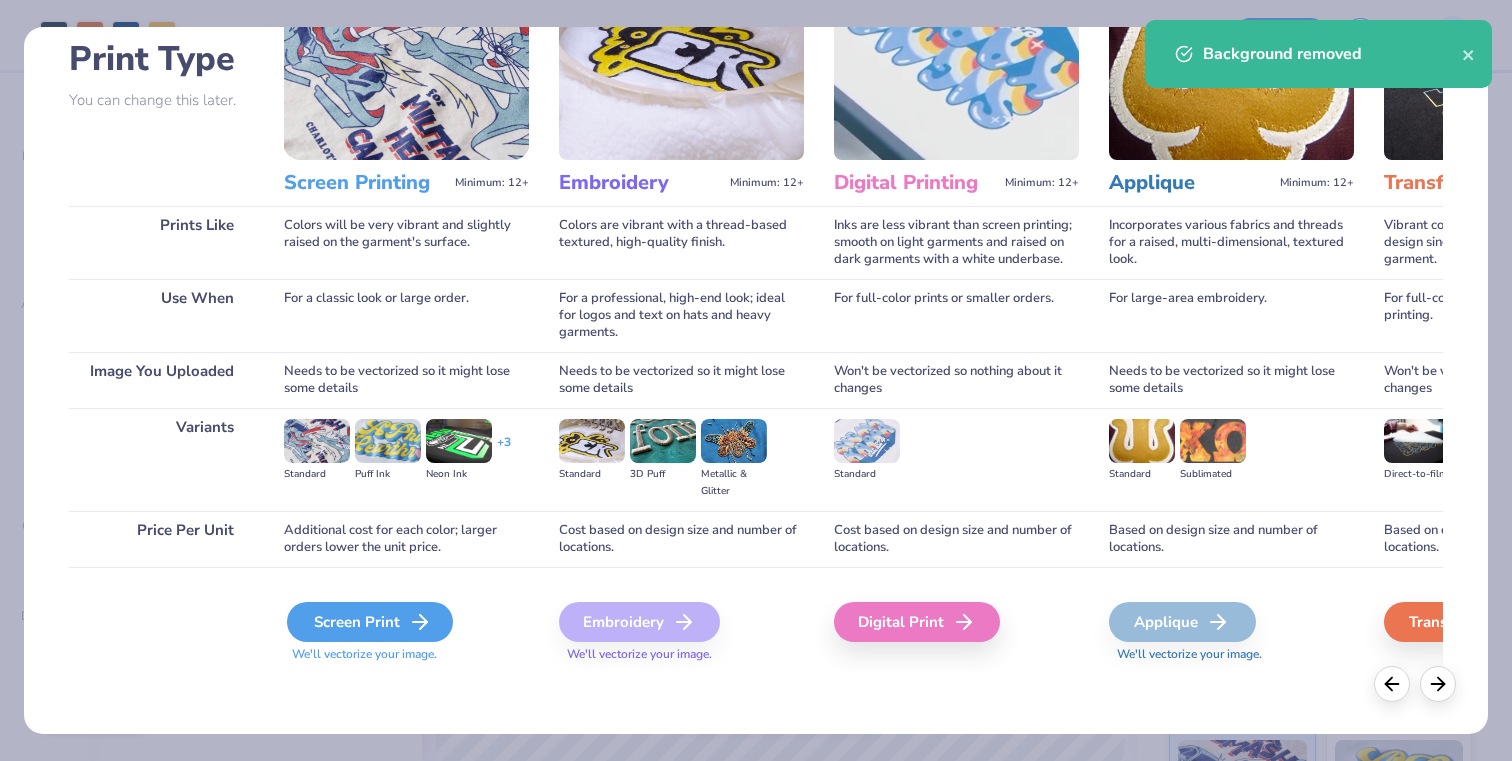 click on "Screen Print" at bounding box center (370, 622) 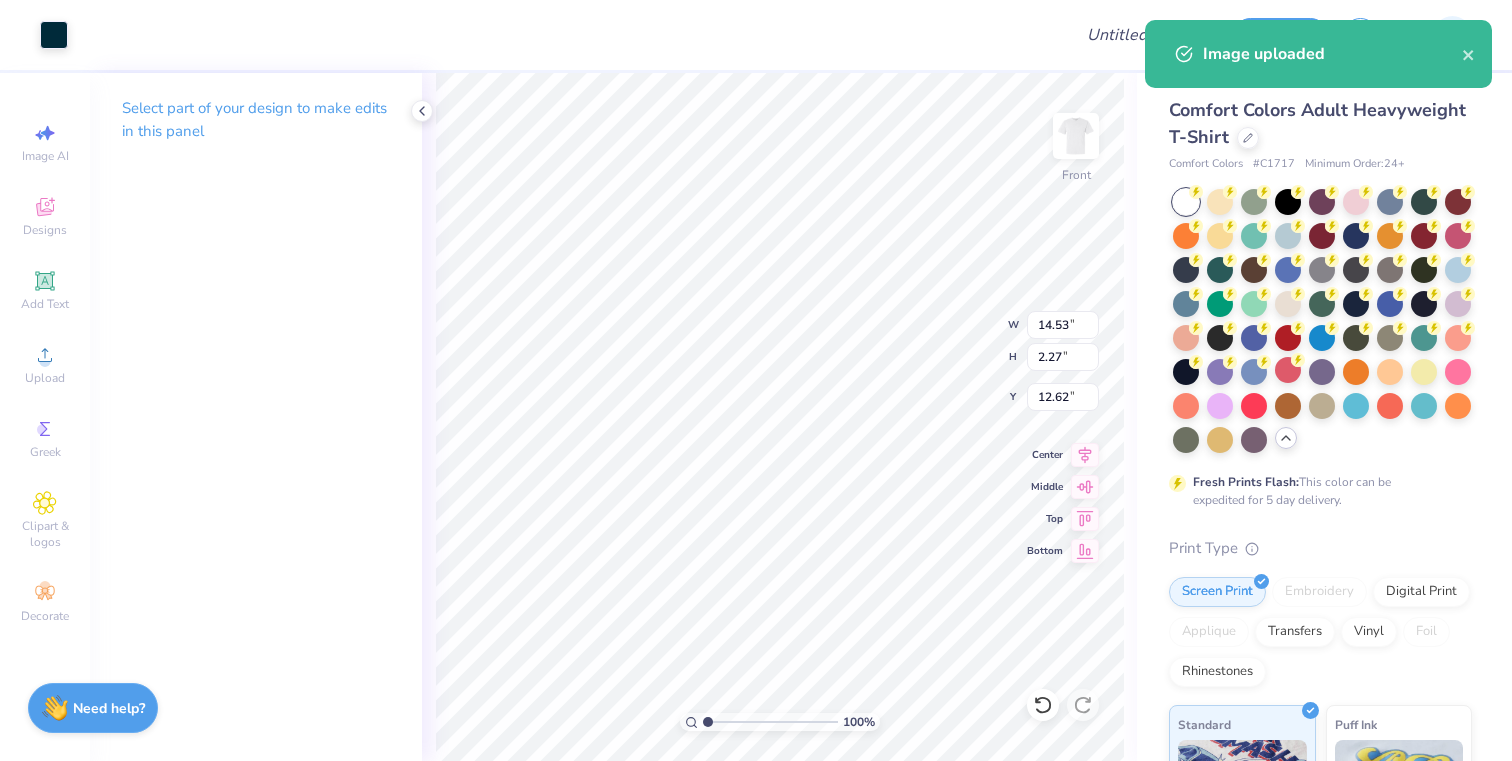 type on "11.53" 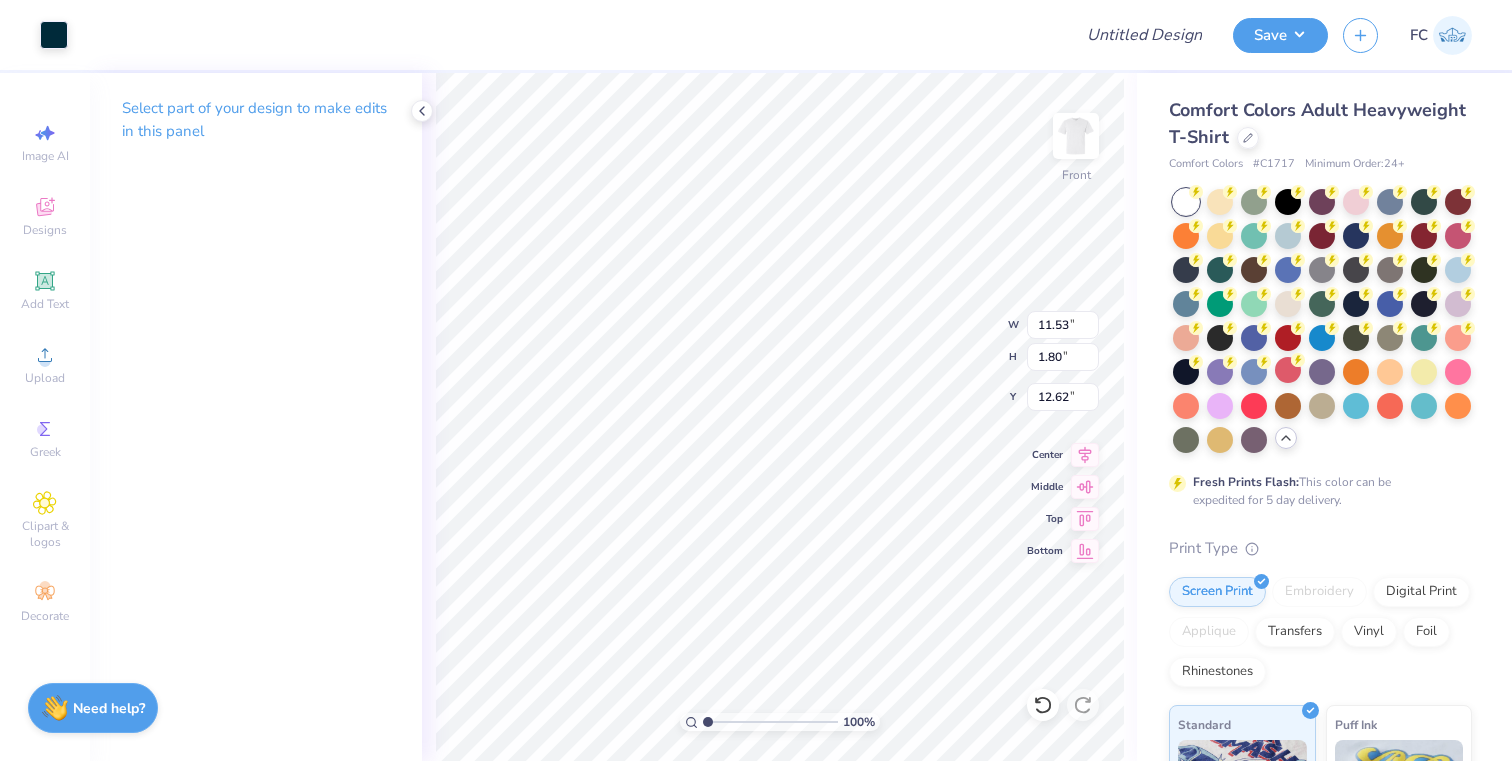 type on "15.99" 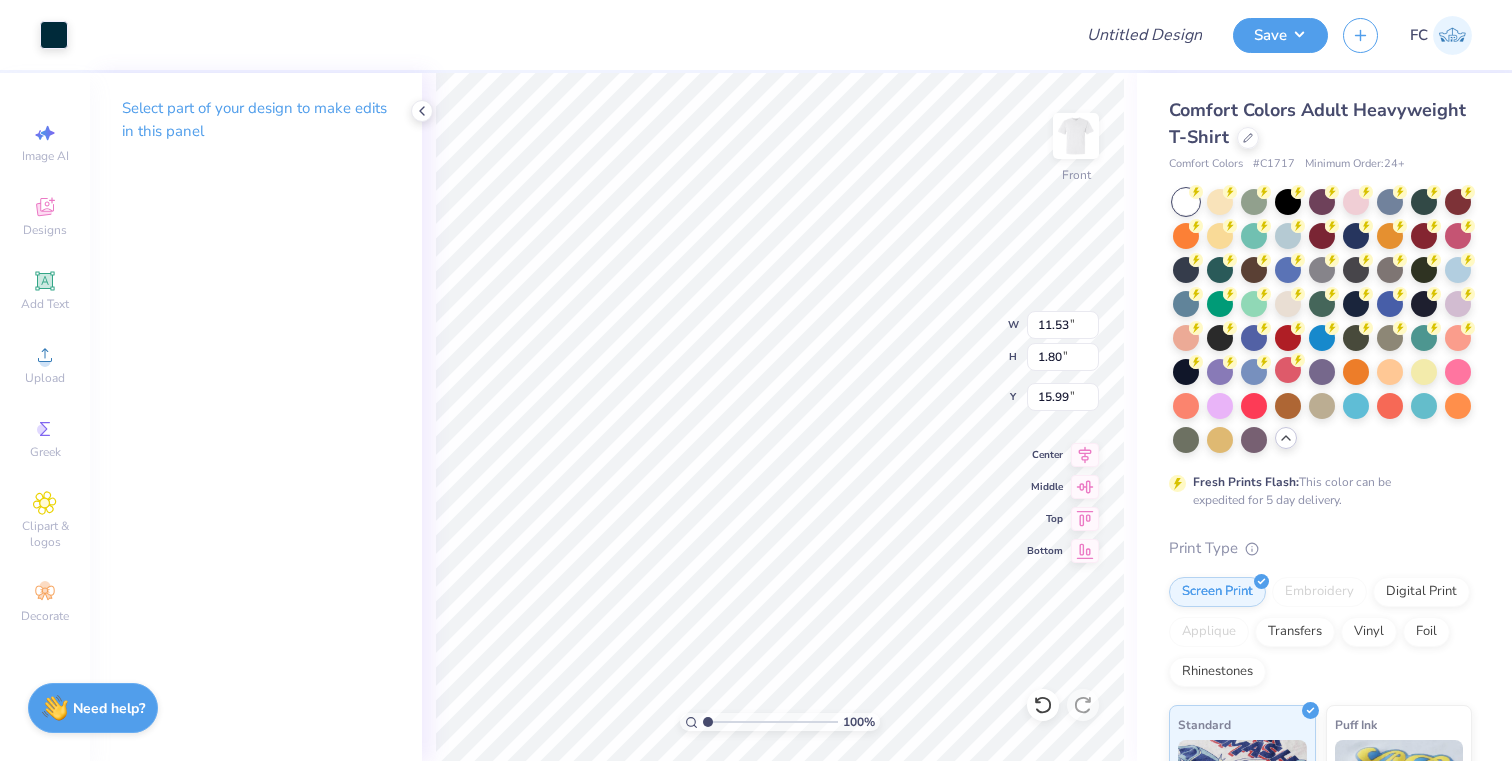 type on "12.37" 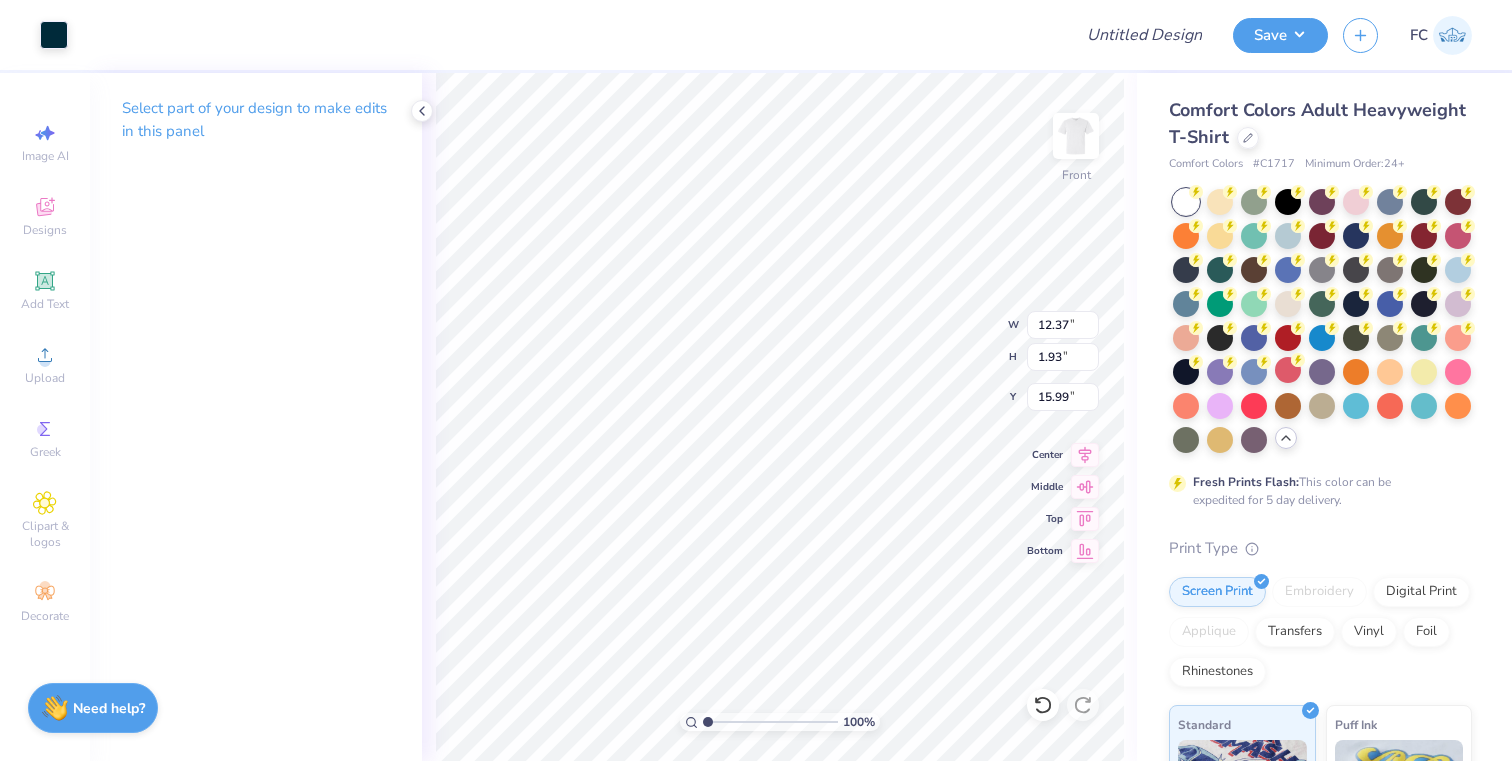type on "11.99" 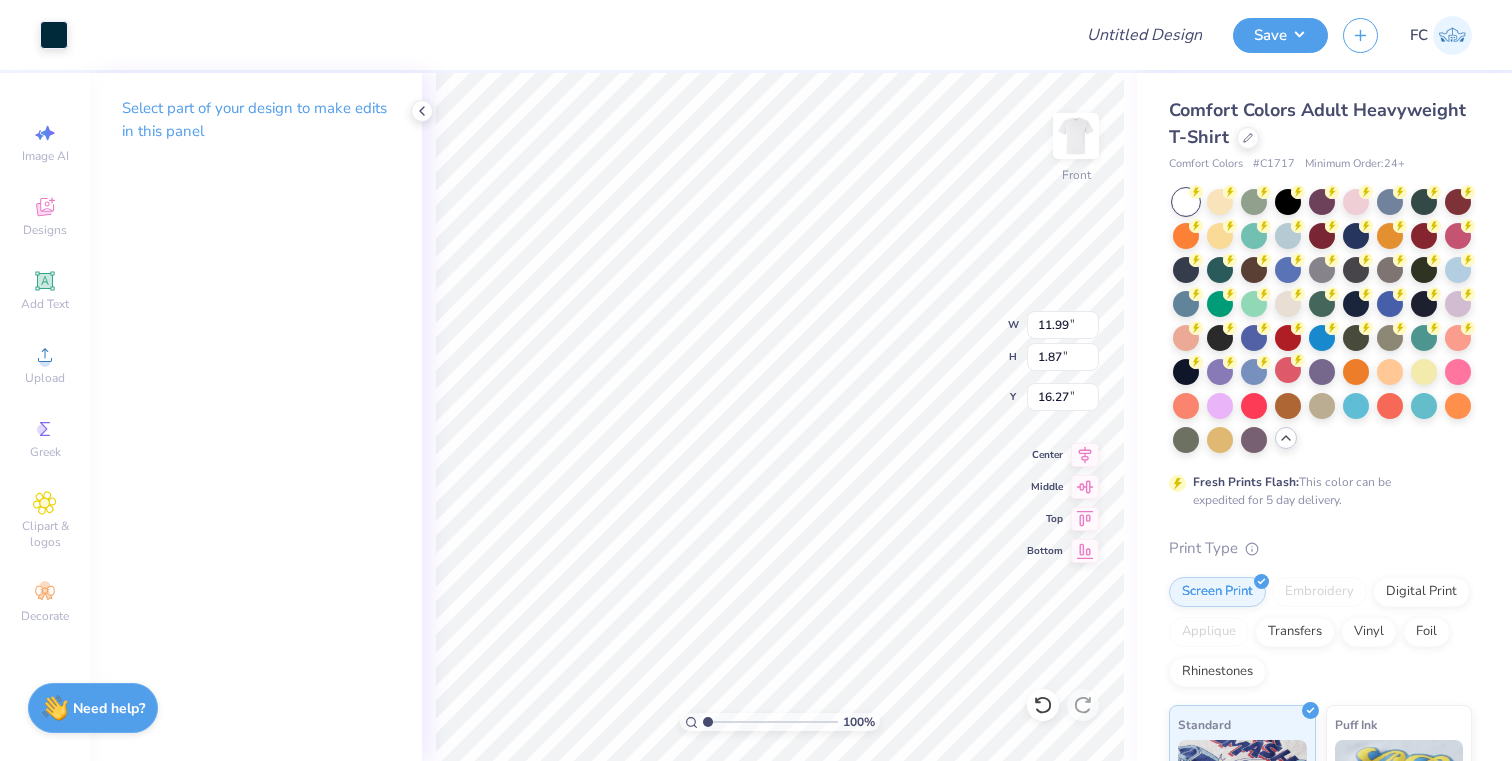 type on "16.27" 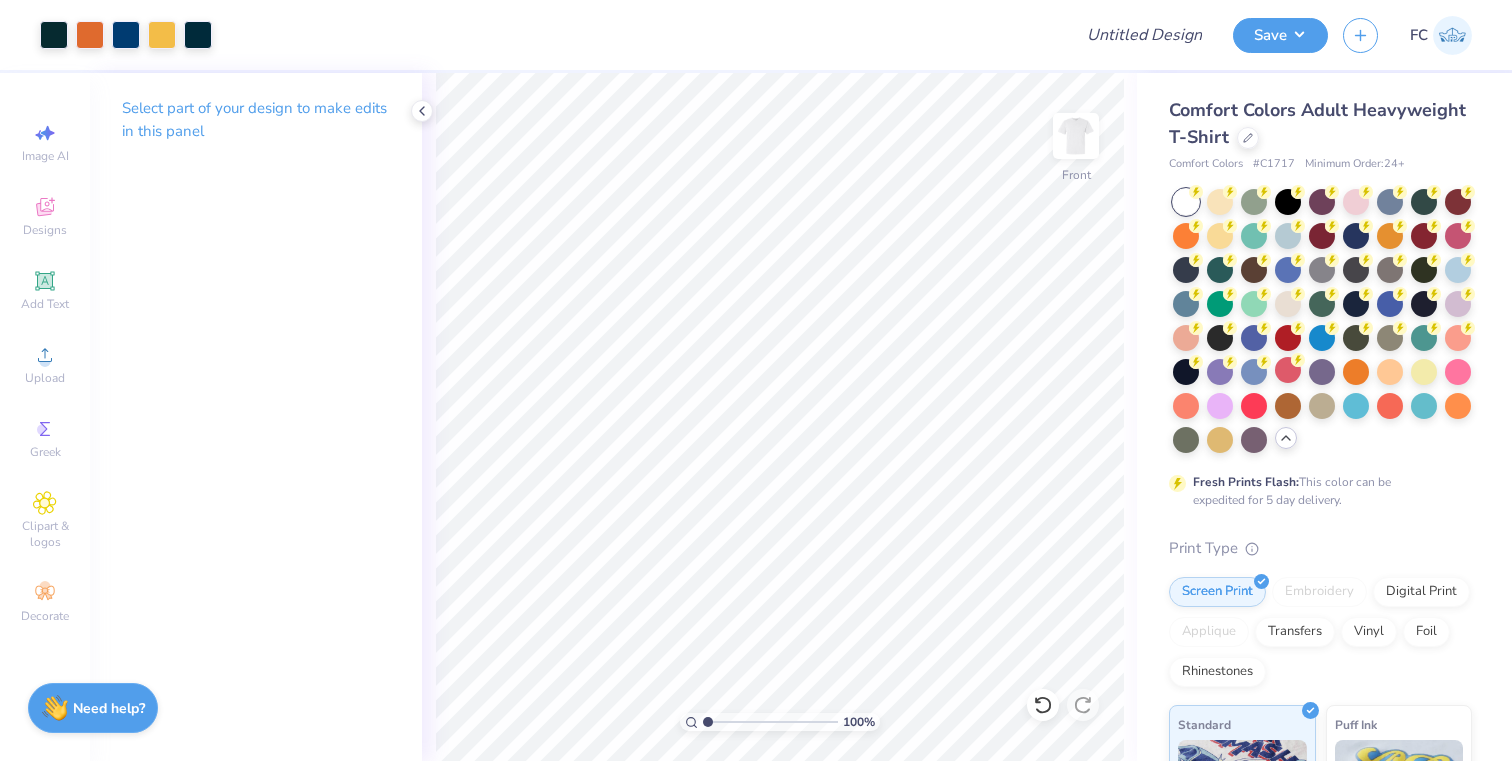 click at bounding box center (1076, 136) 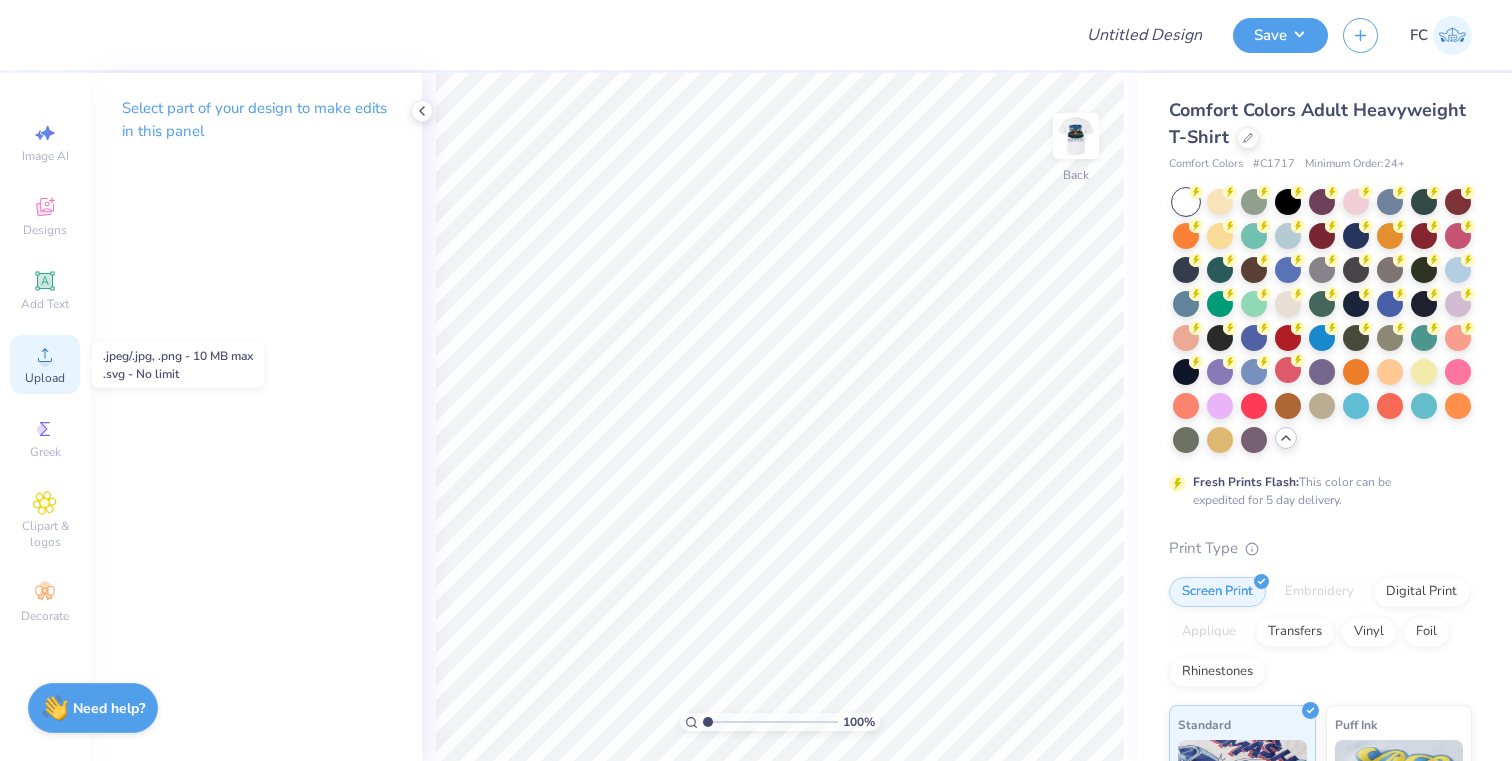 click 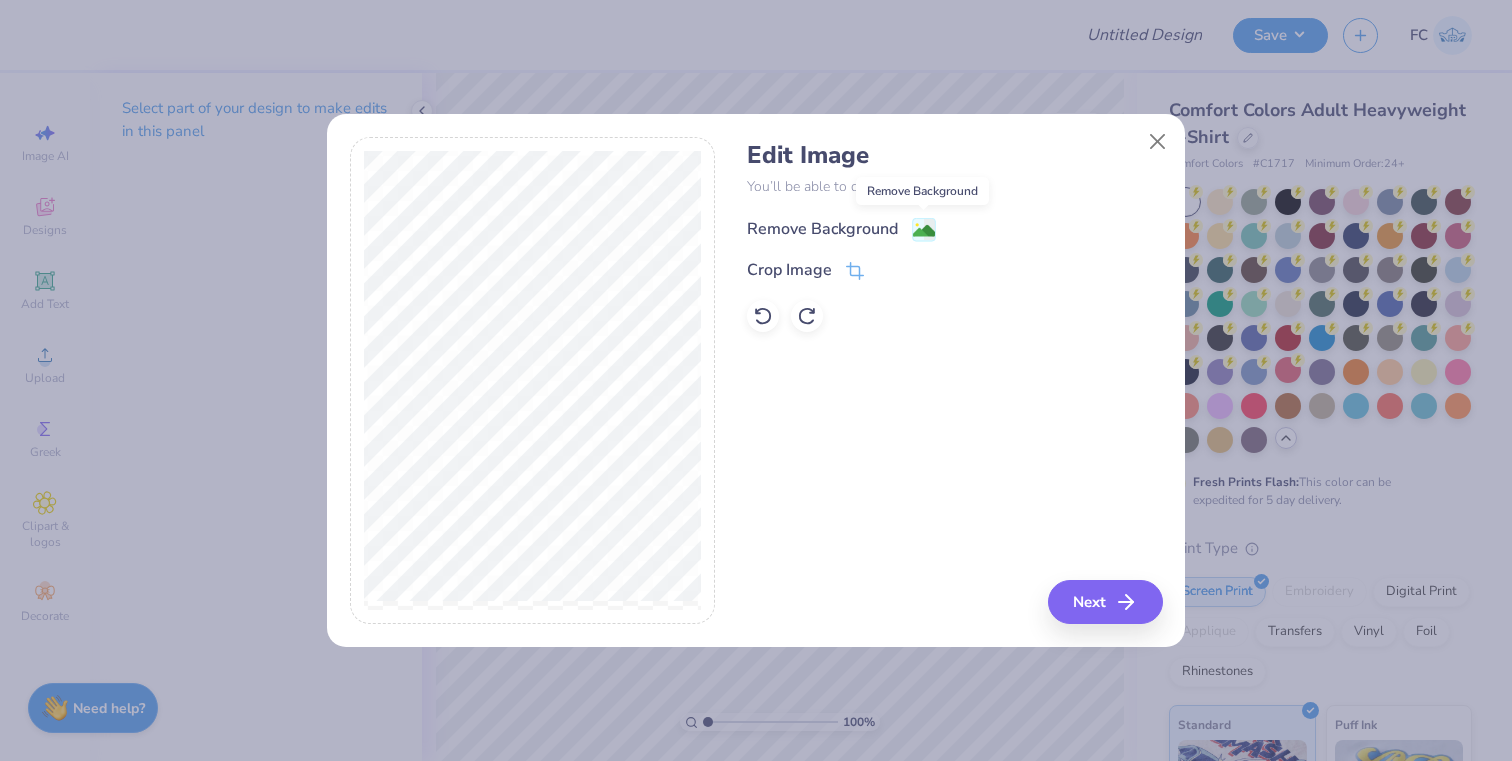 click 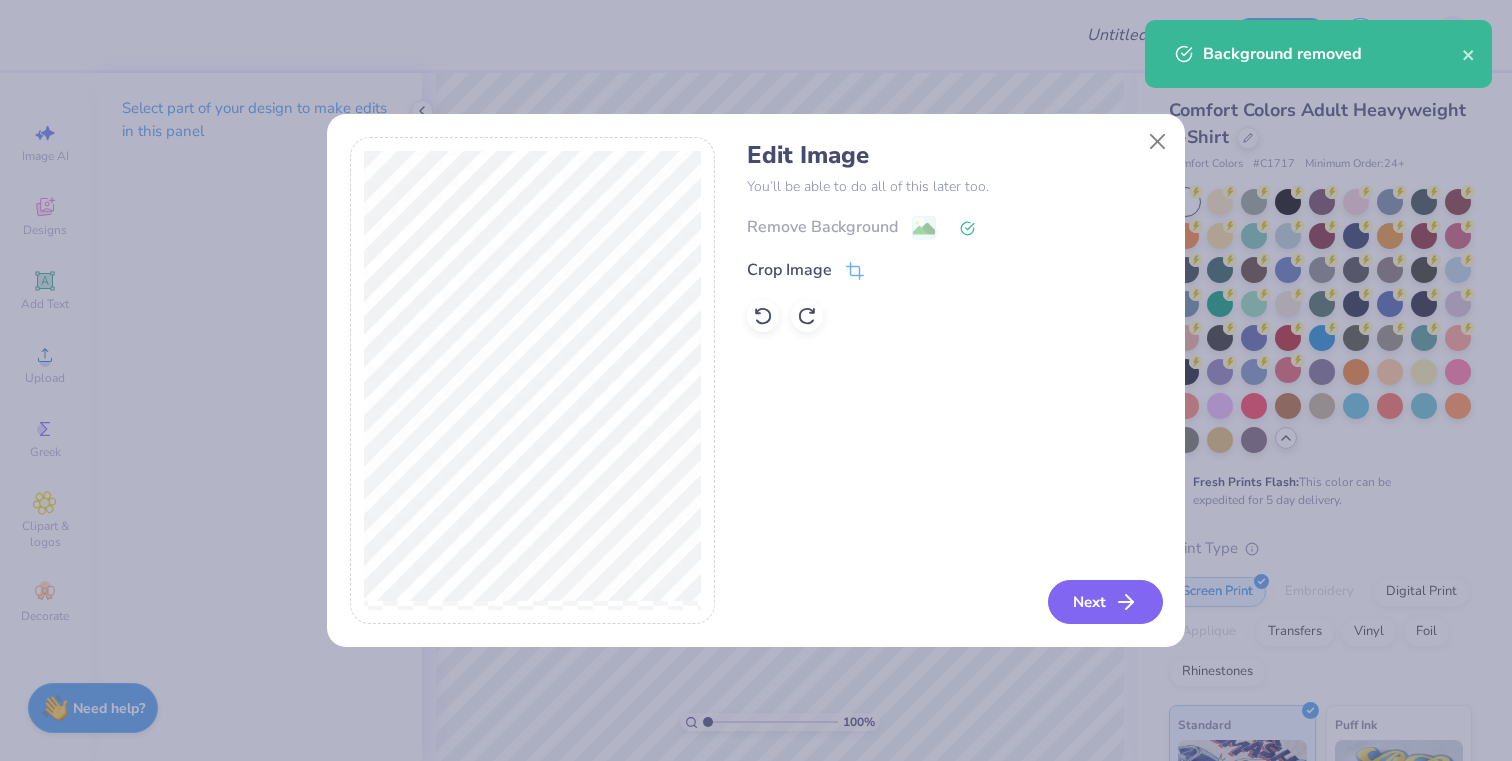 click on "Next" at bounding box center (1105, 602) 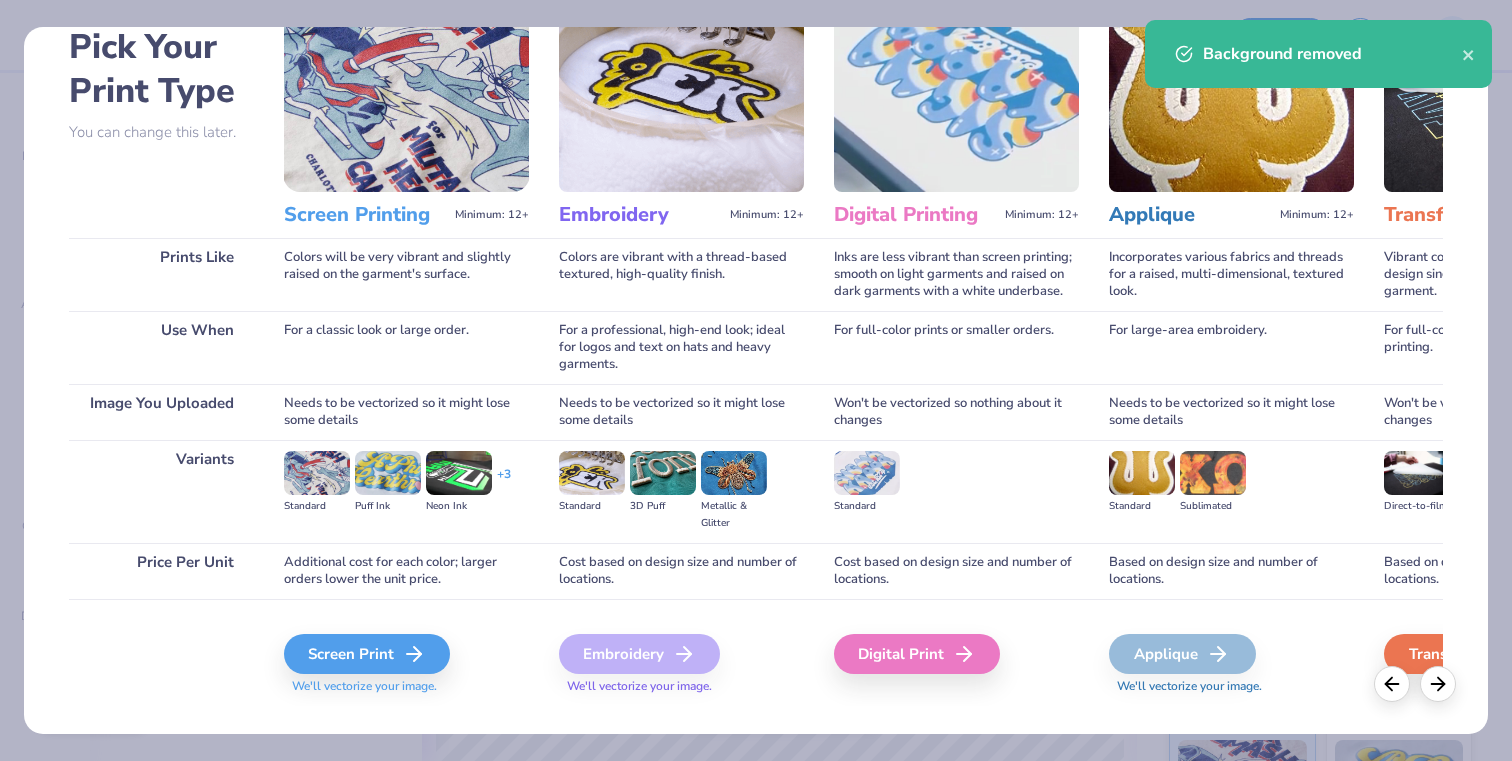 scroll, scrollTop: 136, scrollLeft: 0, axis: vertical 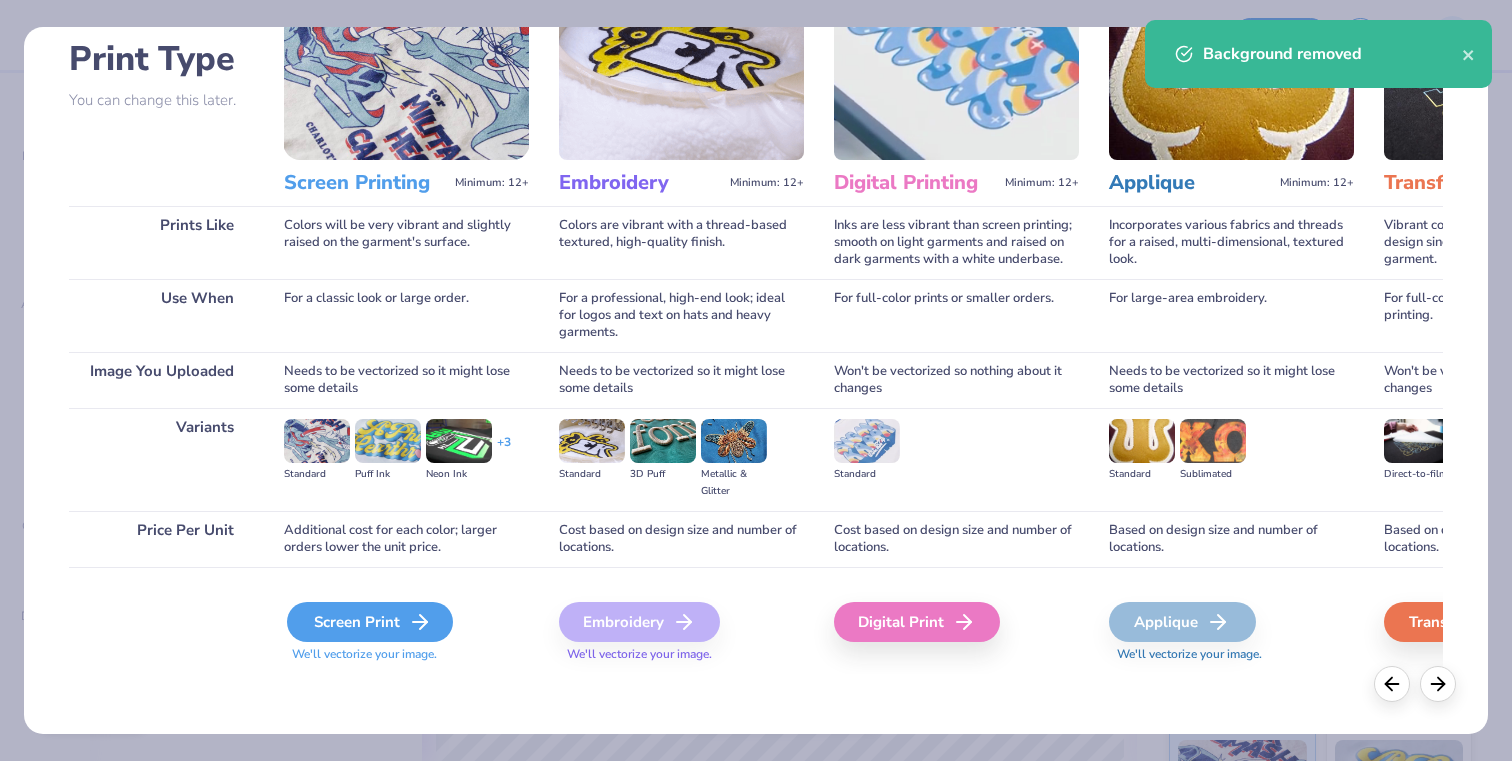 click on "Screen Print" at bounding box center [370, 622] 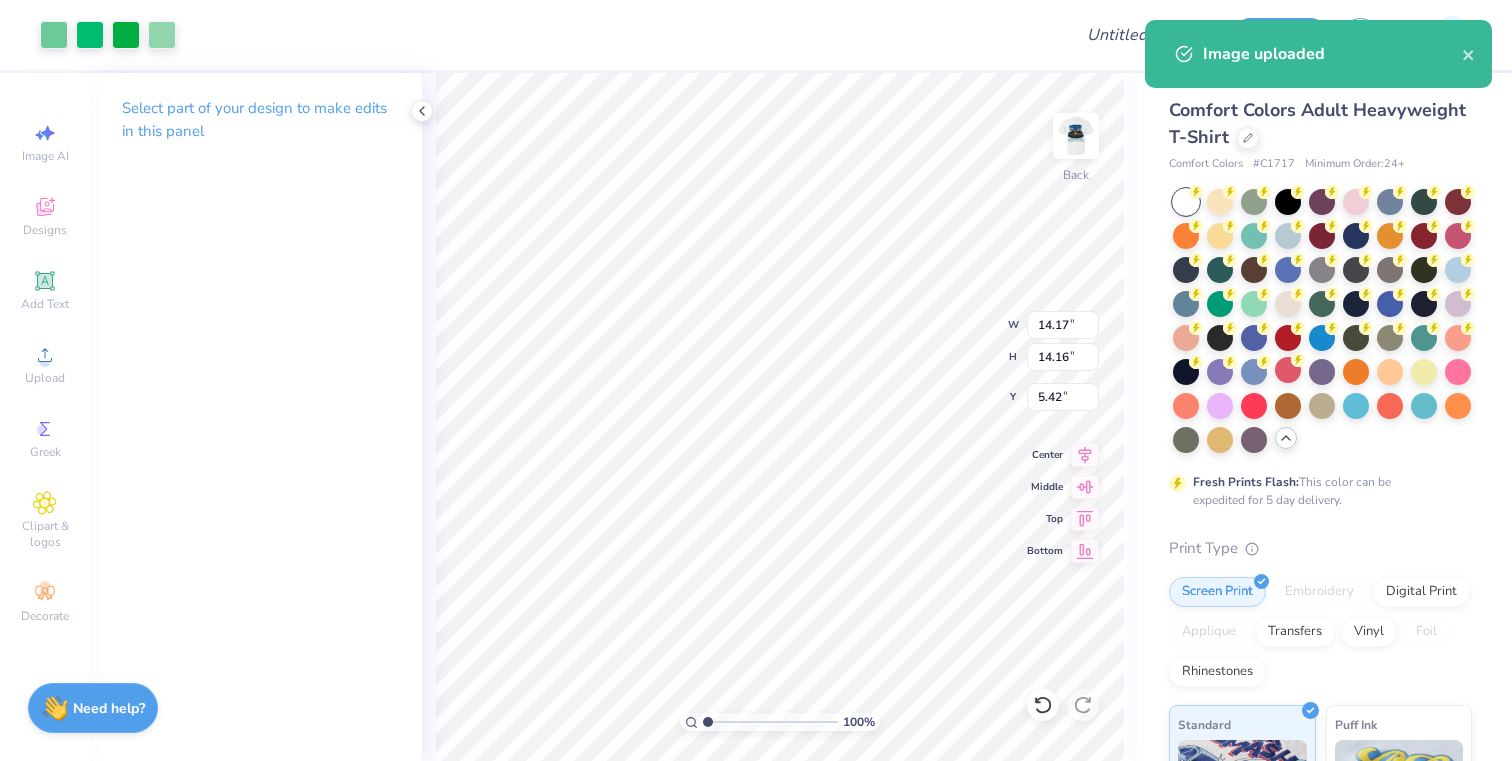 type on "4.76" 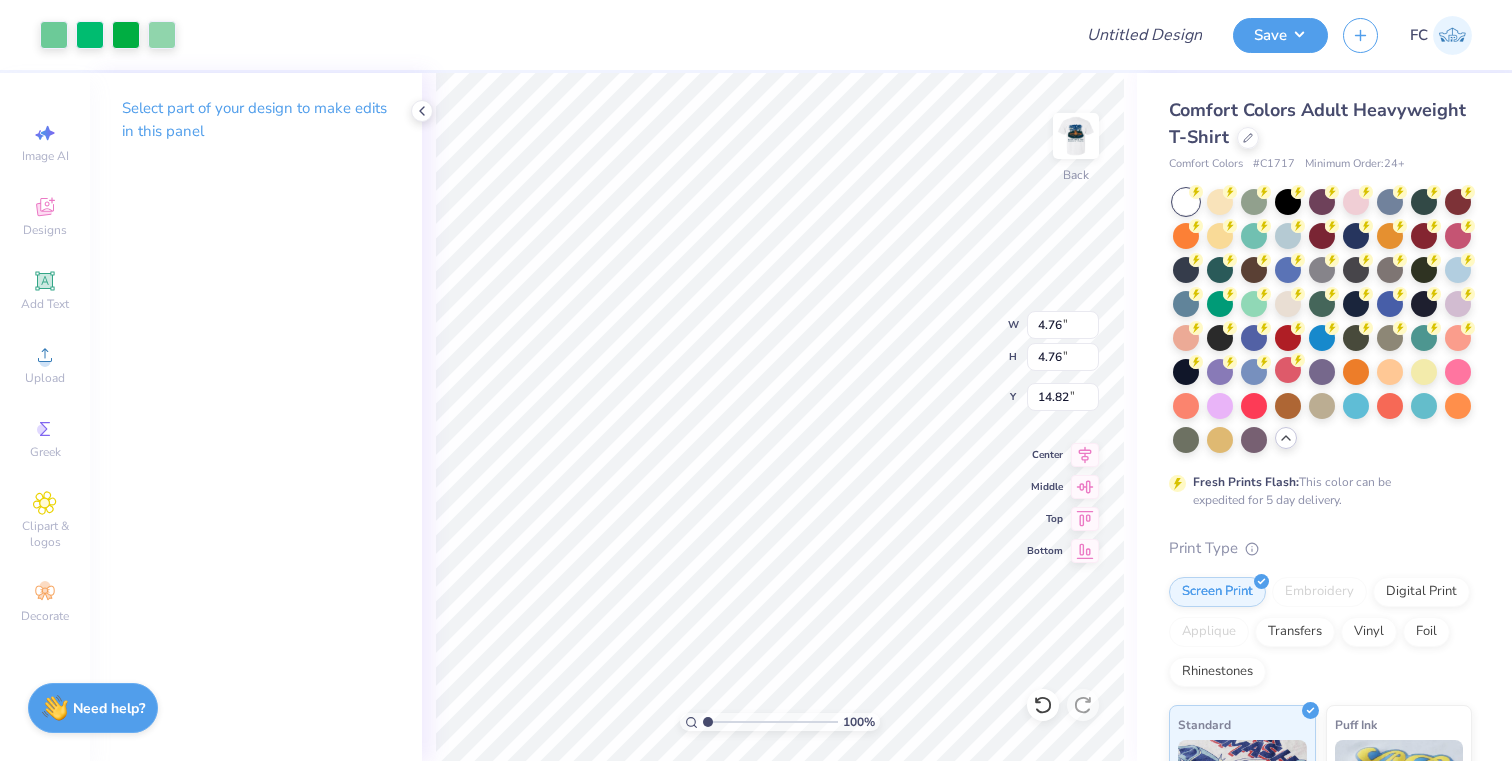 type on "3.00" 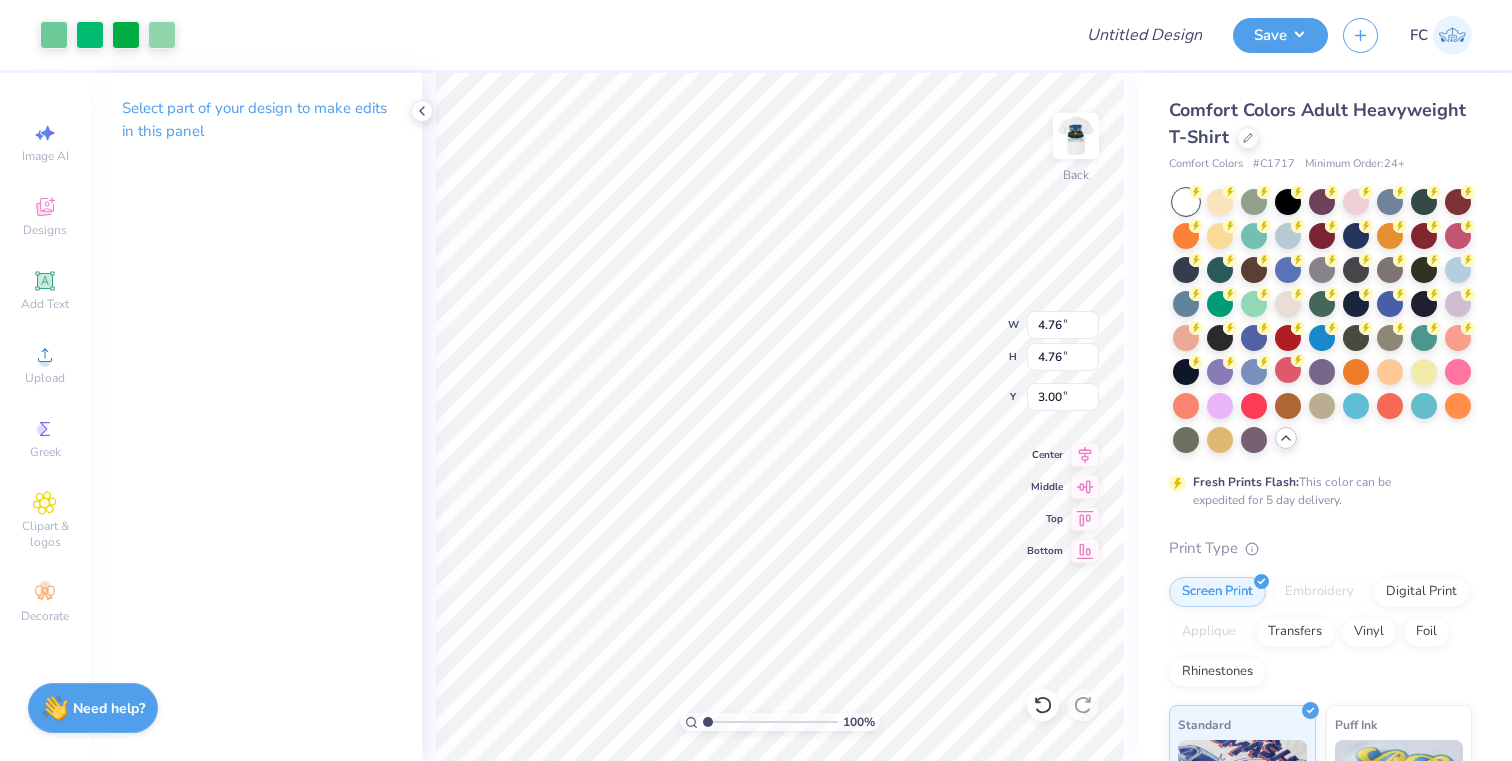 type on "3.95" 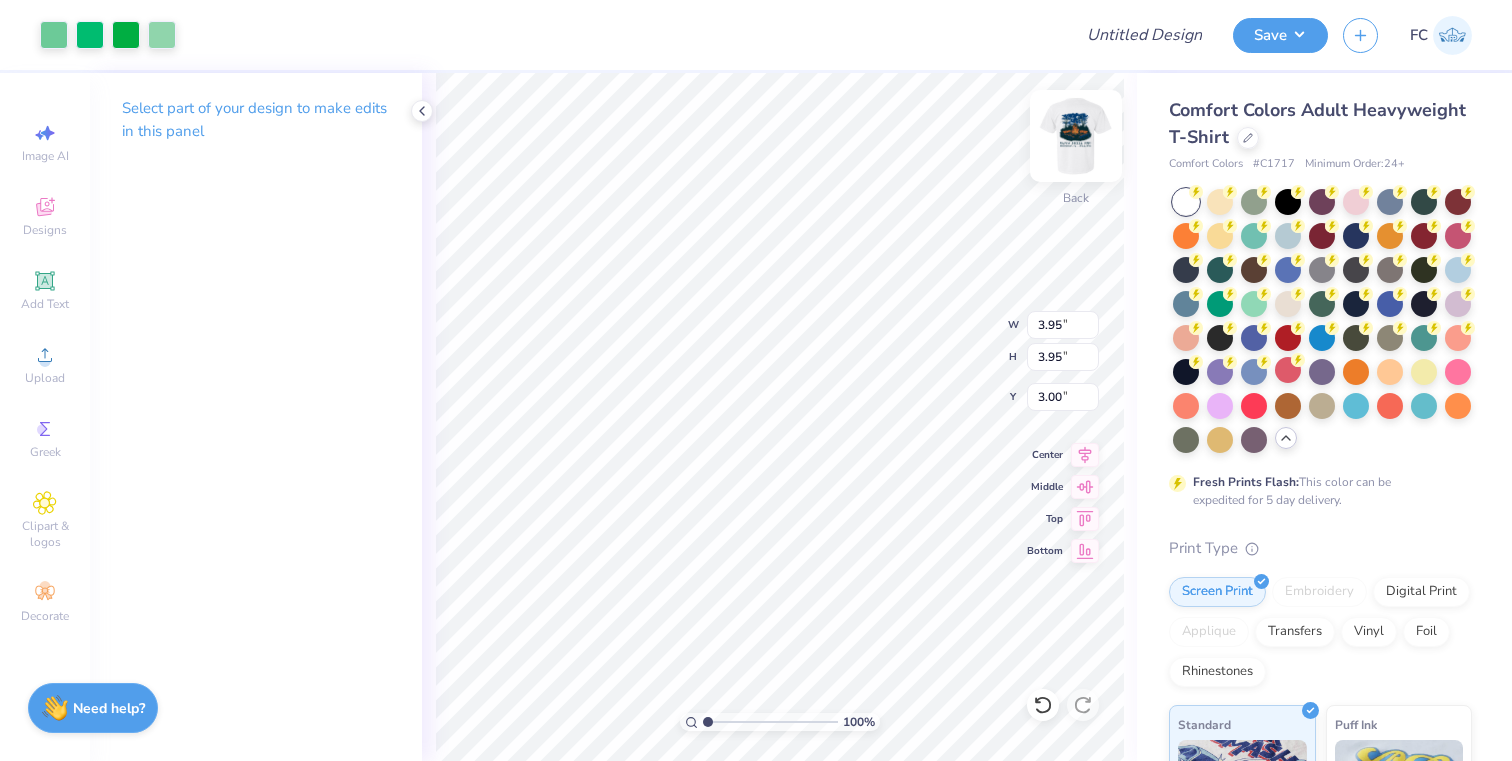 click at bounding box center [1076, 136] 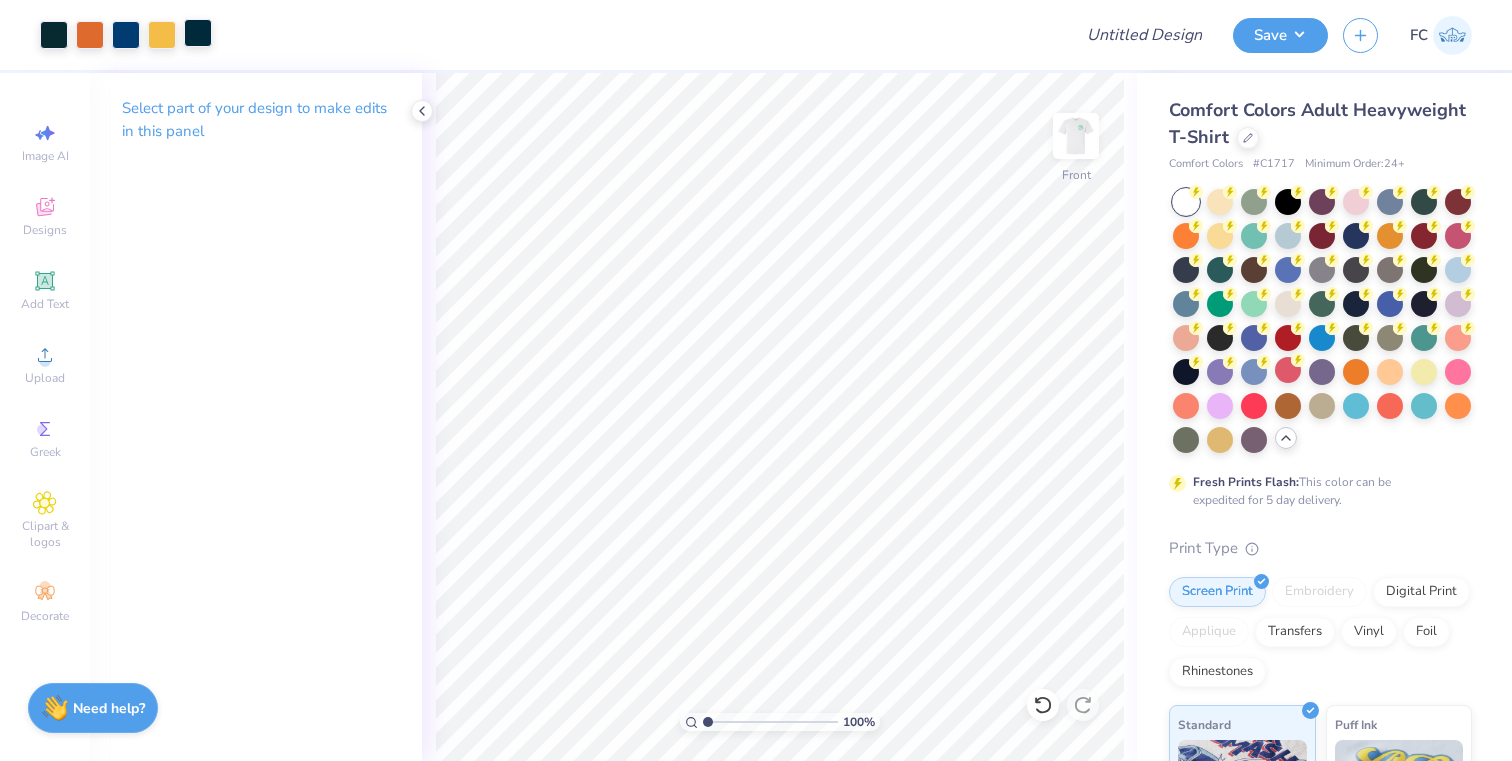 click at bounding box center (198, 33) 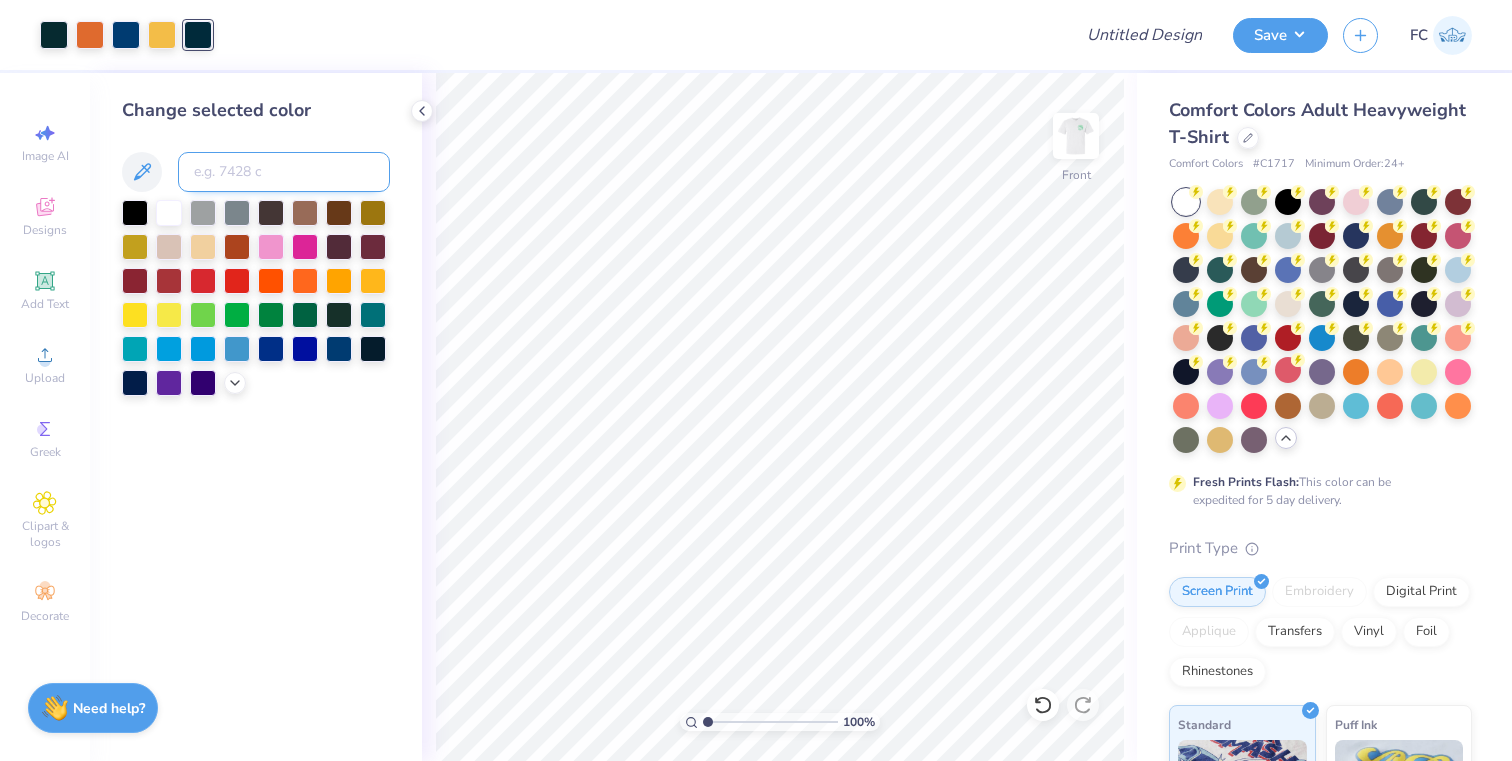 click at bounding box center (284, 172) 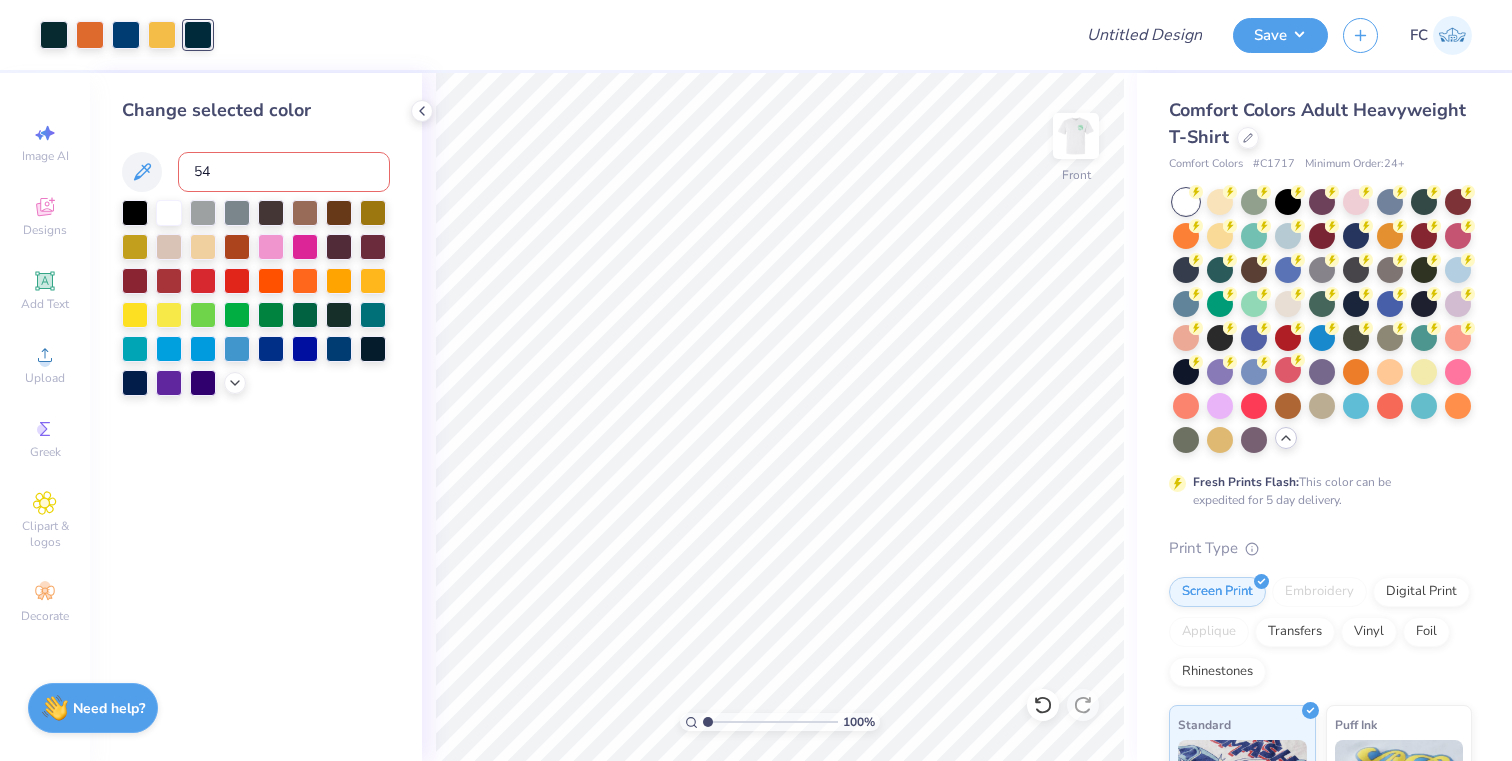 type on "546" 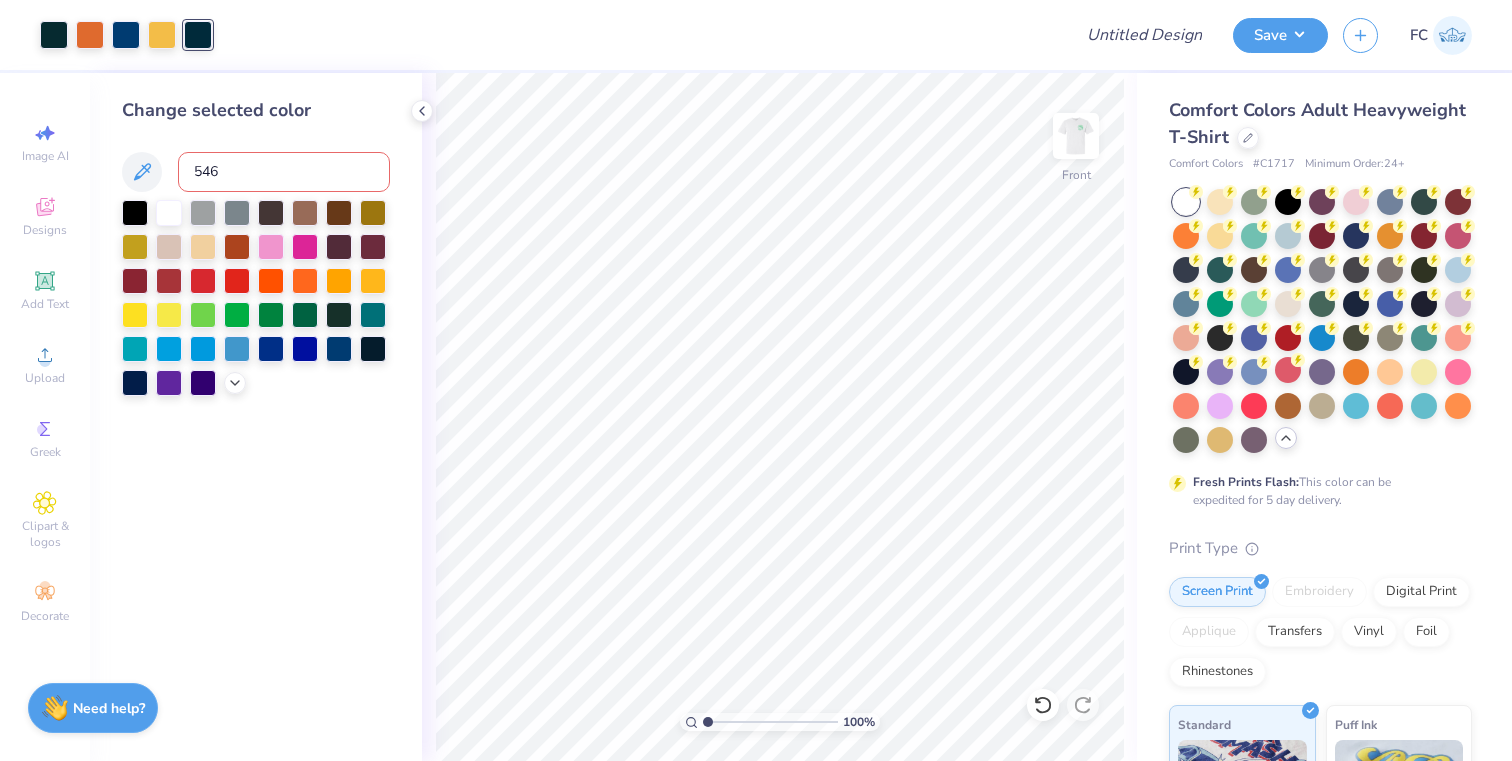 type 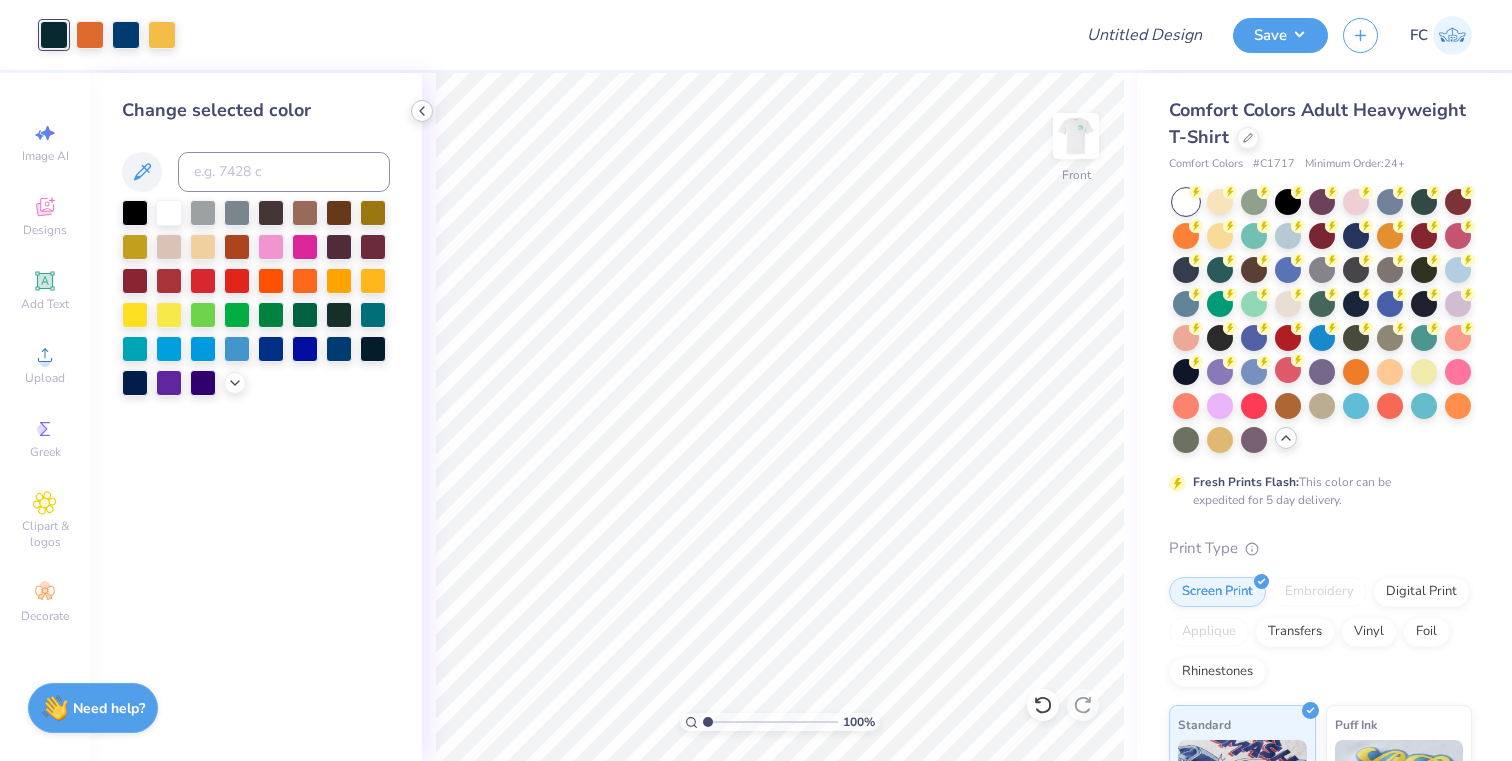 drag, startPoint x: 1079, startPoint y: 123, endPoint x: 432, endPoint y: 114, distance: 647.0626 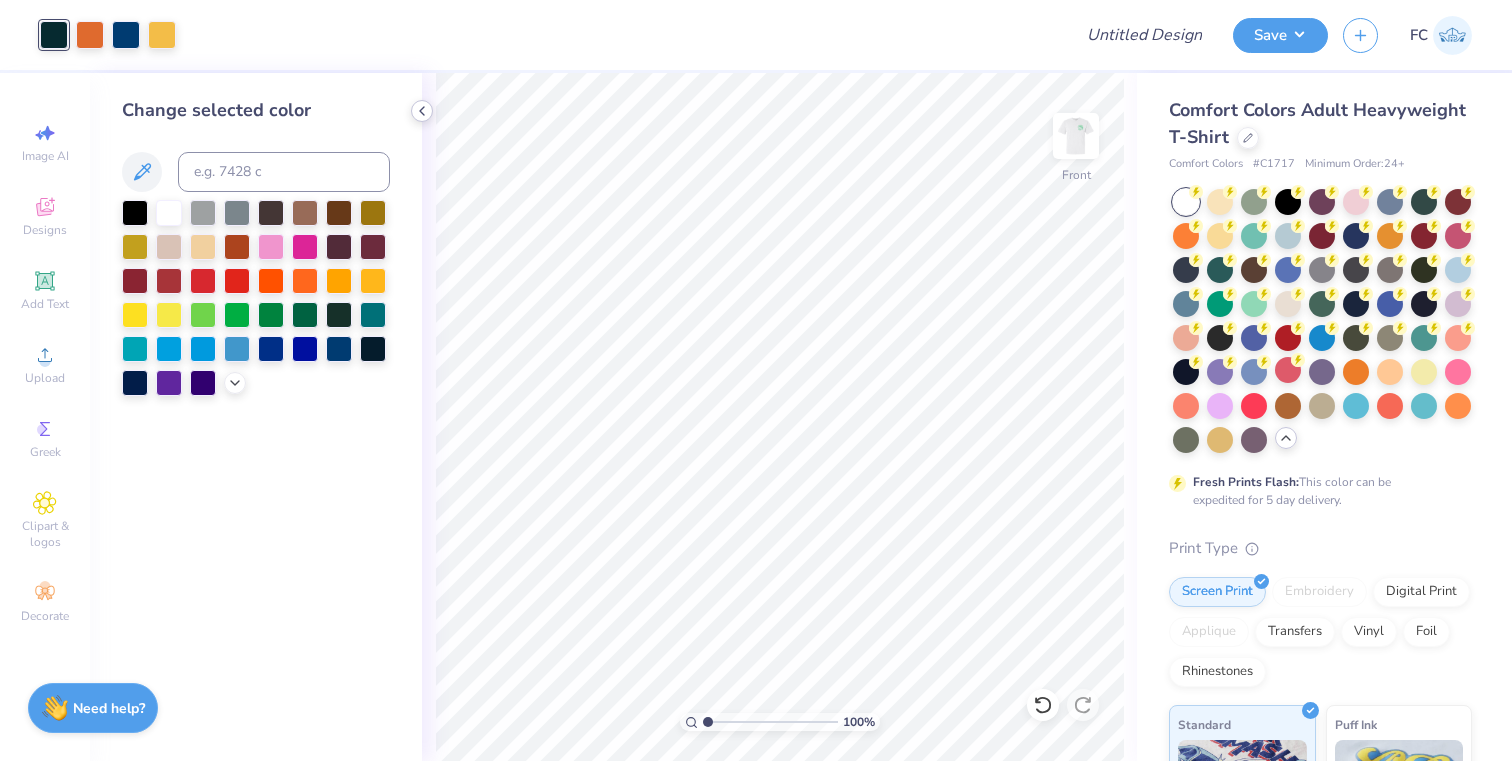 click at bounding box center (1076, 136) 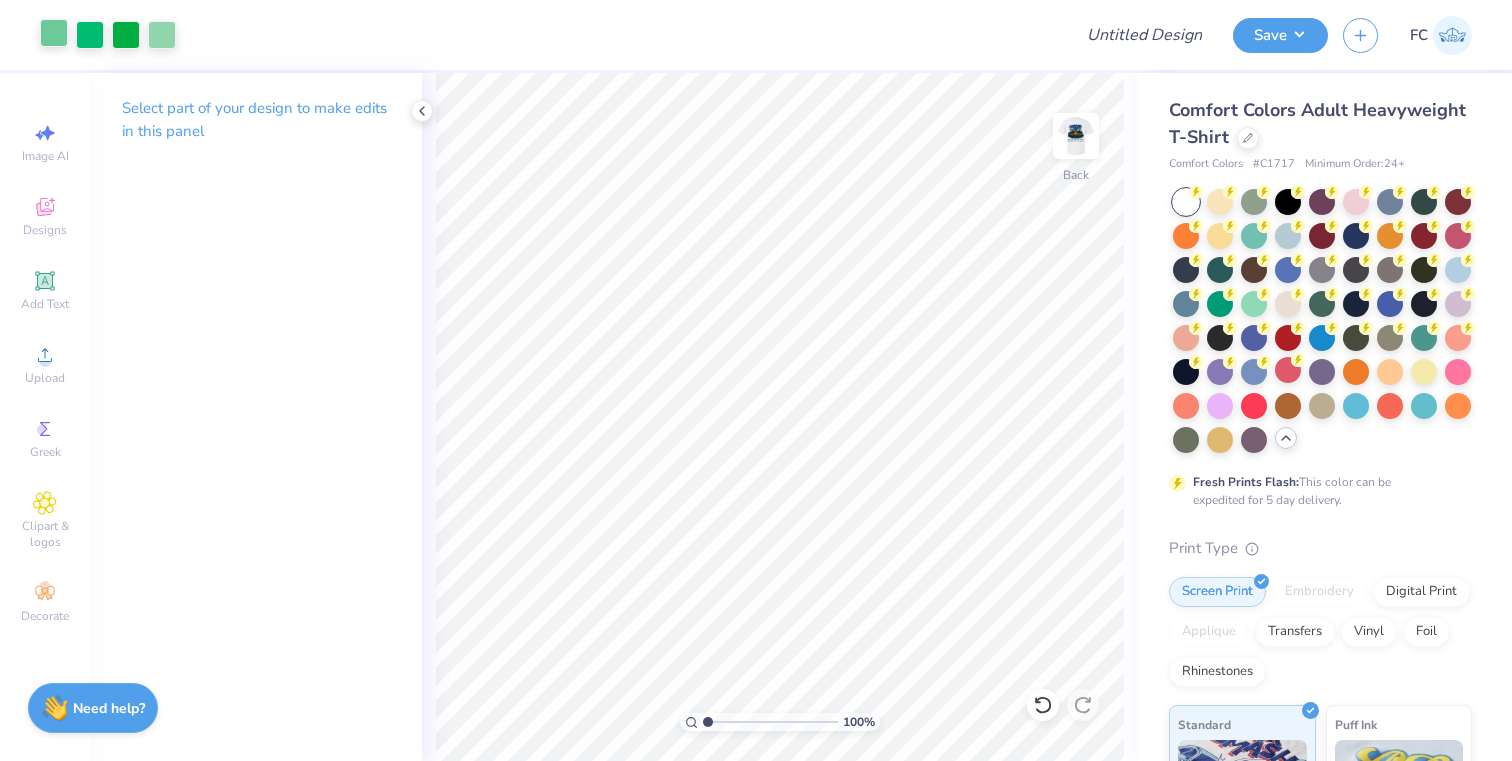 click on "Art colors" at bounding box center [88, 35] 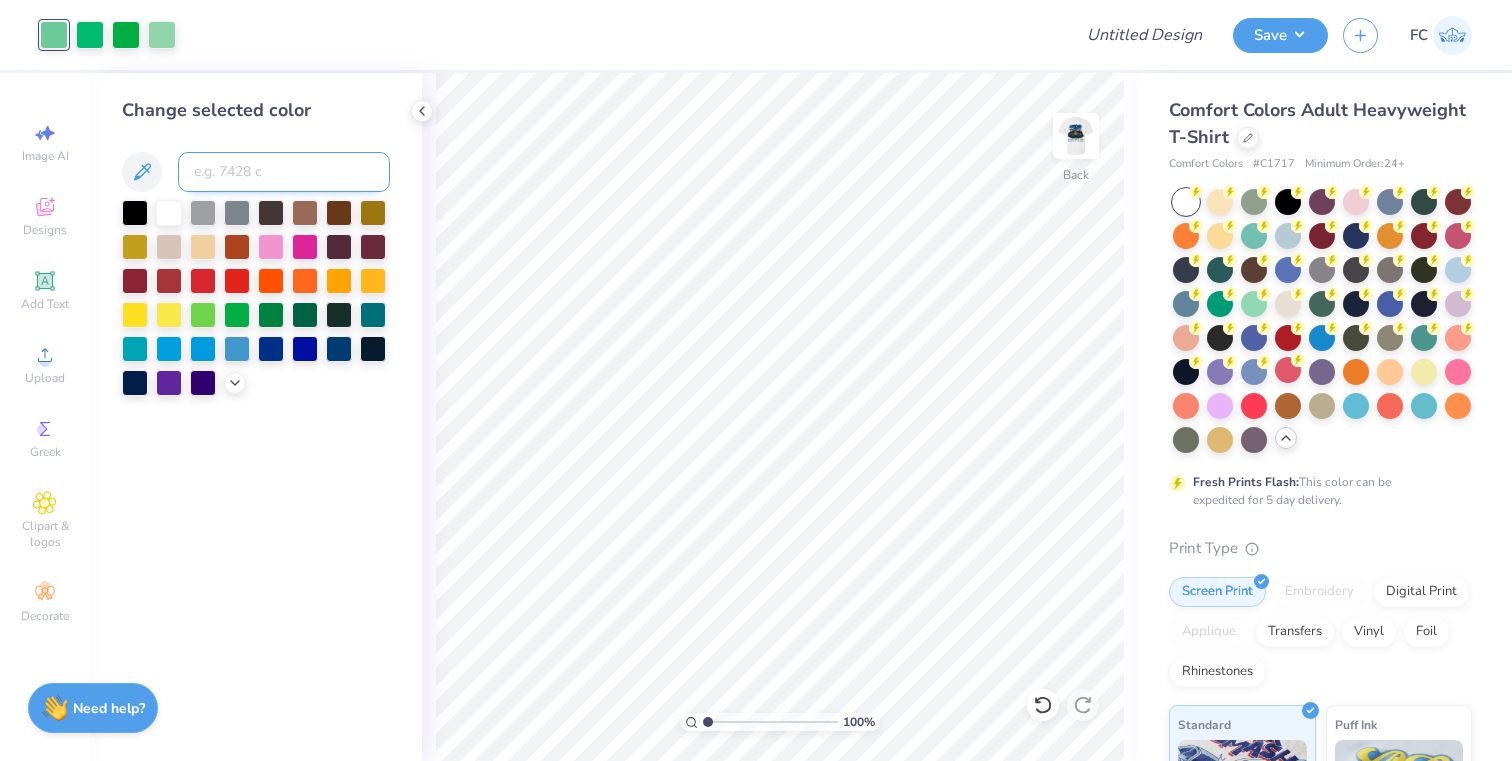 click at bounding box center [284, 172] 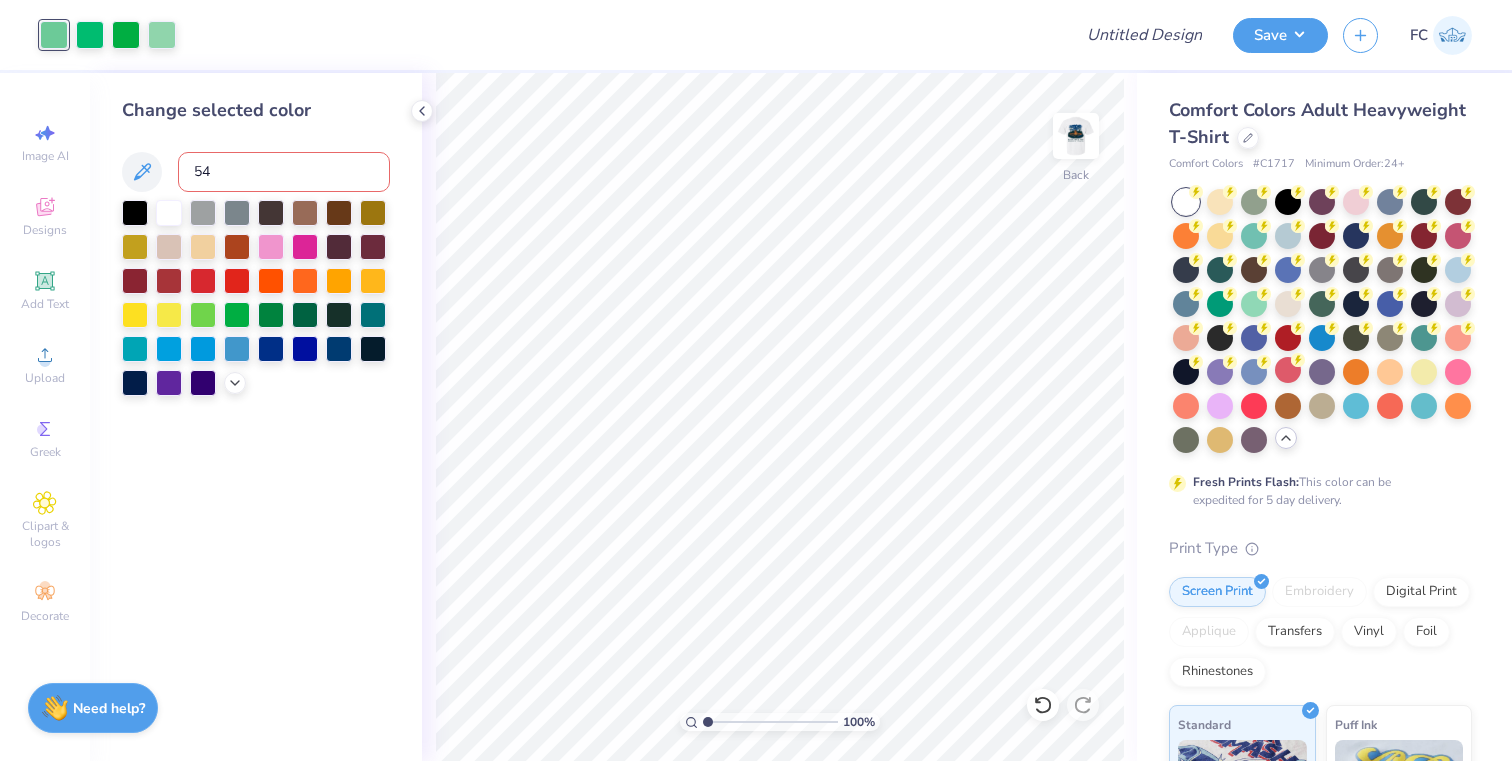 type on "546" 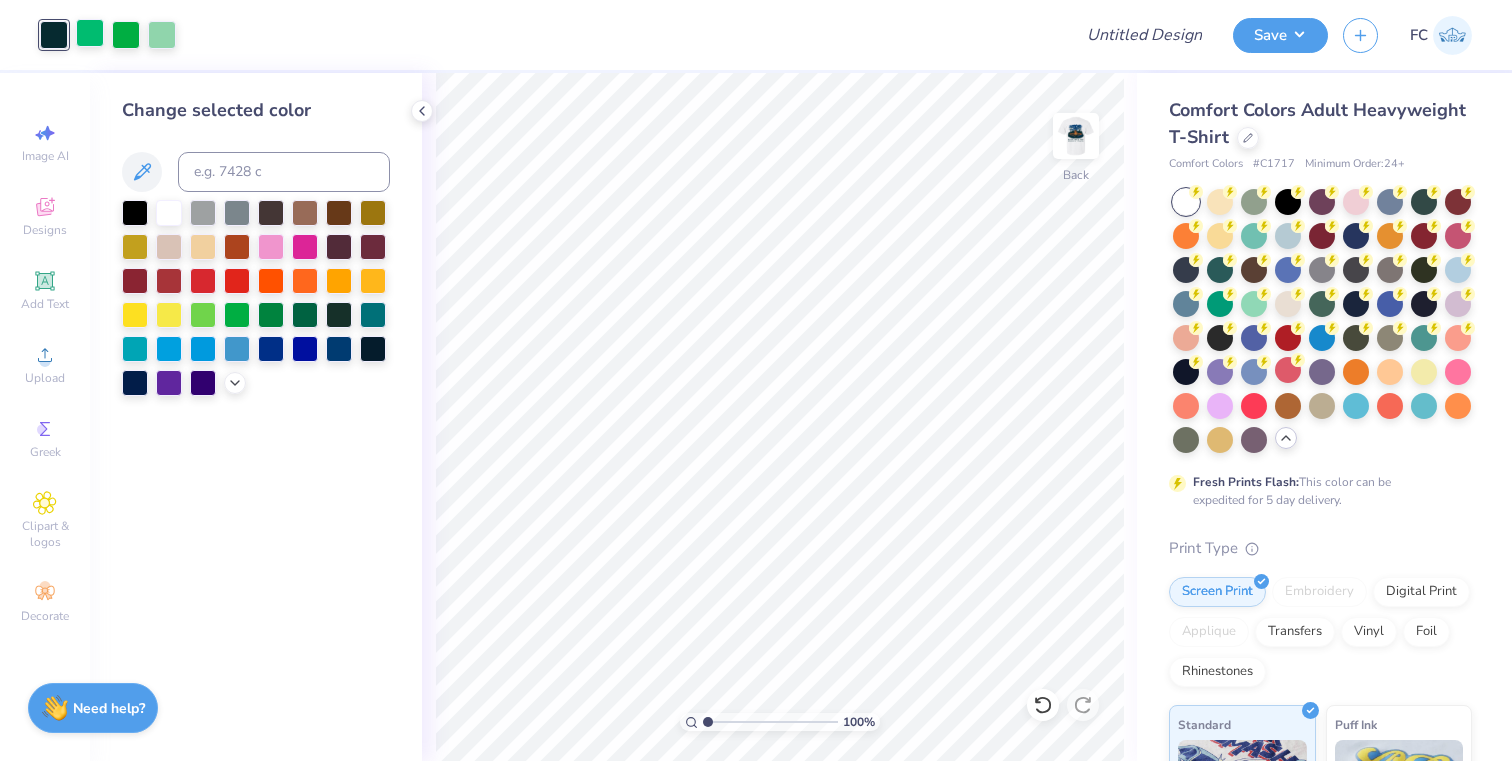 click at bounding box center [90, 33] 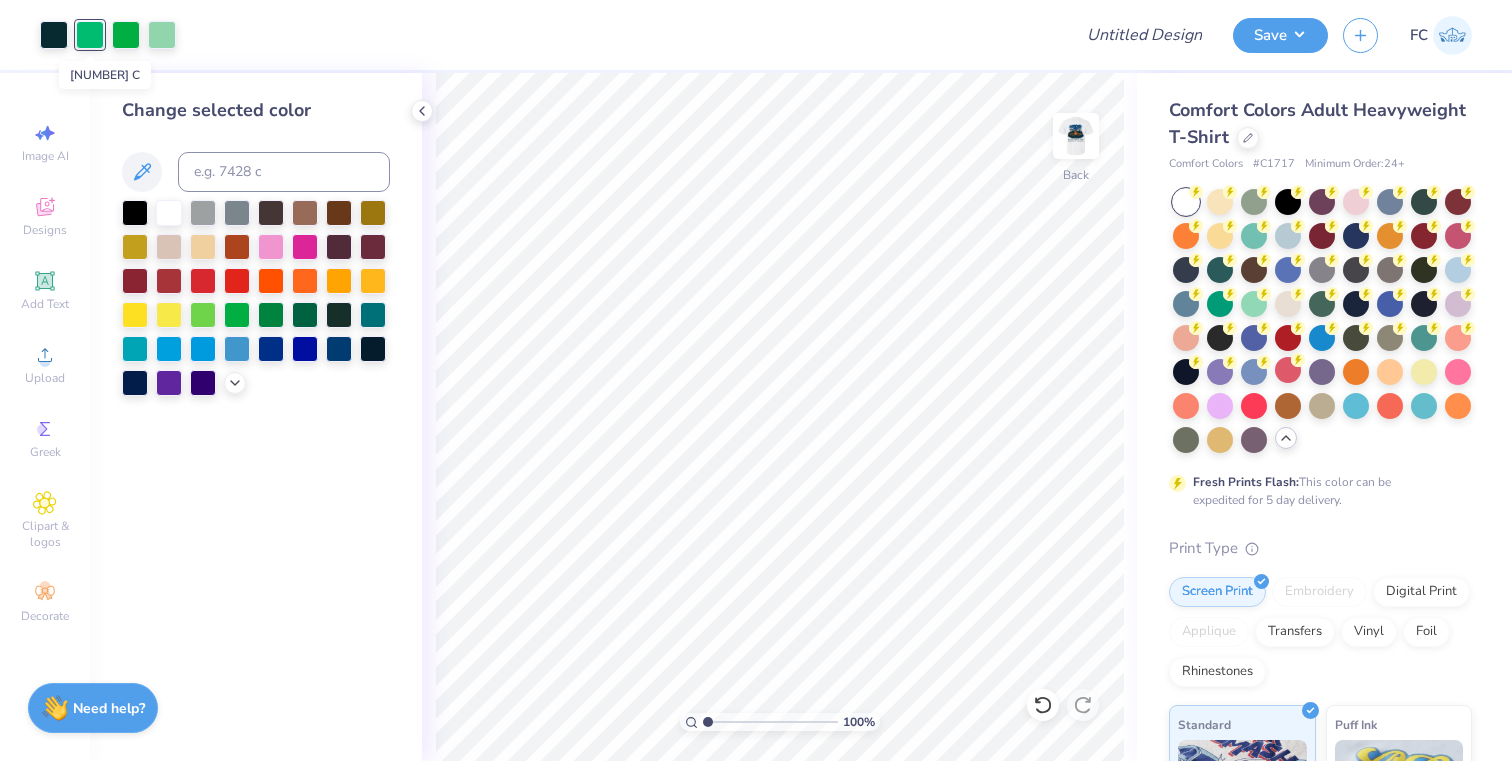 click at bounding box center [90, 35] 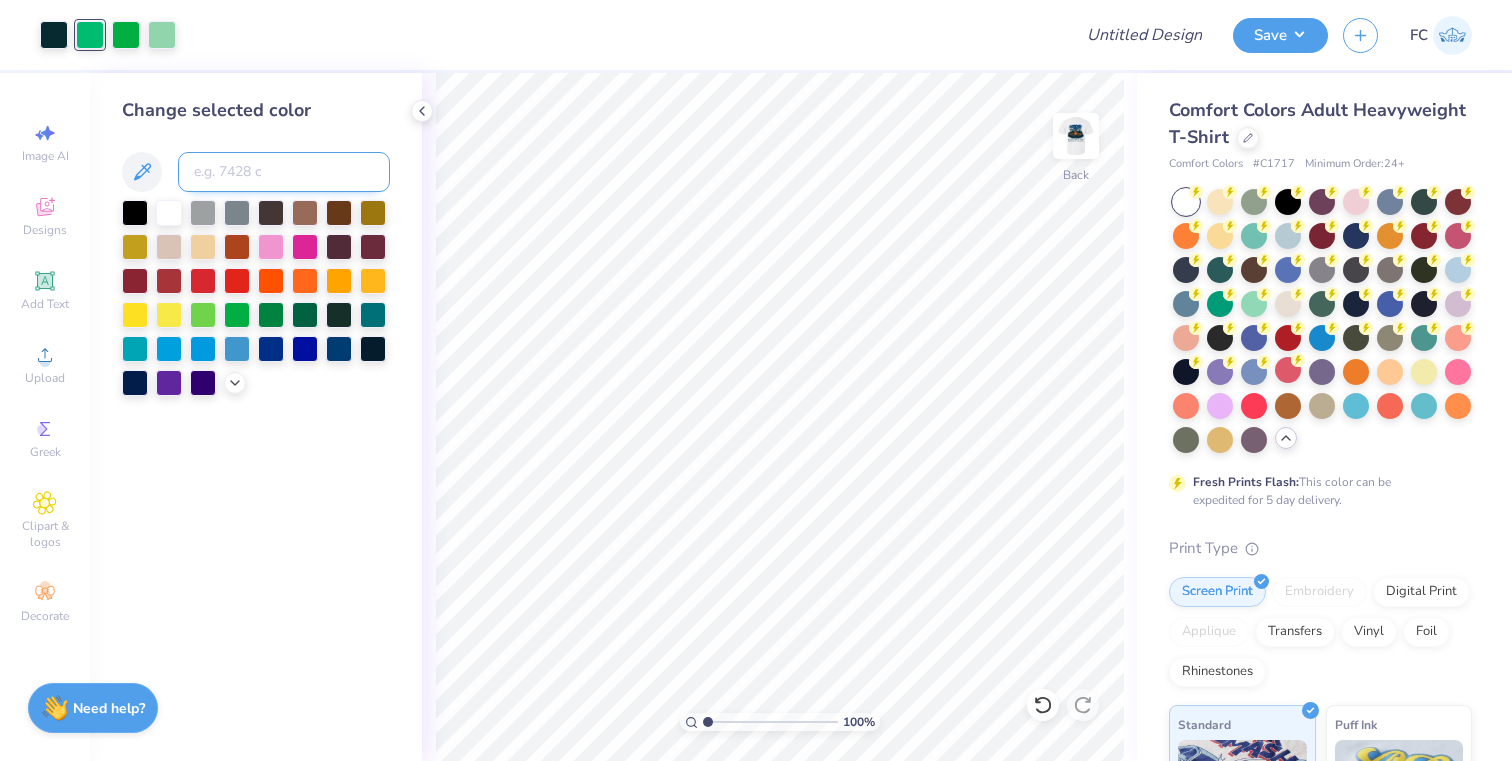 click at bounding box center (284, 172) 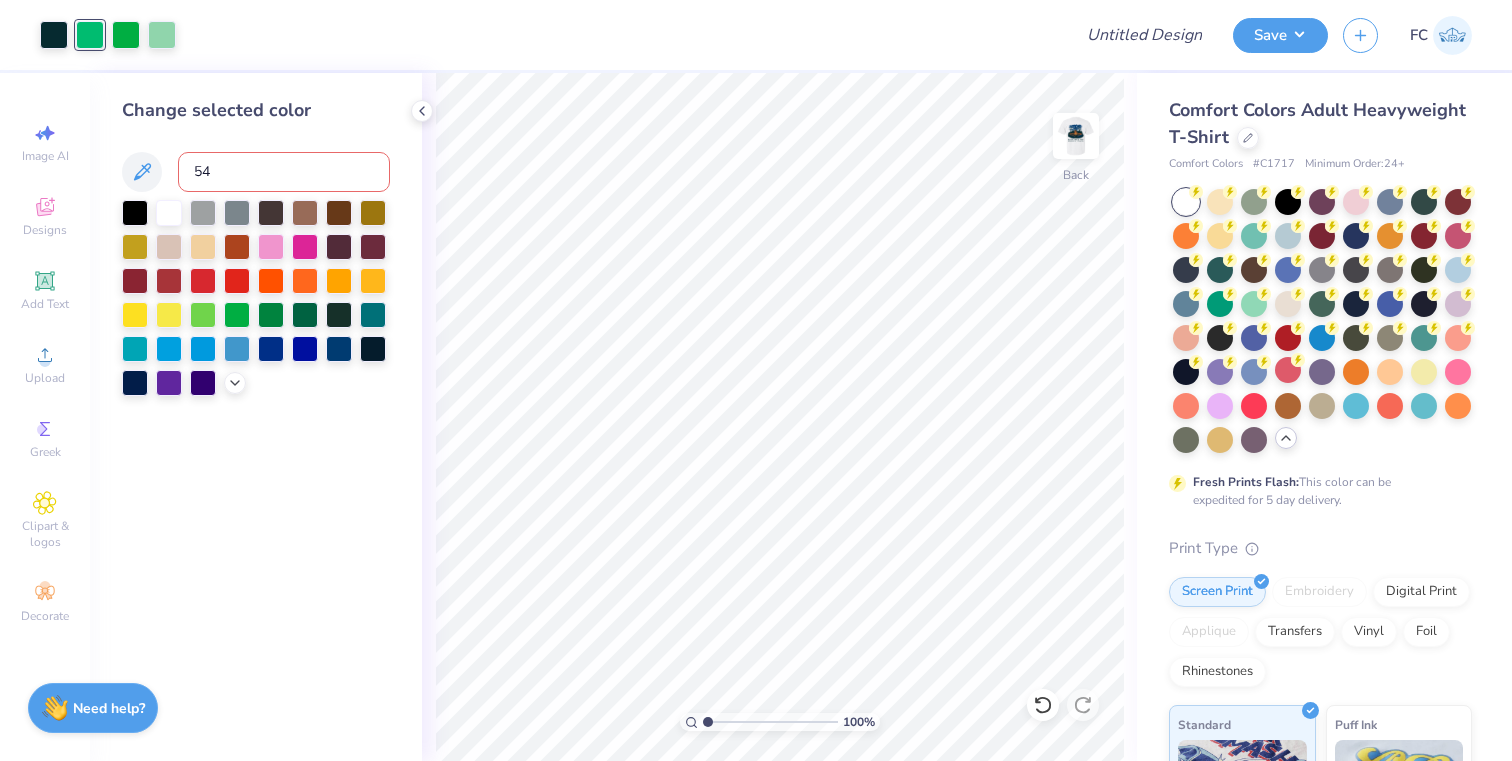 type on "546" 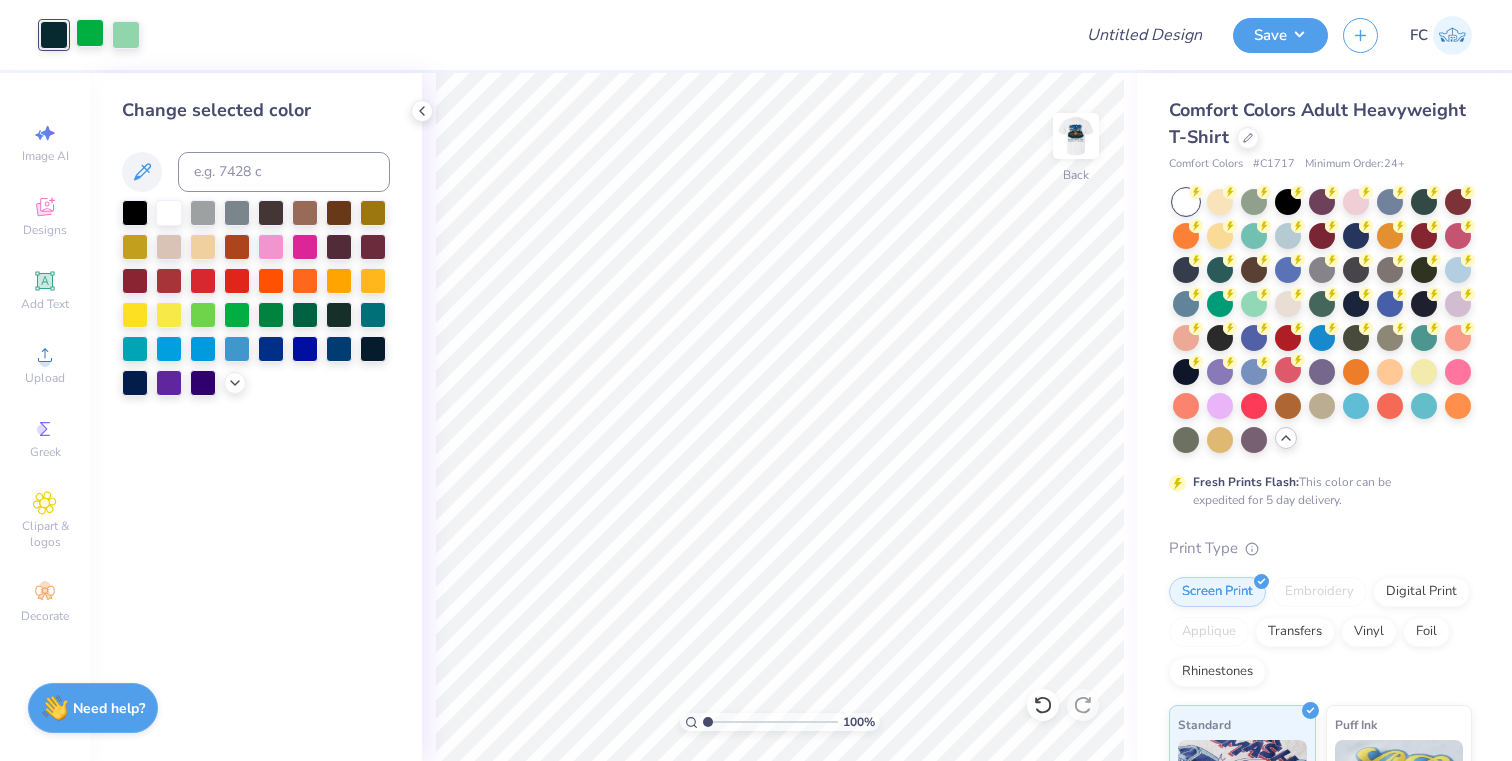 click at bounding box center [90, 33] 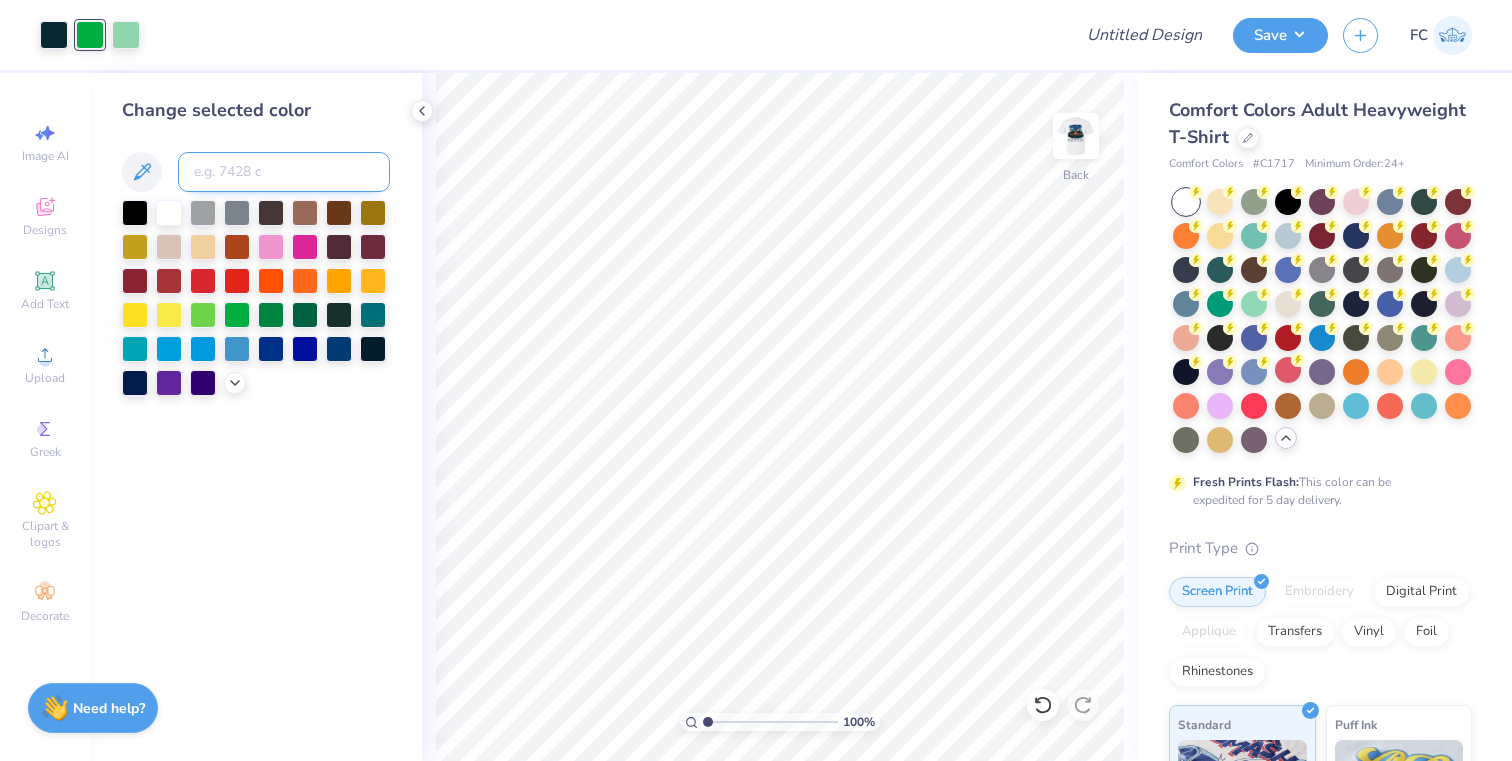 click at bounding box center (284, 172) 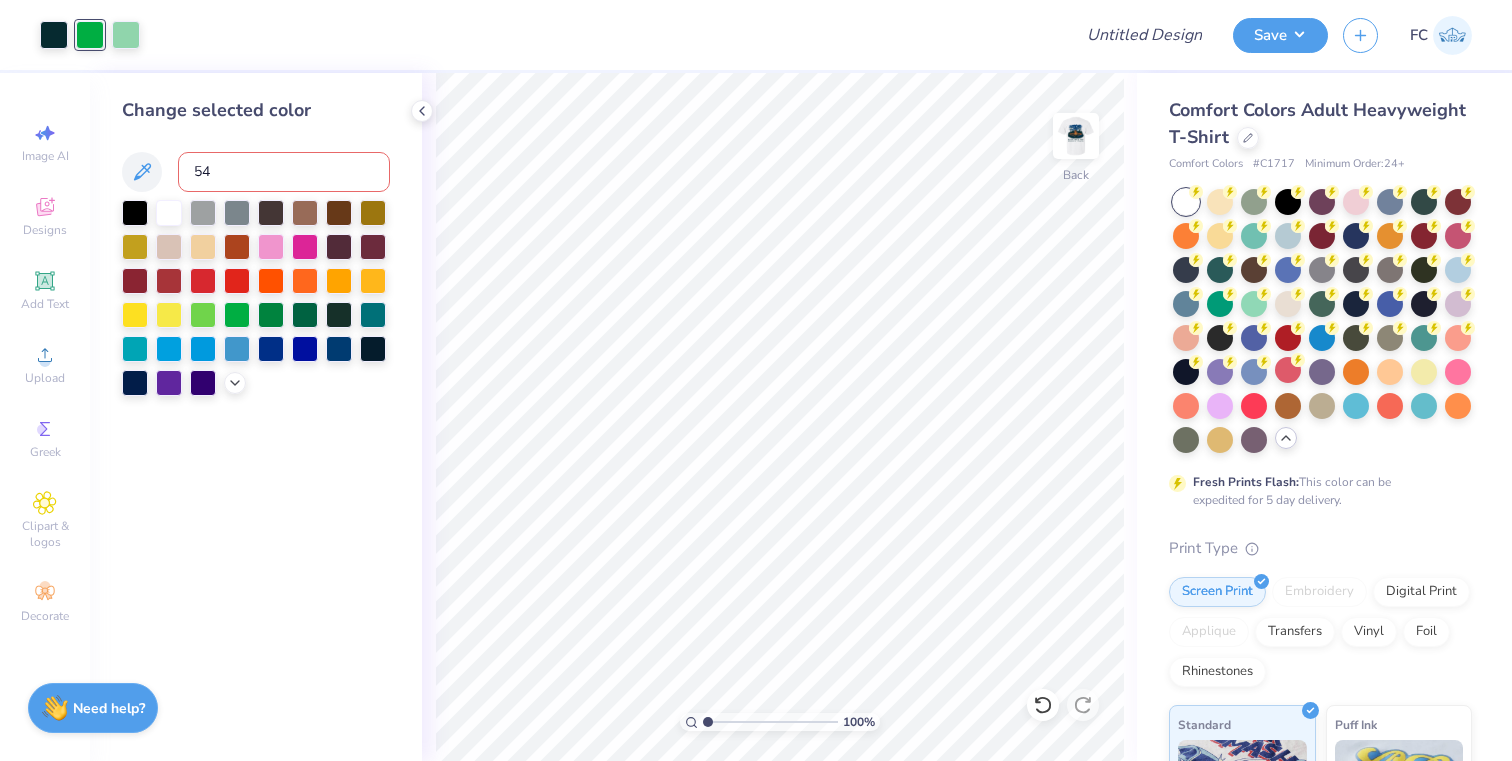 type on "546" 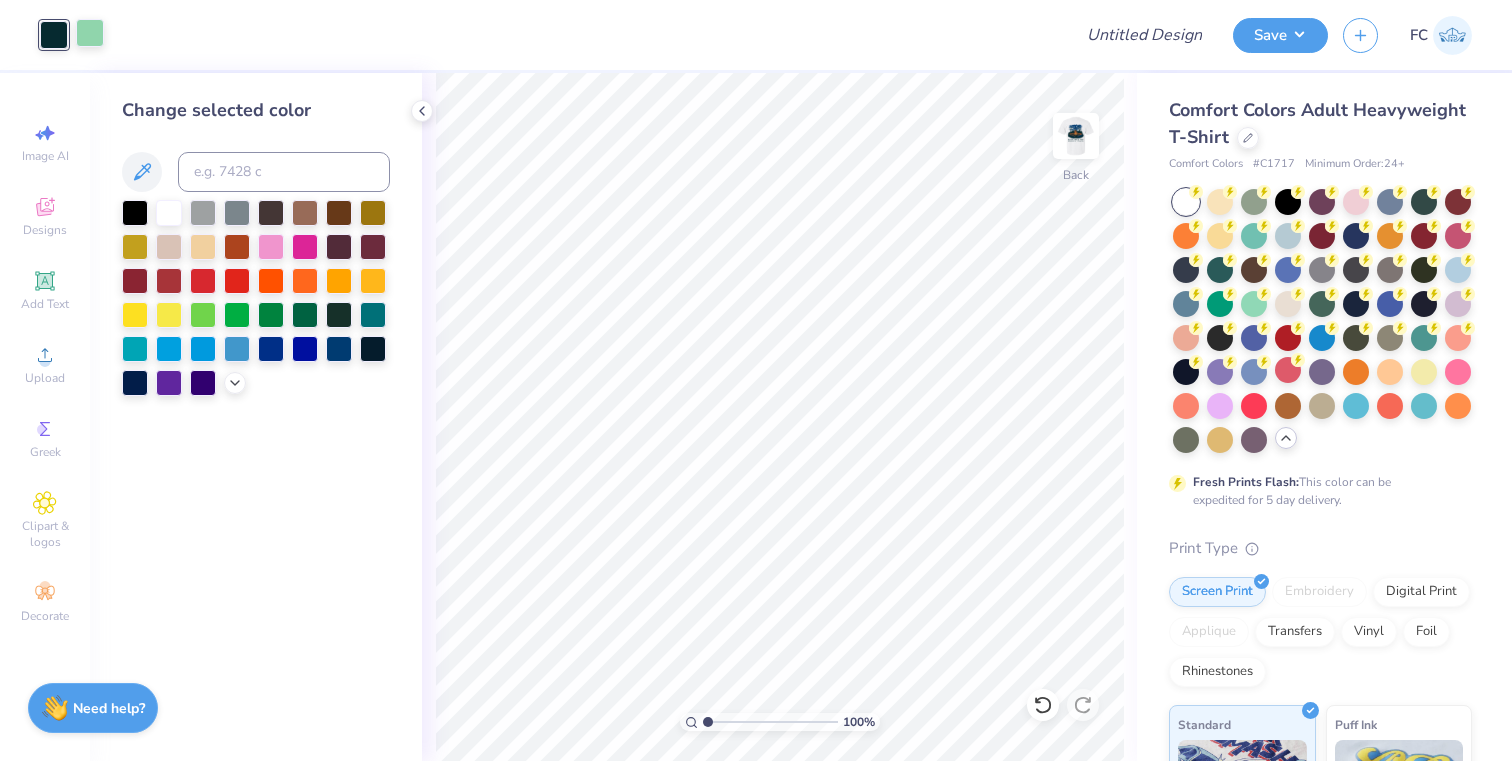 click at bounding box center (90, 33) 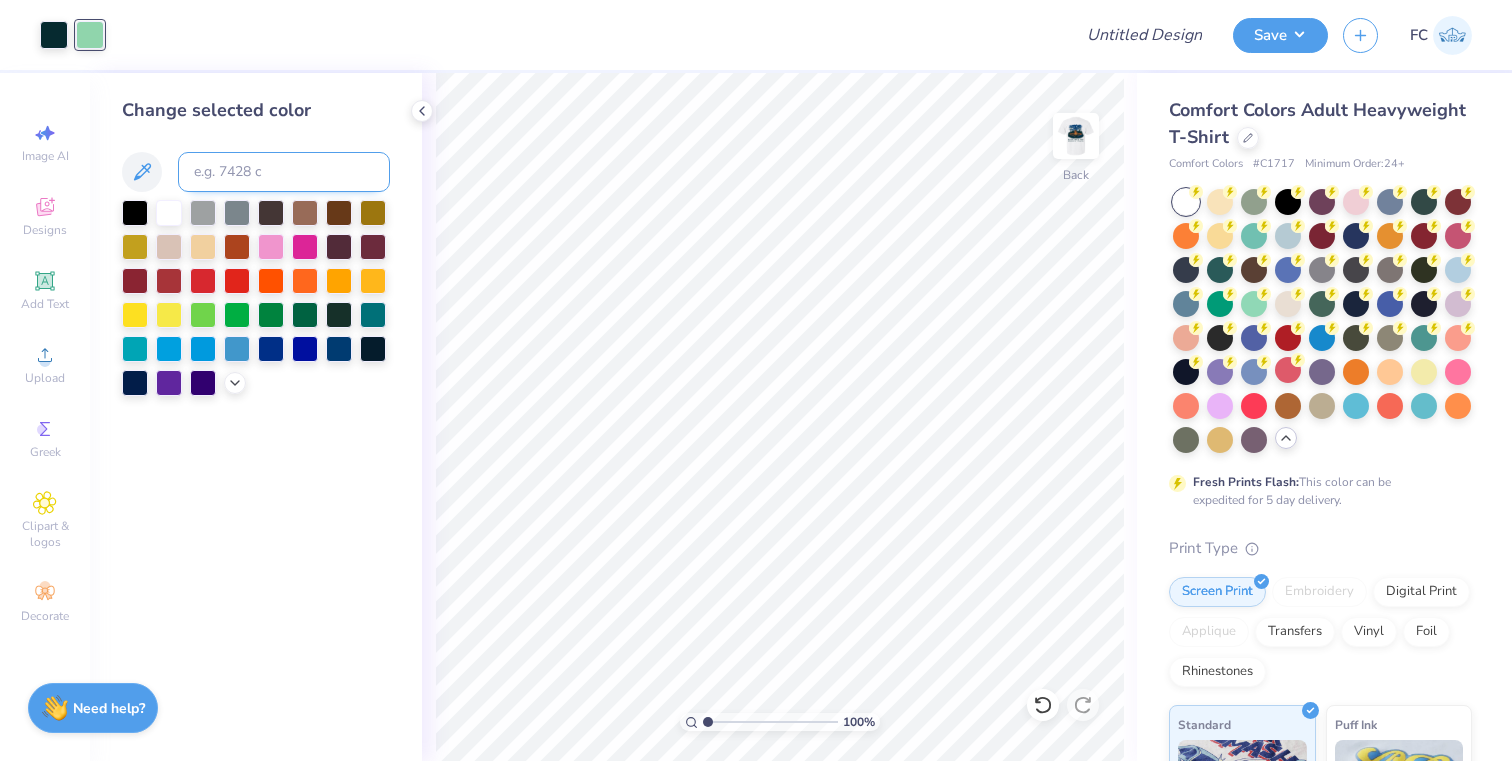 click at bounding box center [284, 172] 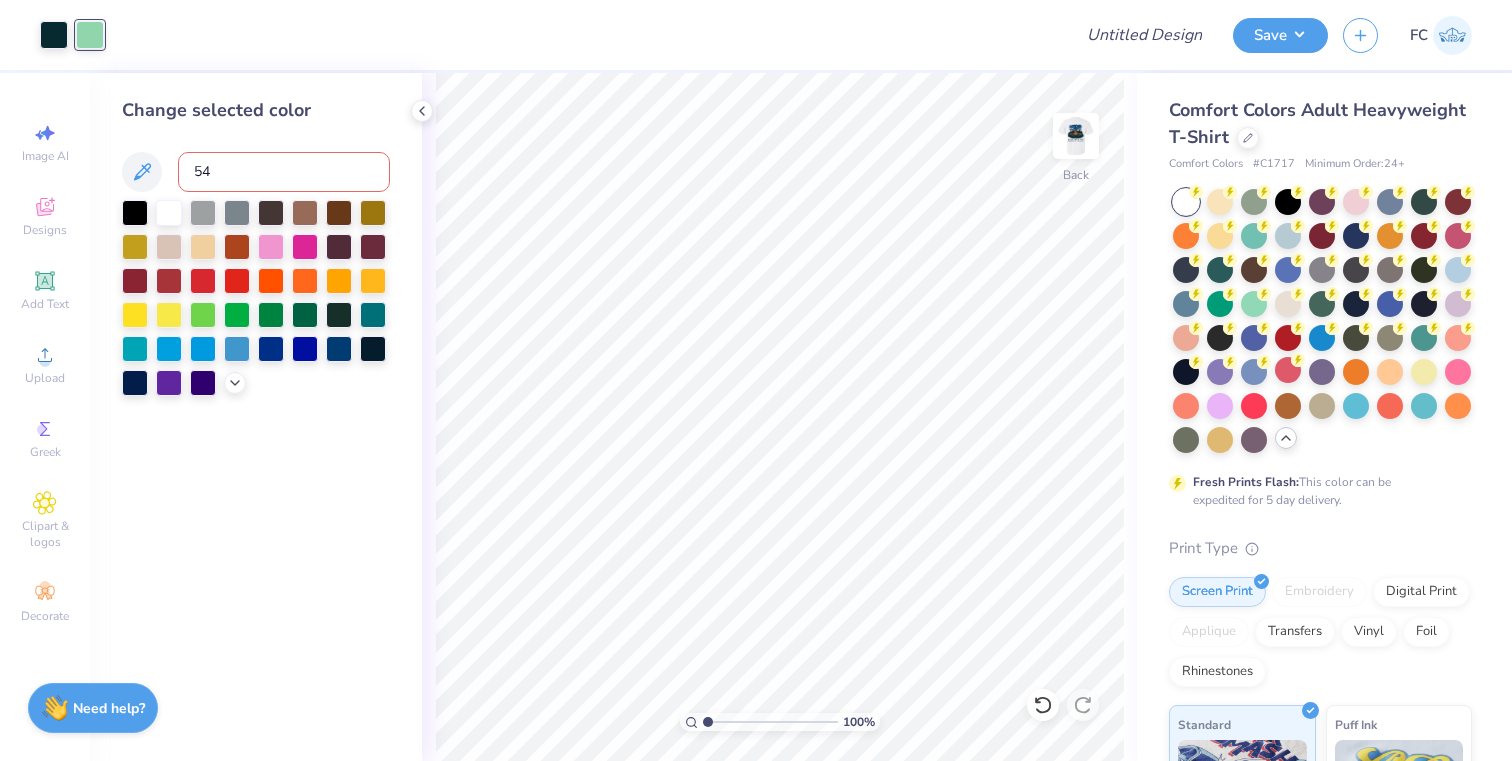 type on "546" 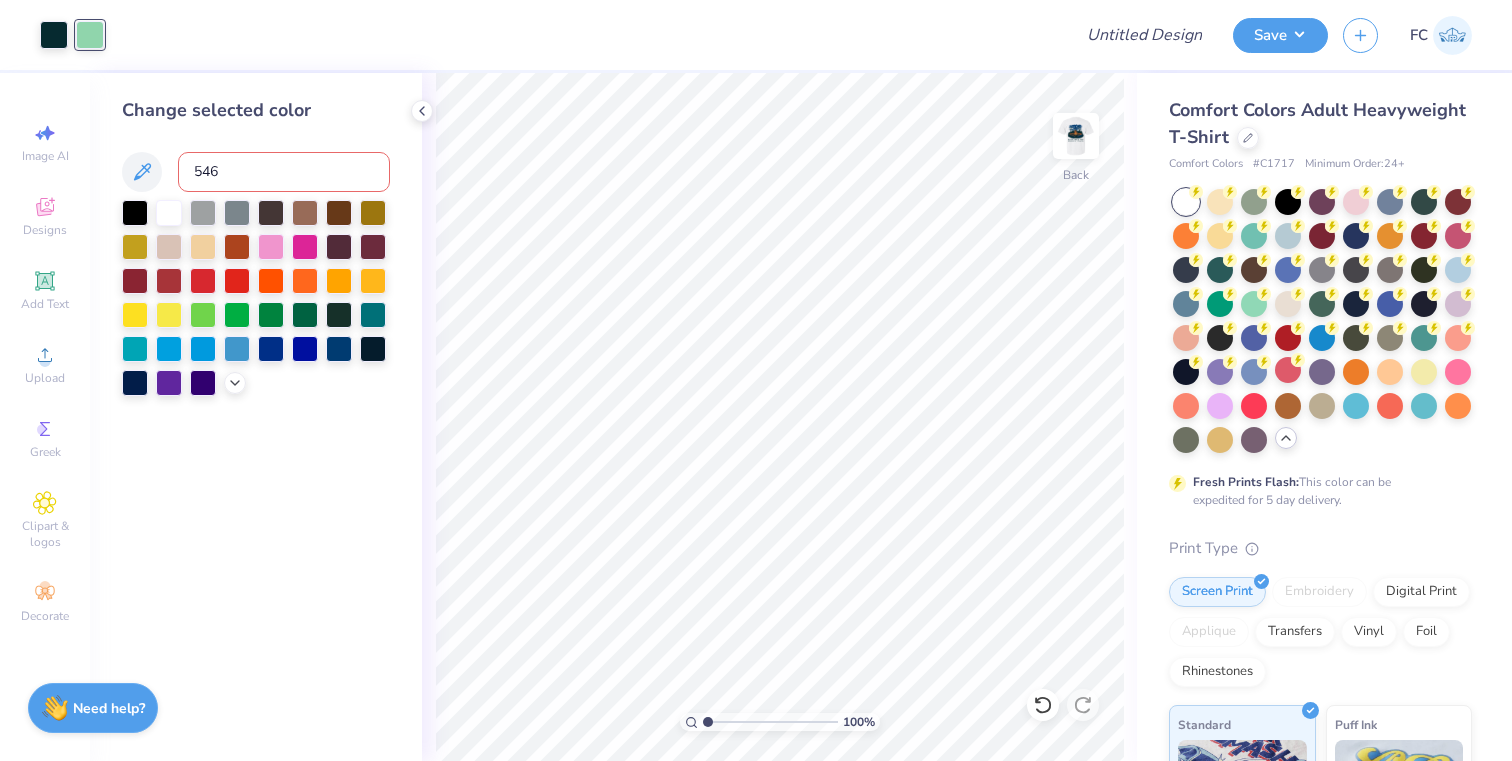 type 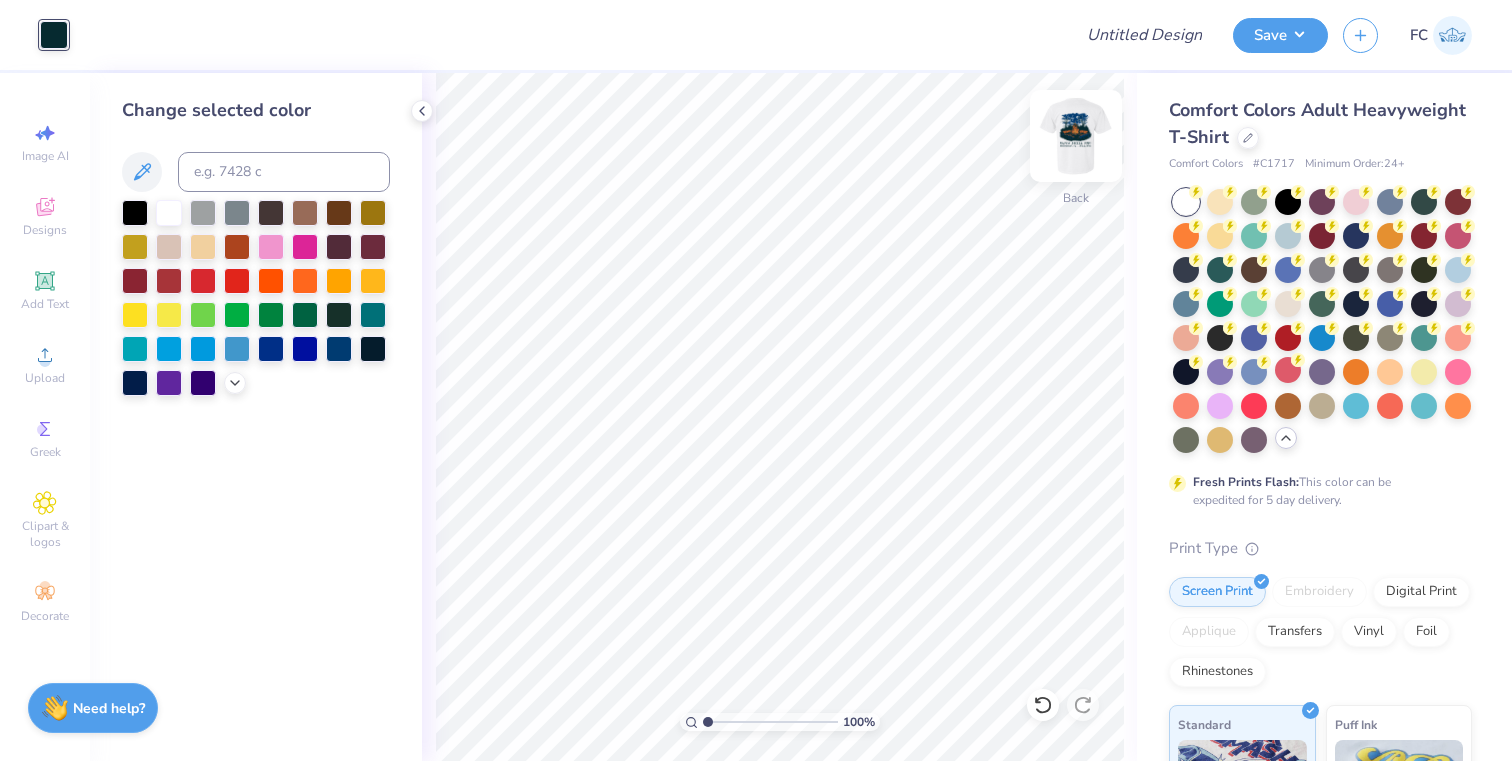 click at bounding box center [1076, 136] 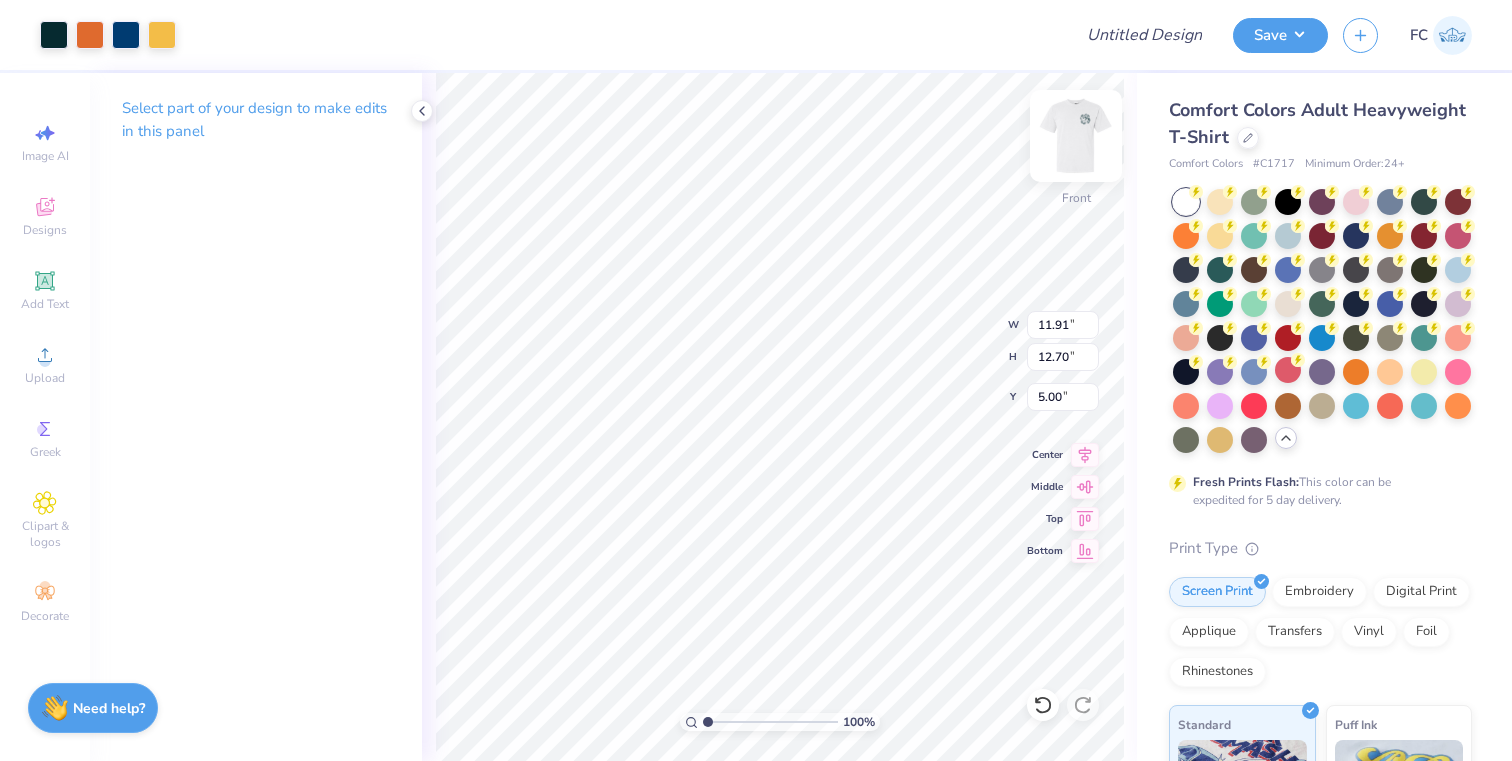 type on "11.91" 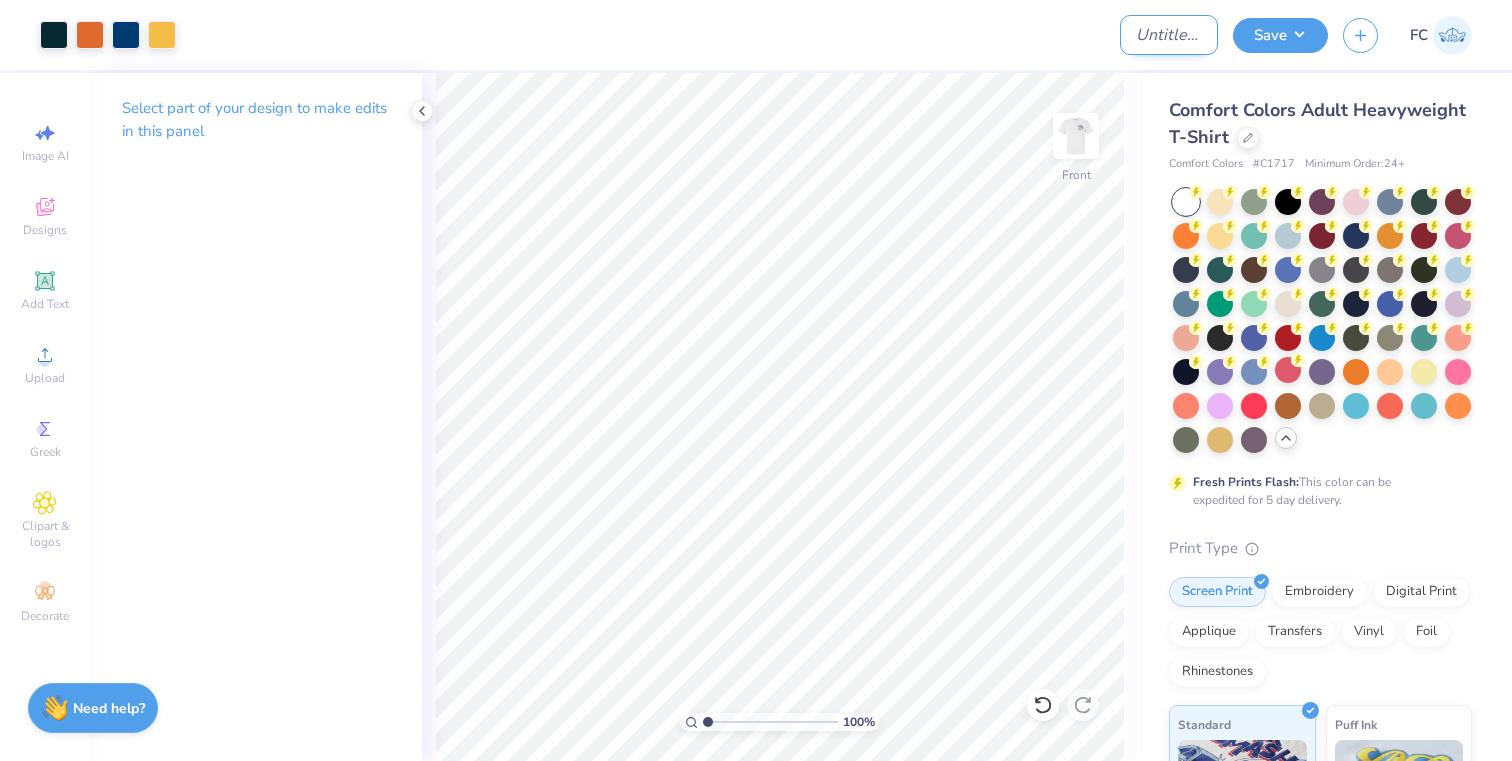 click on "Design Title" at bounding box center (1169, 35) 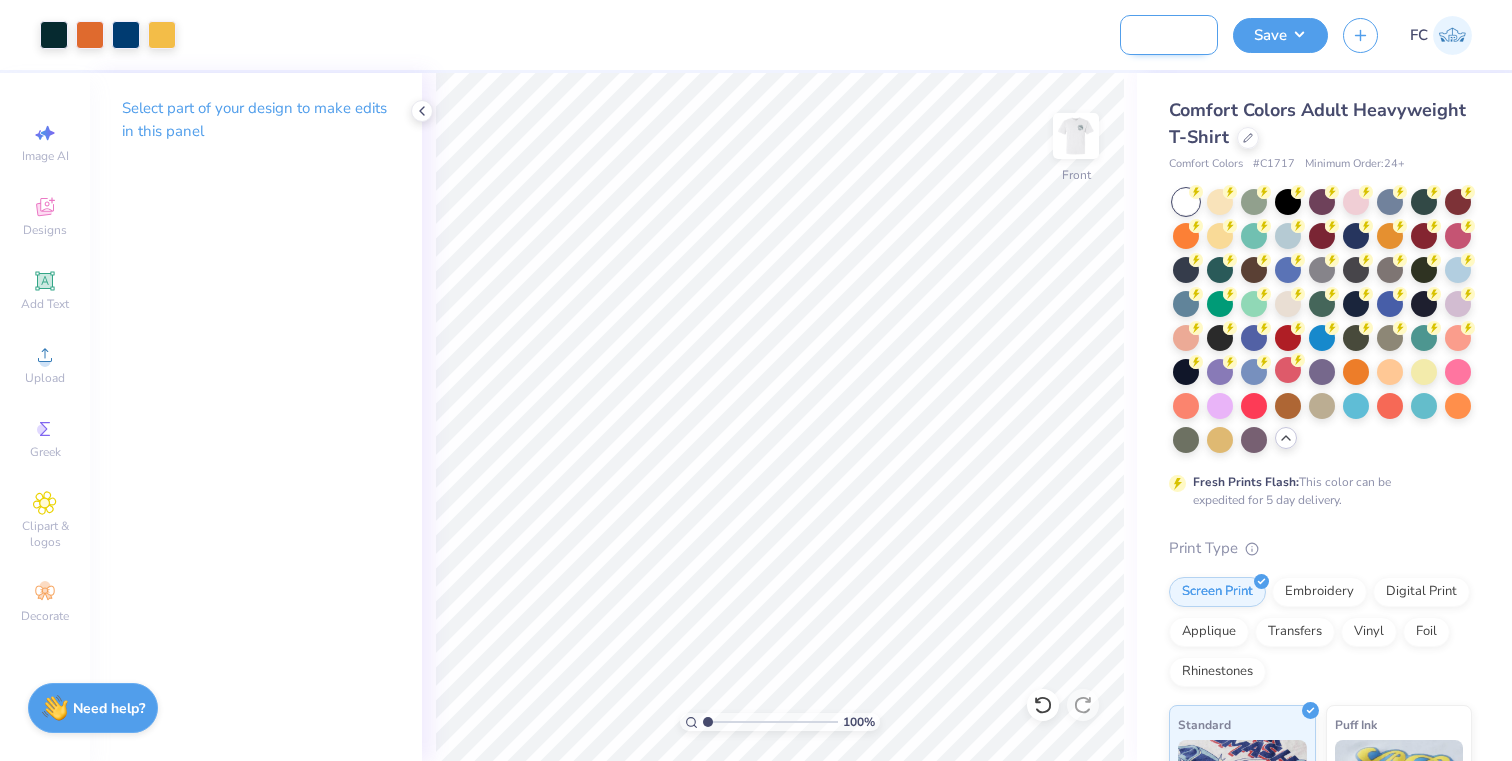 scroll, scrollTop: 0, scrollLeft: 78, axis: horizontal 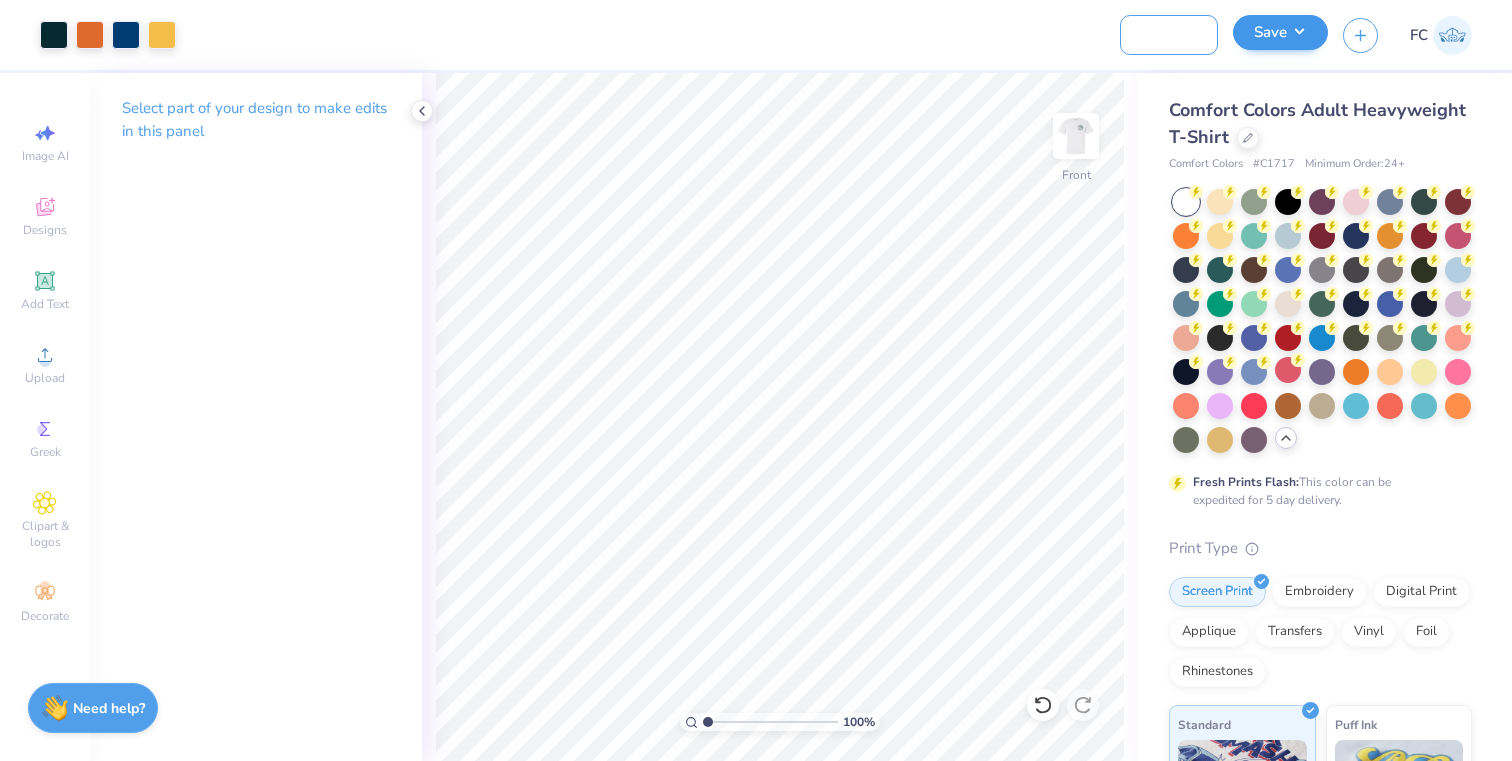 type on "KDR Rush Option 2" 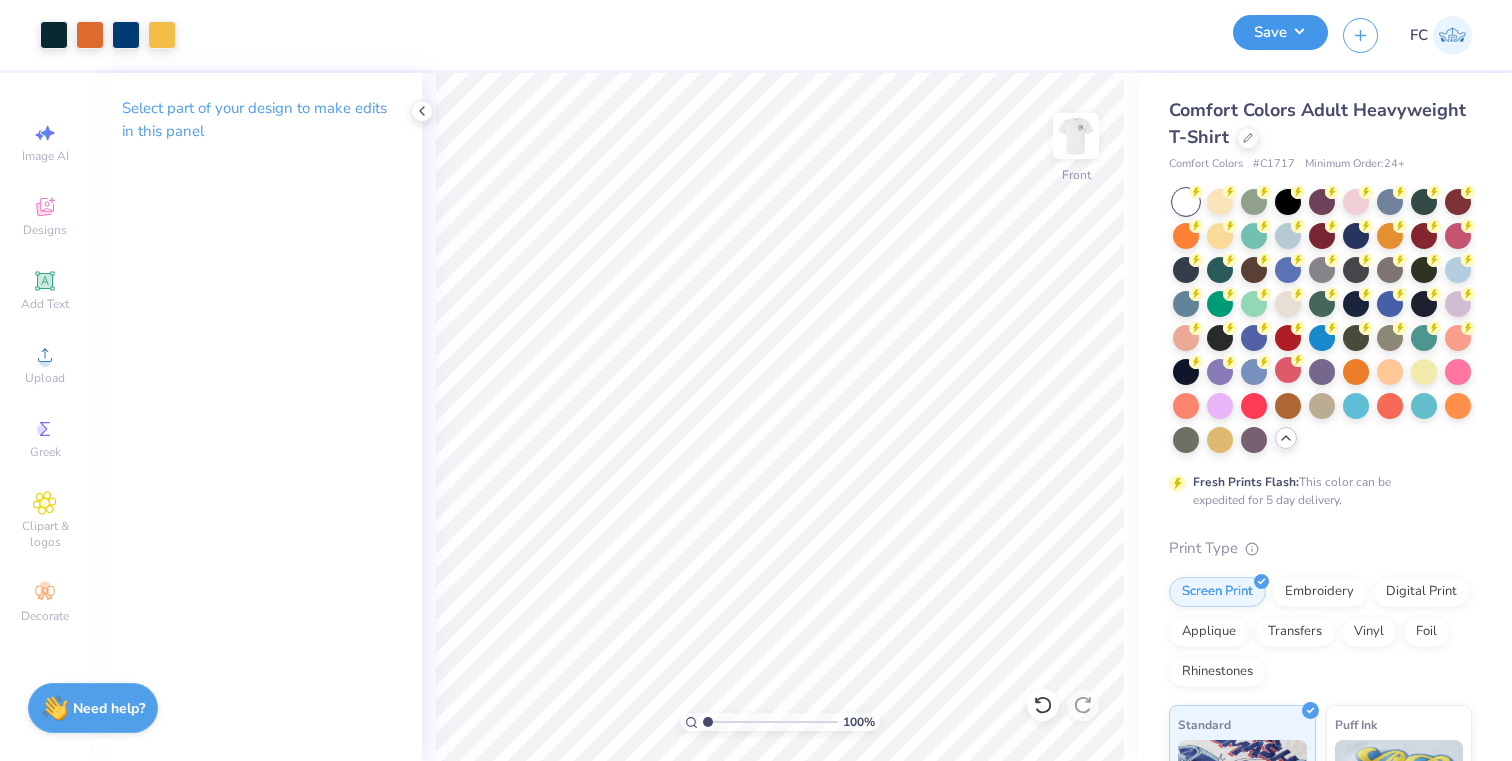 click on "Save" at bounding box center [1280, 32] 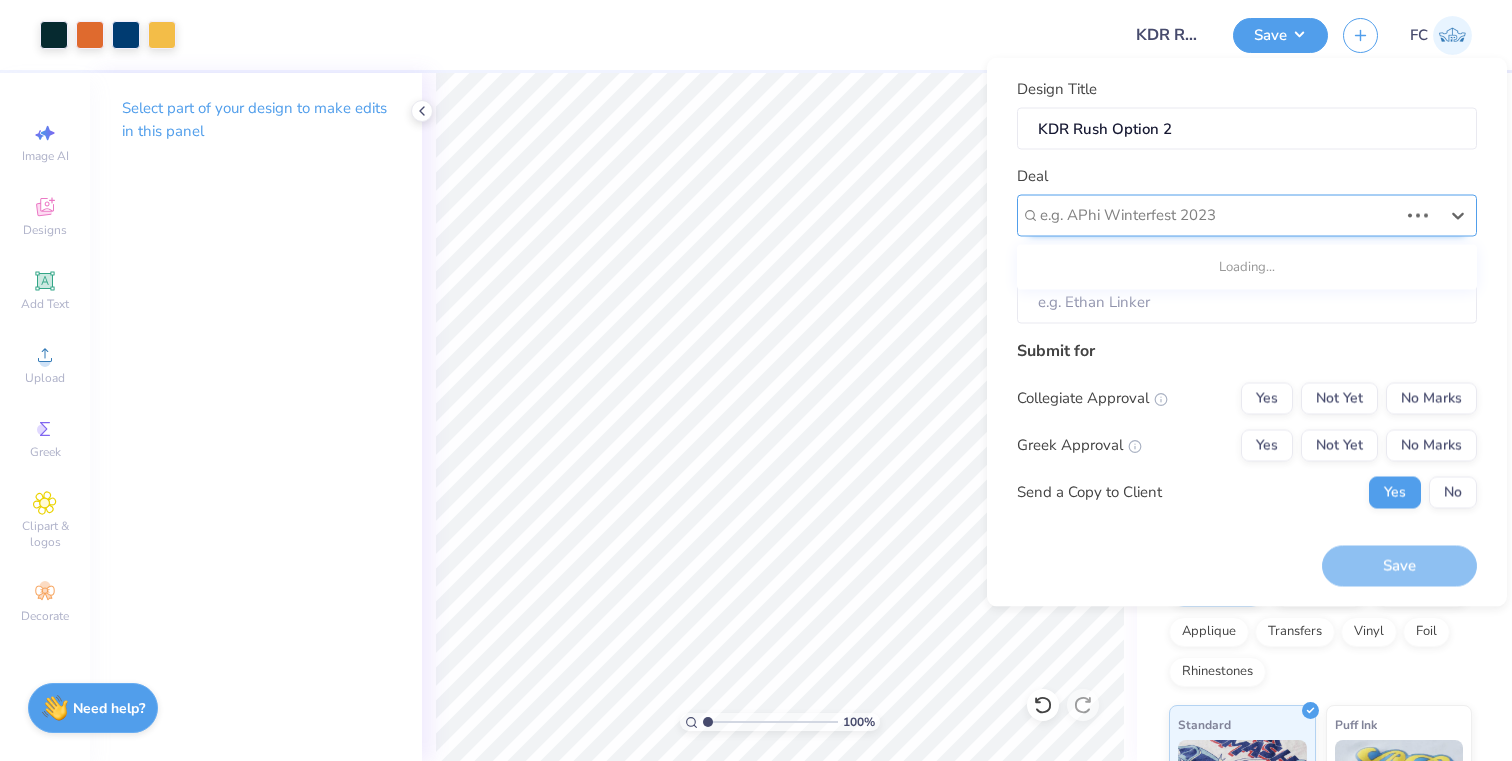click at bounding box center (1219, 215) 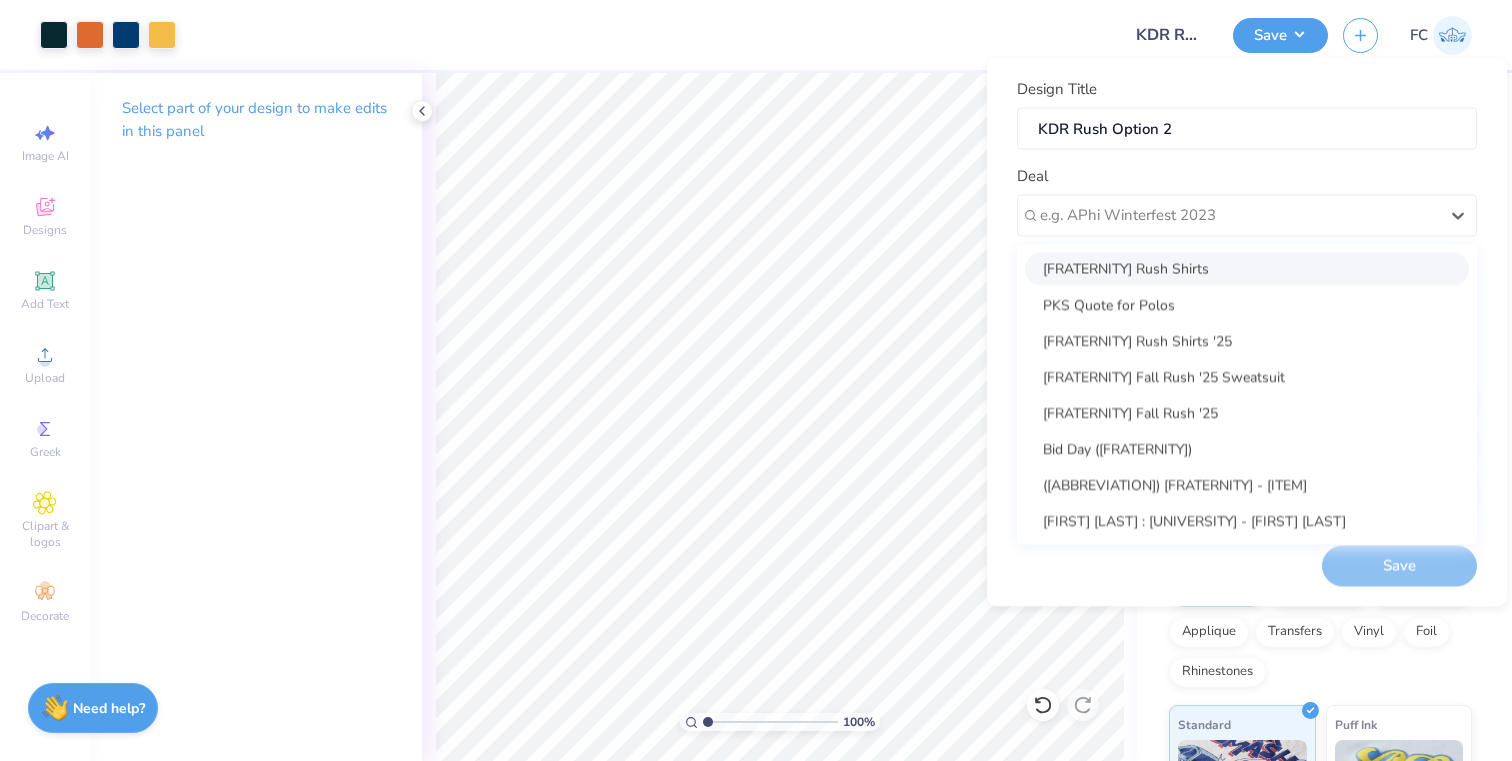 click on "[FRATERNITY] Rush Shirts" at bounding box center (1247, 268) 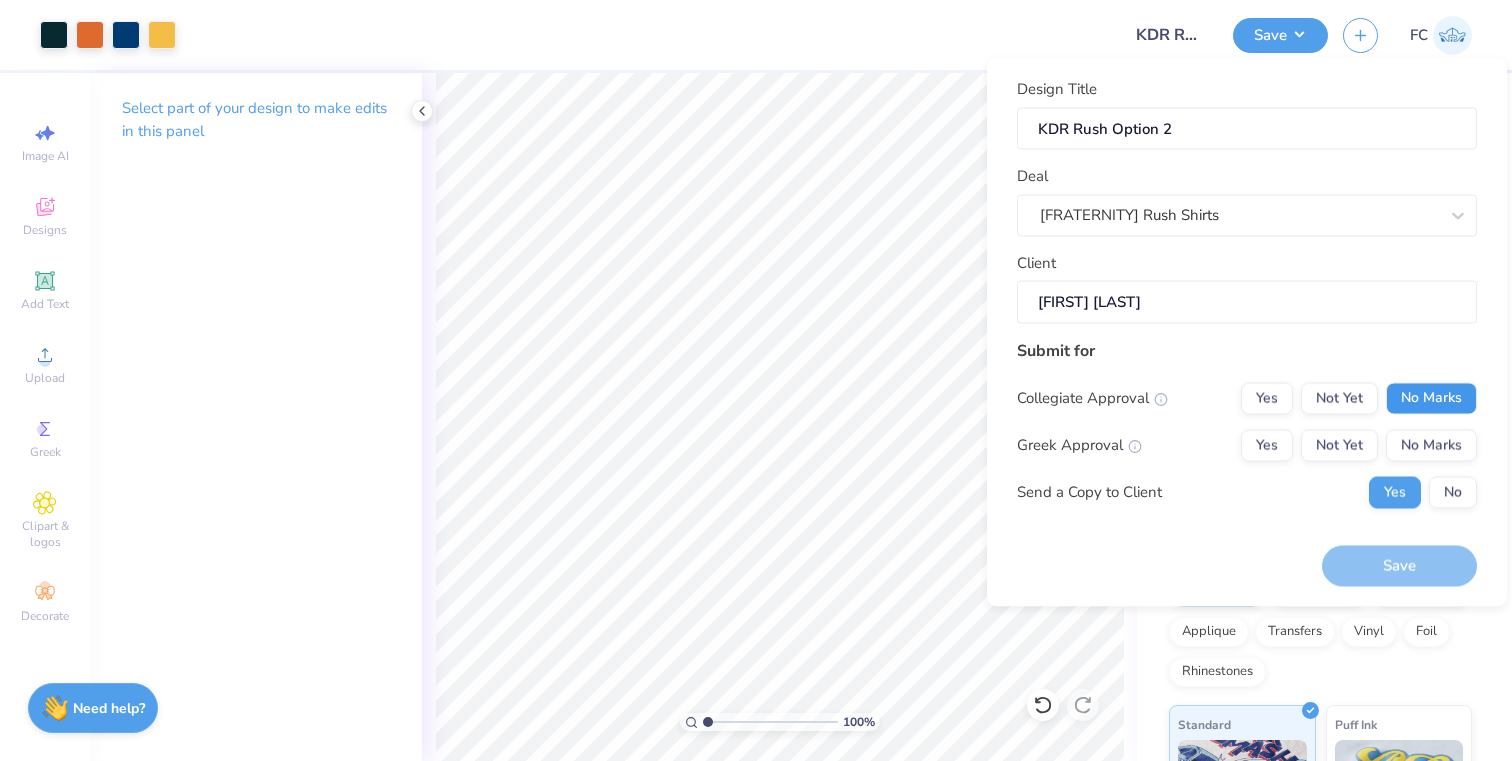 click on "No Marks" at bounding box center (1431, 398) 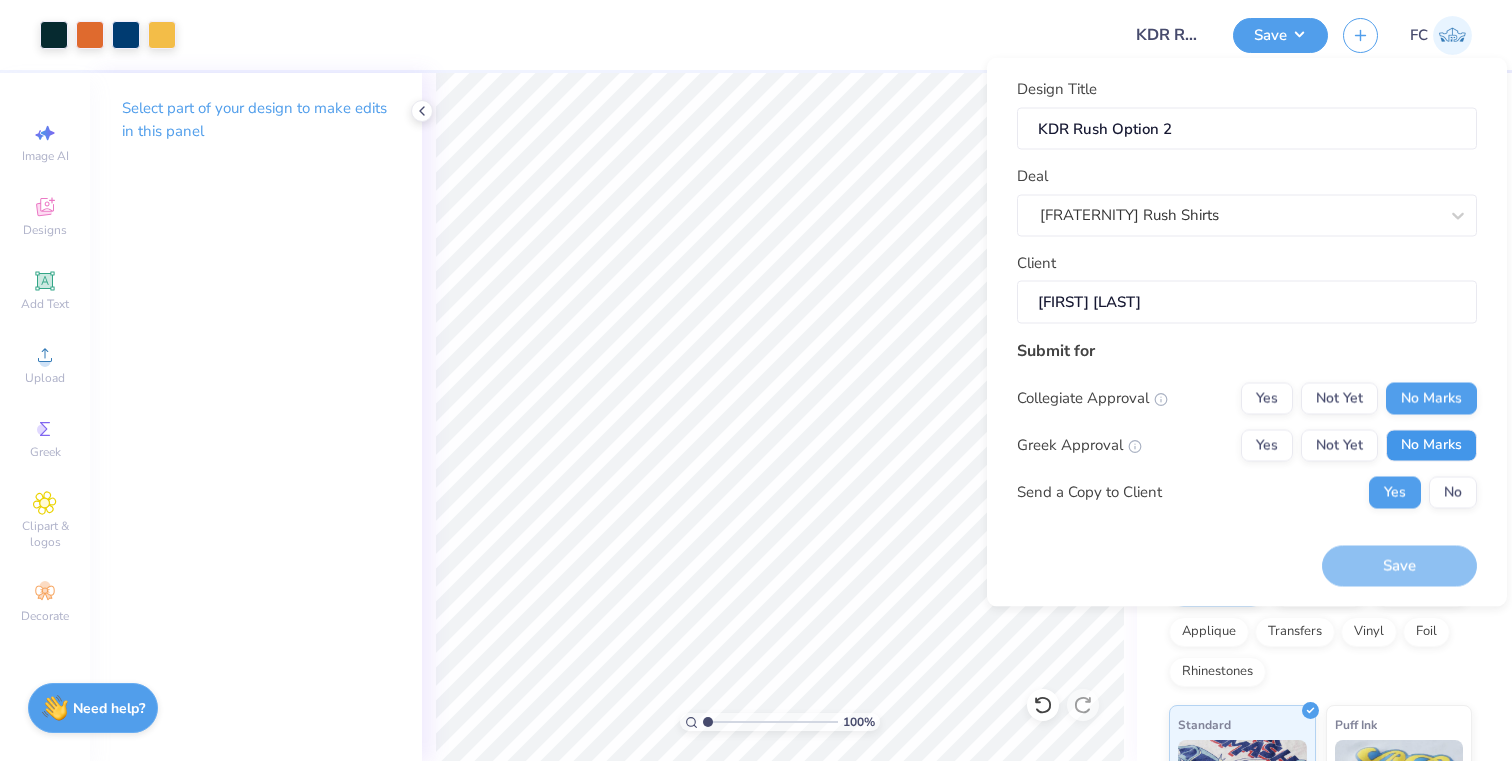 click on "No Marks" at bounding box center [1431, 445] 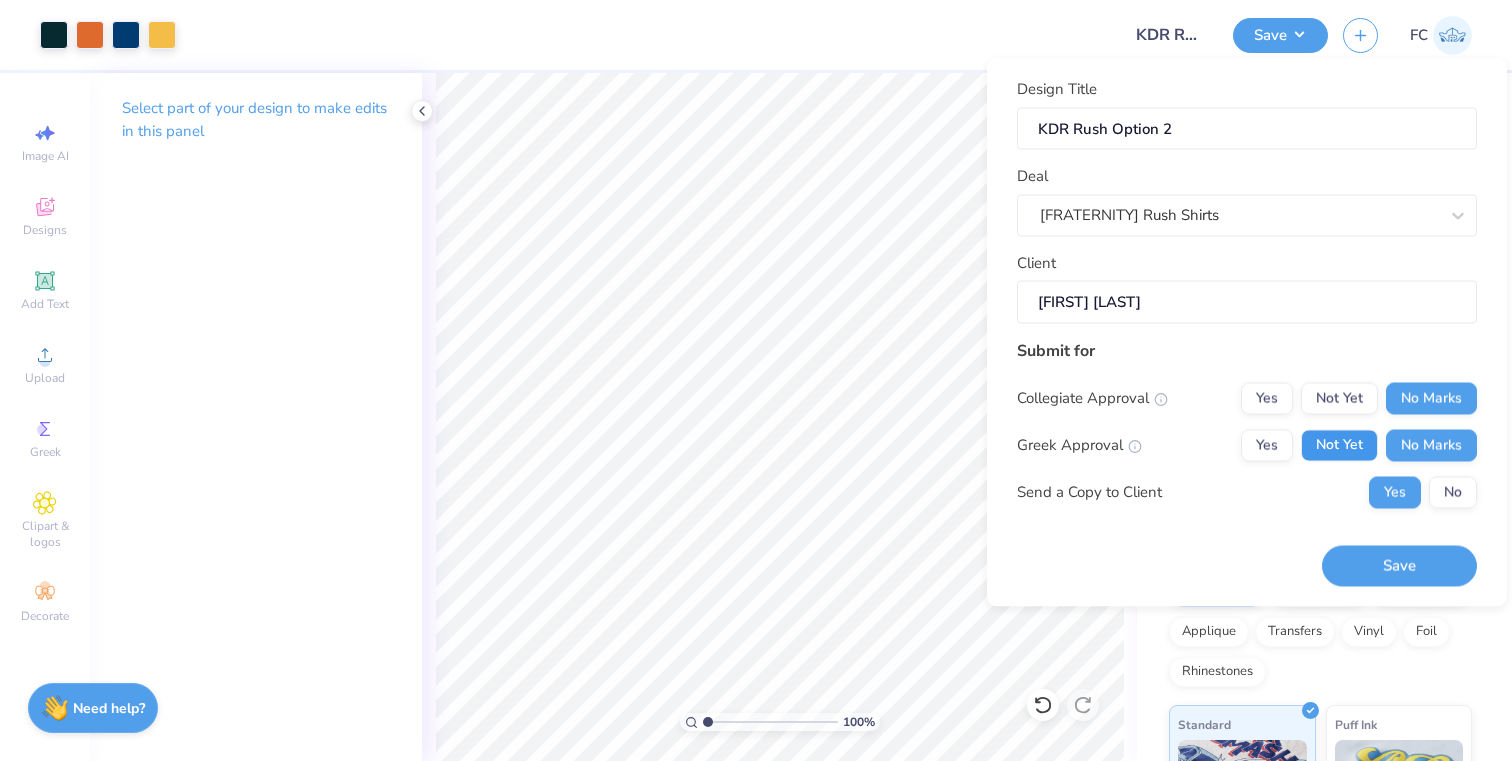 click on "Not Yet" at bounding box center (1339, 445) 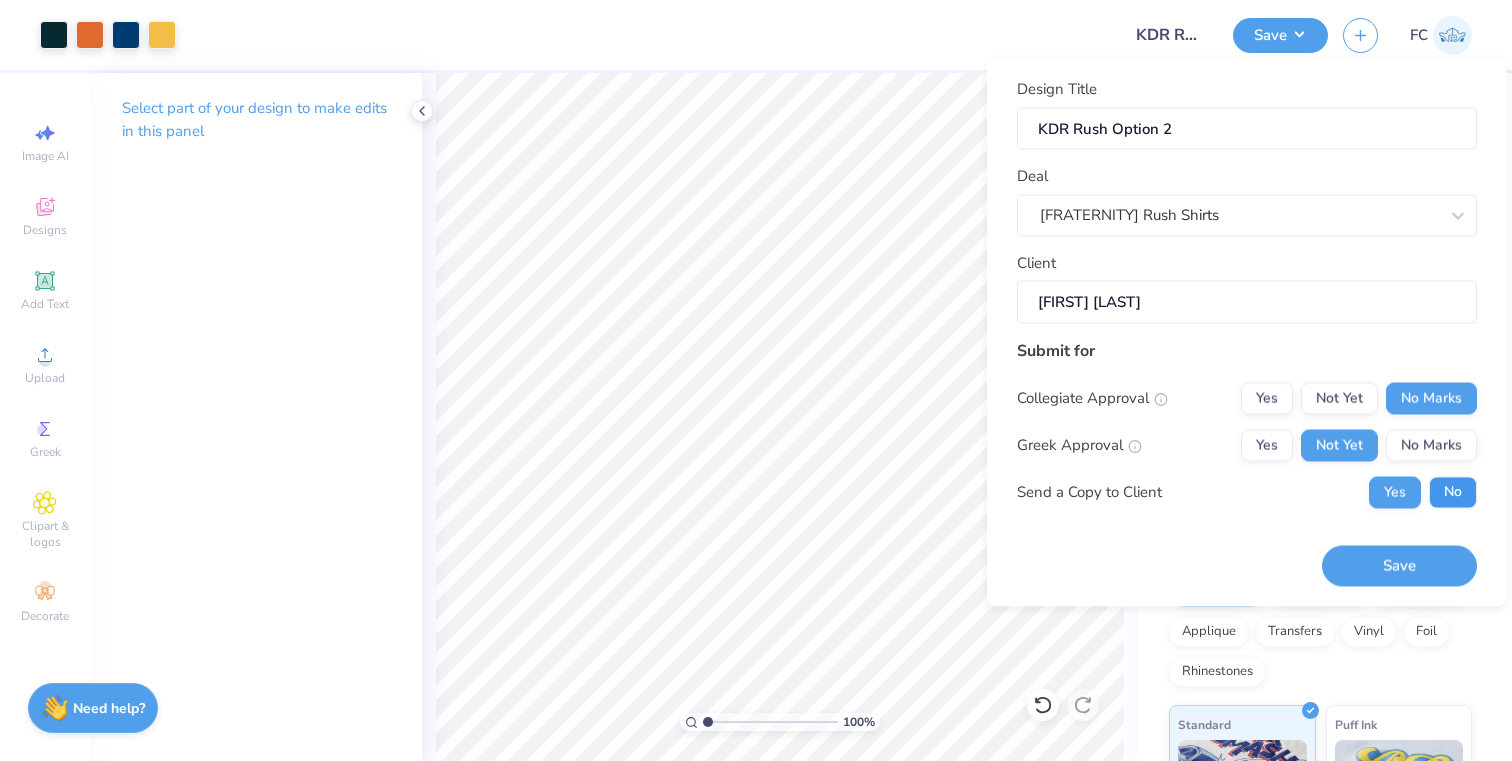 click on "No" at bounding box center [1453, 492] 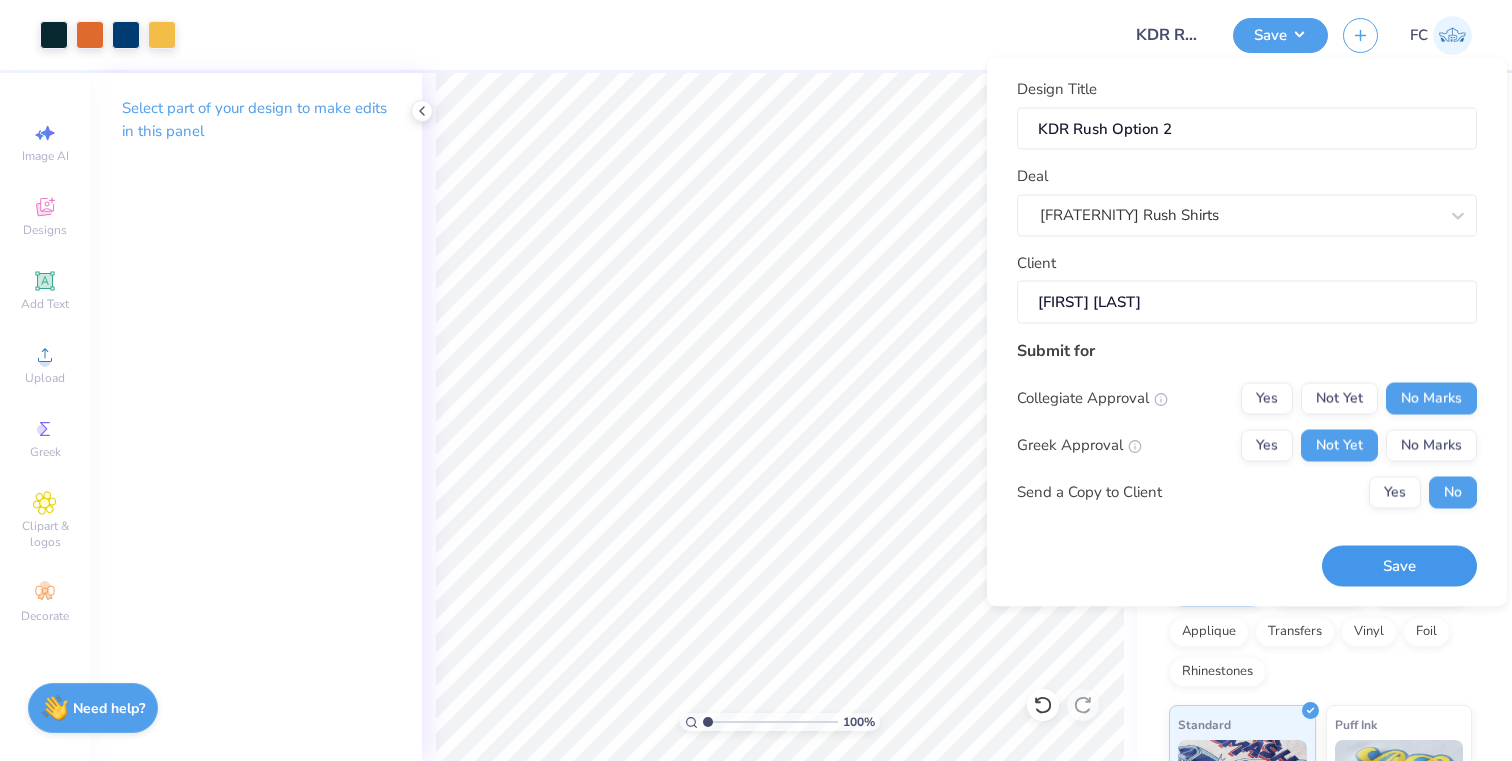 click on "Save" at bounding box center [1399, 566] 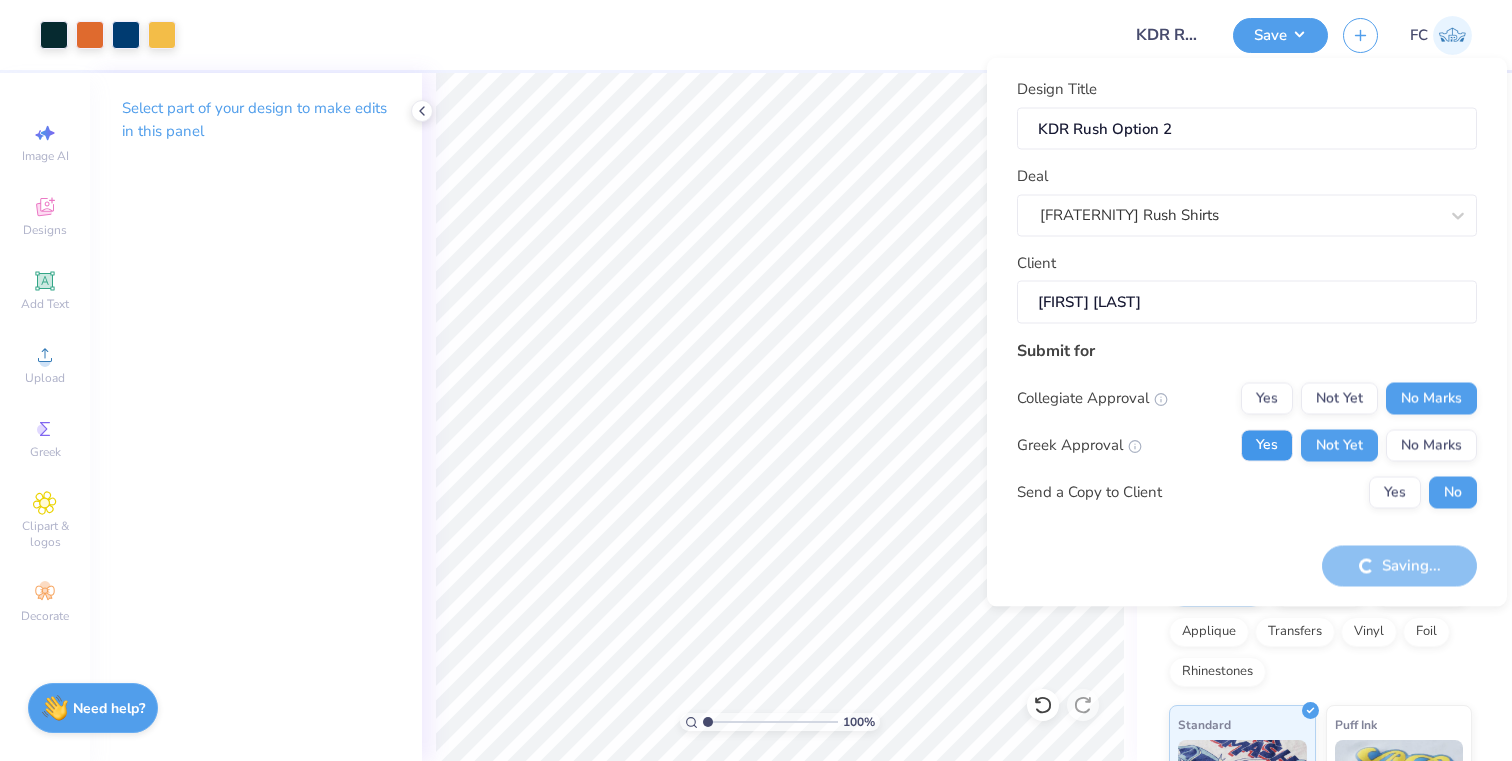 click on "Yes" at bounding box center [1267, 445] 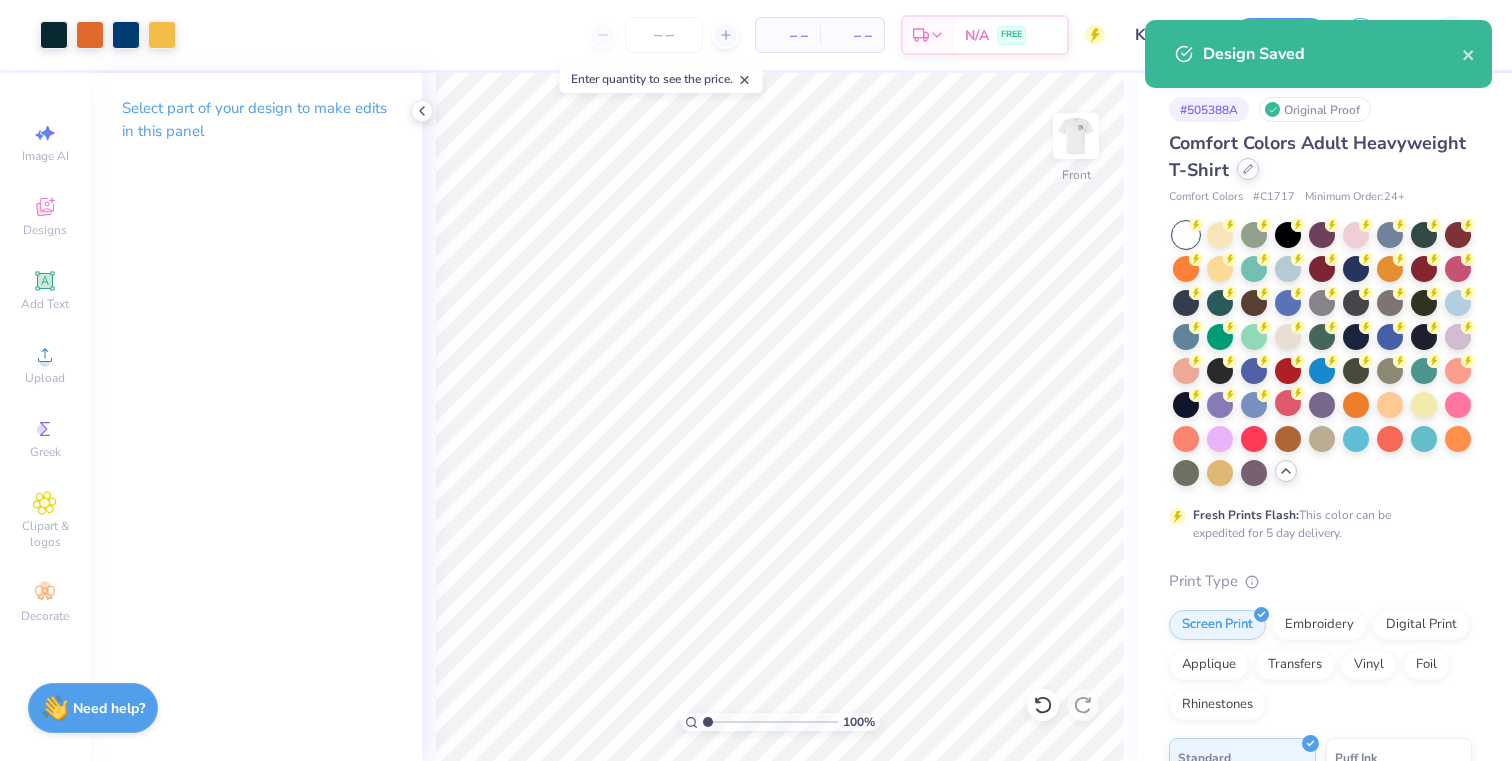 click on "Comfort Colors Adult Heavyweight T-Shirt" at bounding box center [1320, 157] 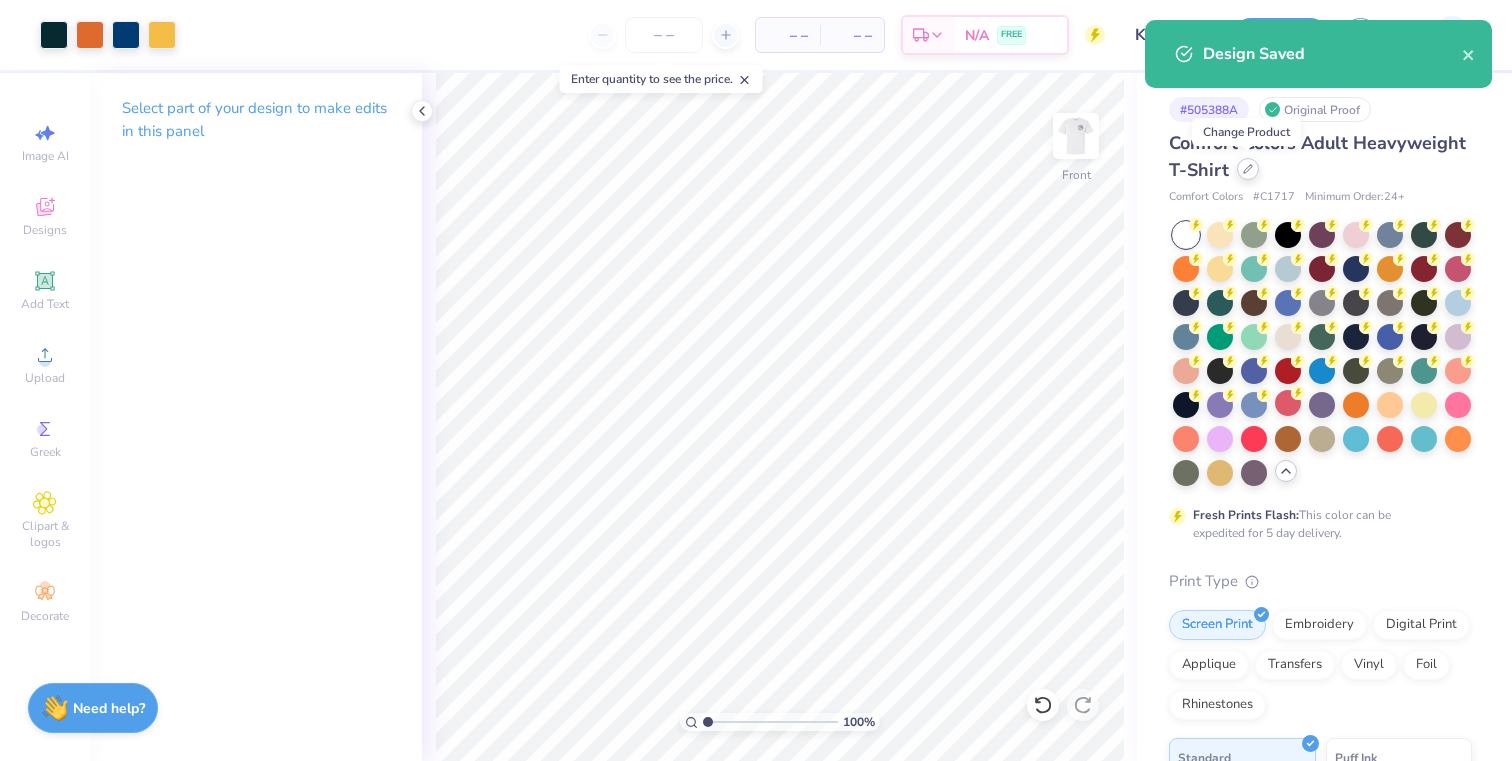 click 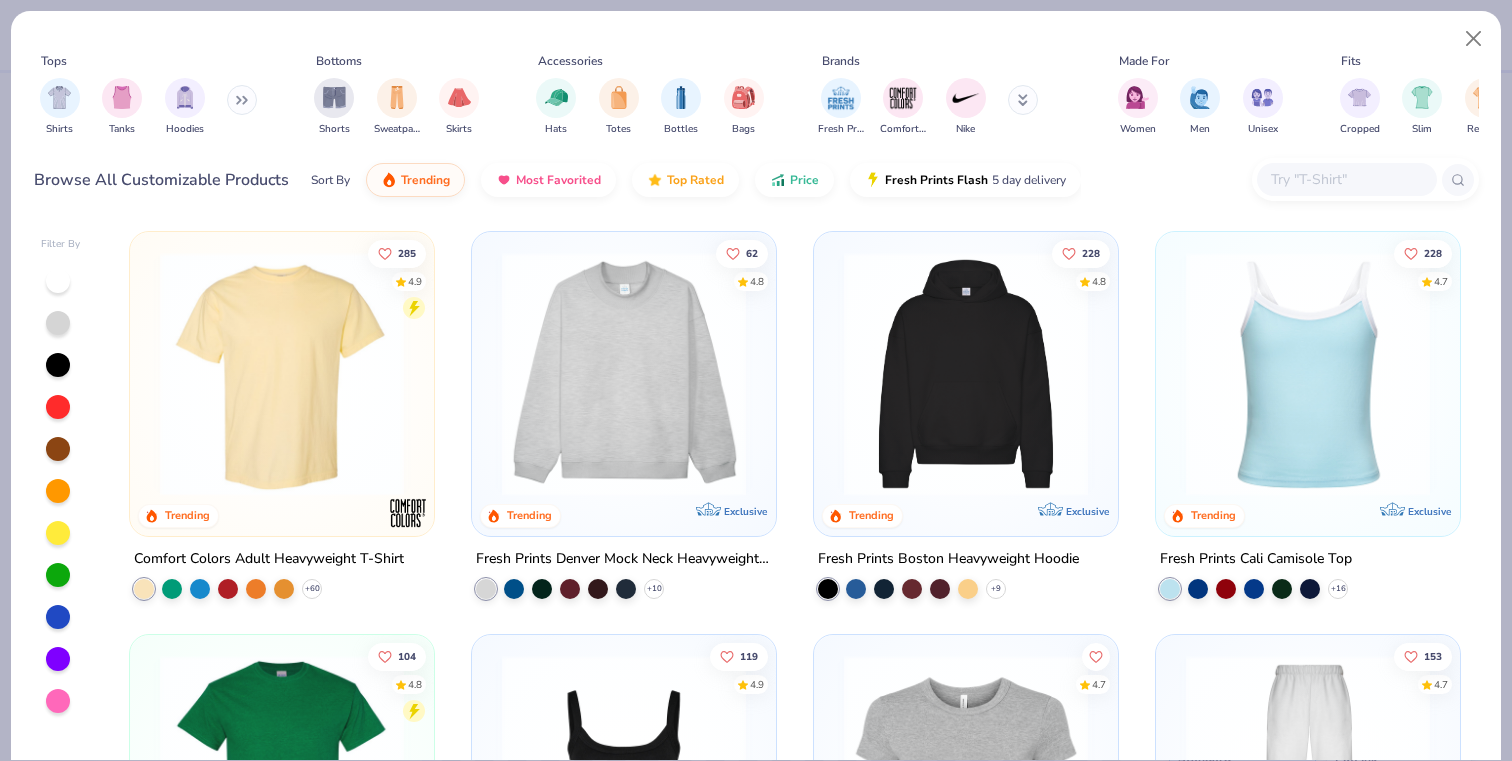 click at bounding box center [1346, 179] 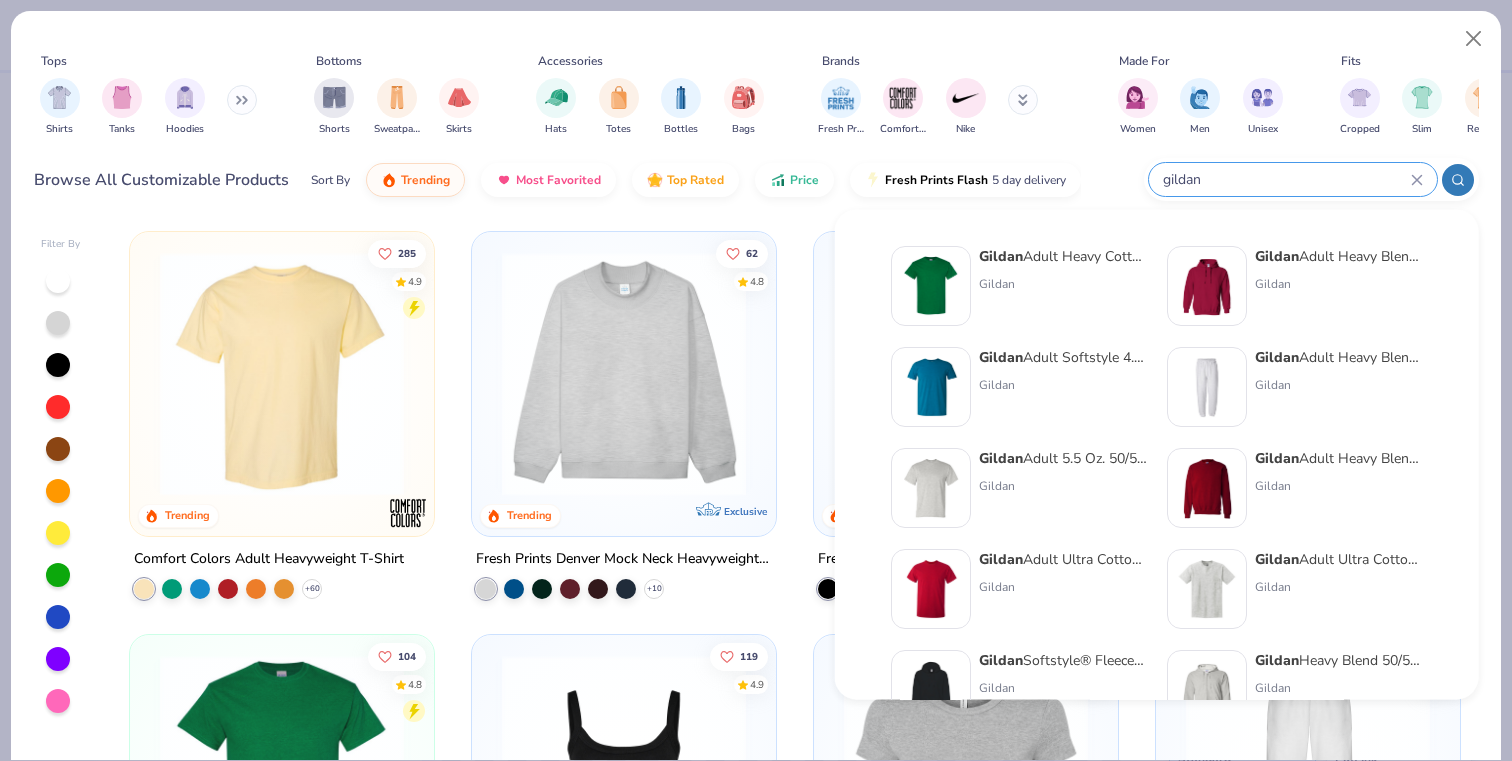 type on "gildan" 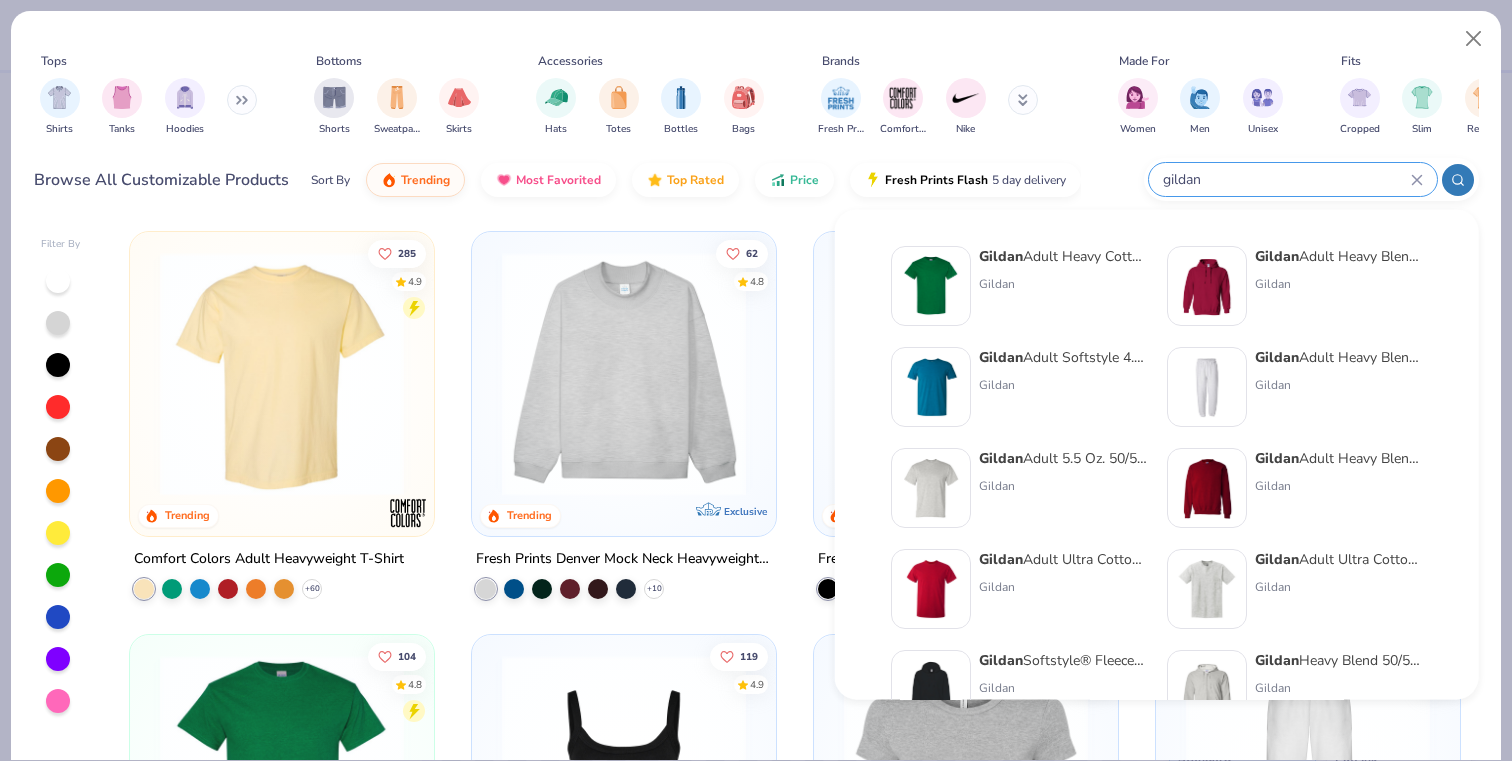 click on "Gildan  Adult Heavy Cotton T-Shirt" at bounding box center (1063, 256) 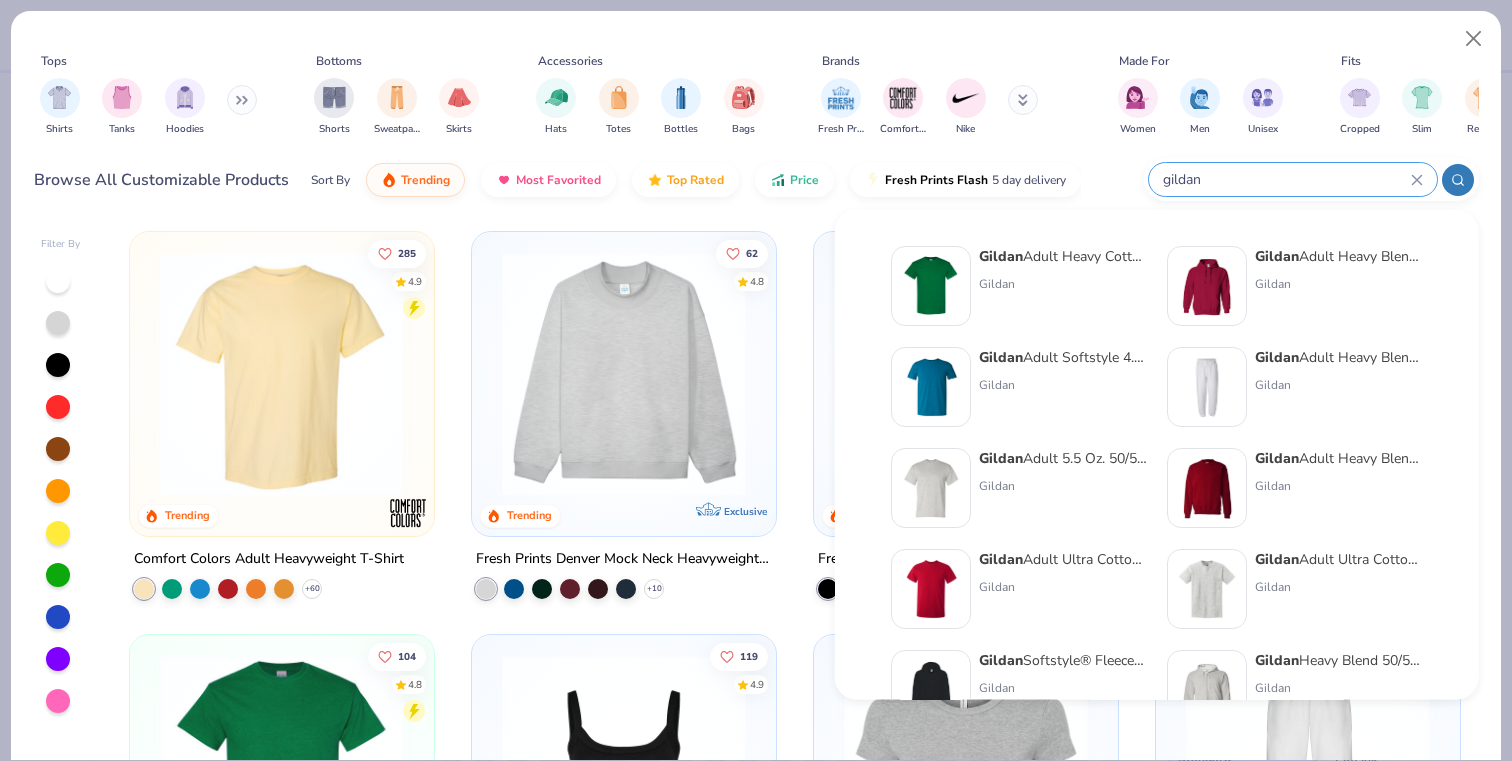 type 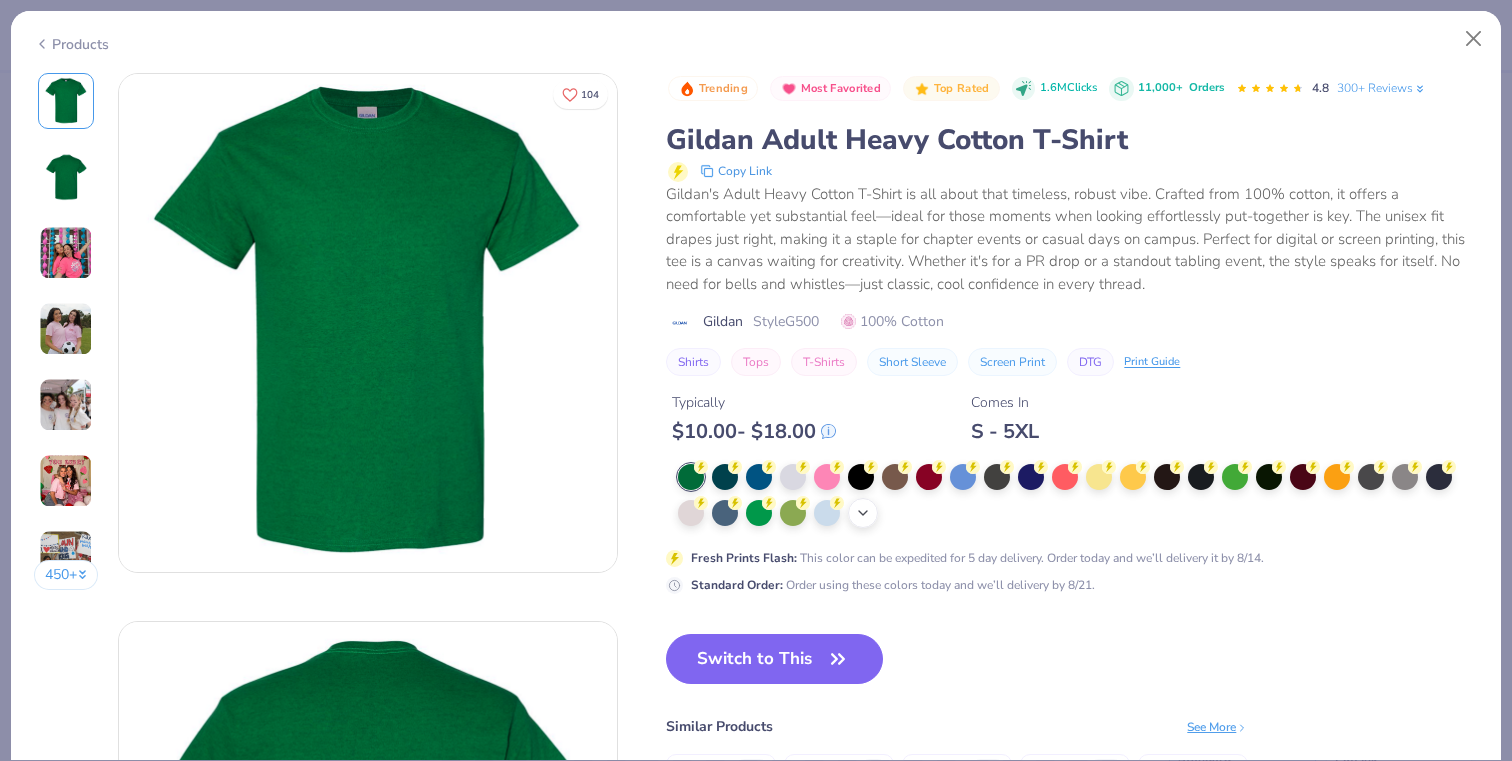 click 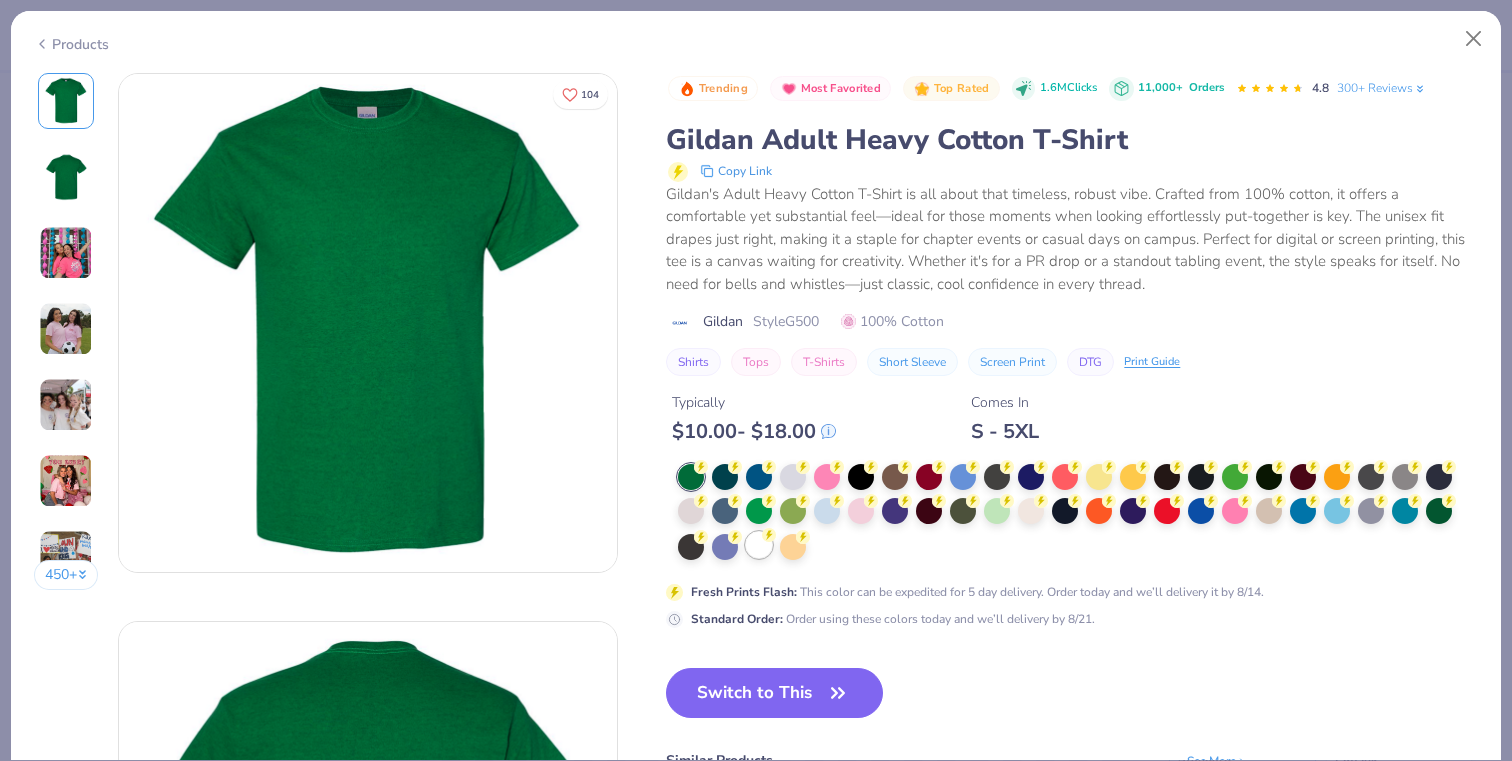 click at bounding box center [759, 545] 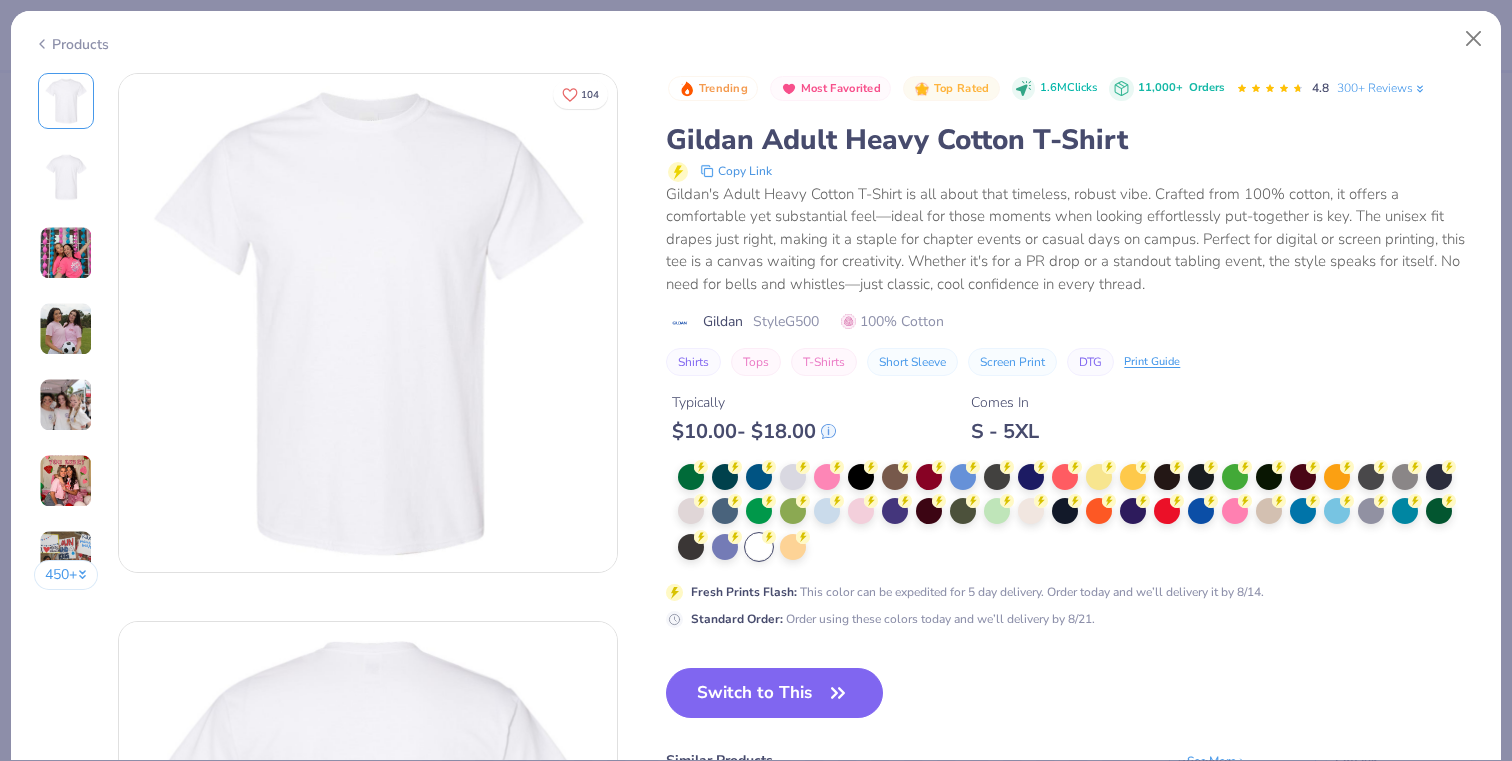 click on "Switch to This" at bounding box center [774, 693] 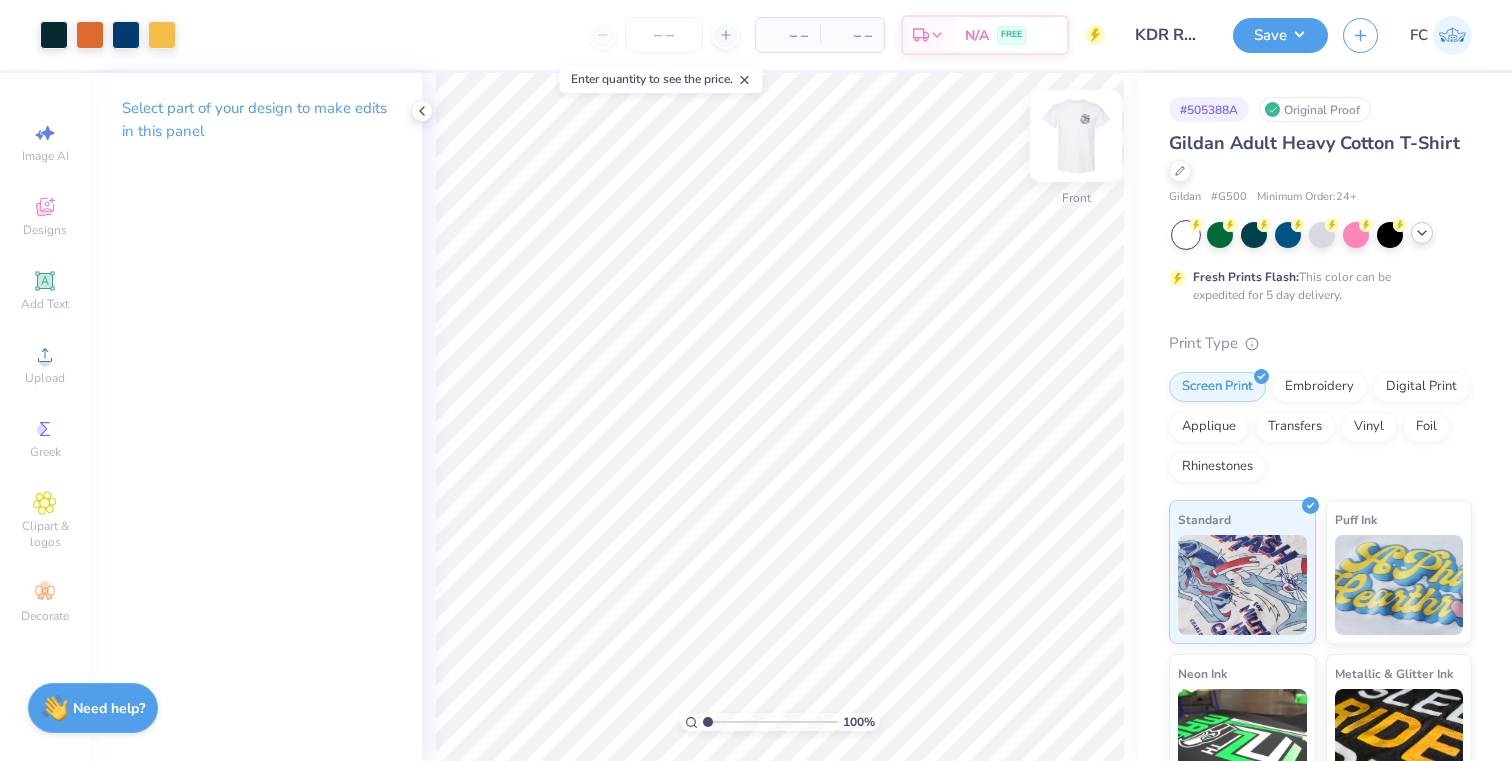 click at bounding box center (1076, 136) 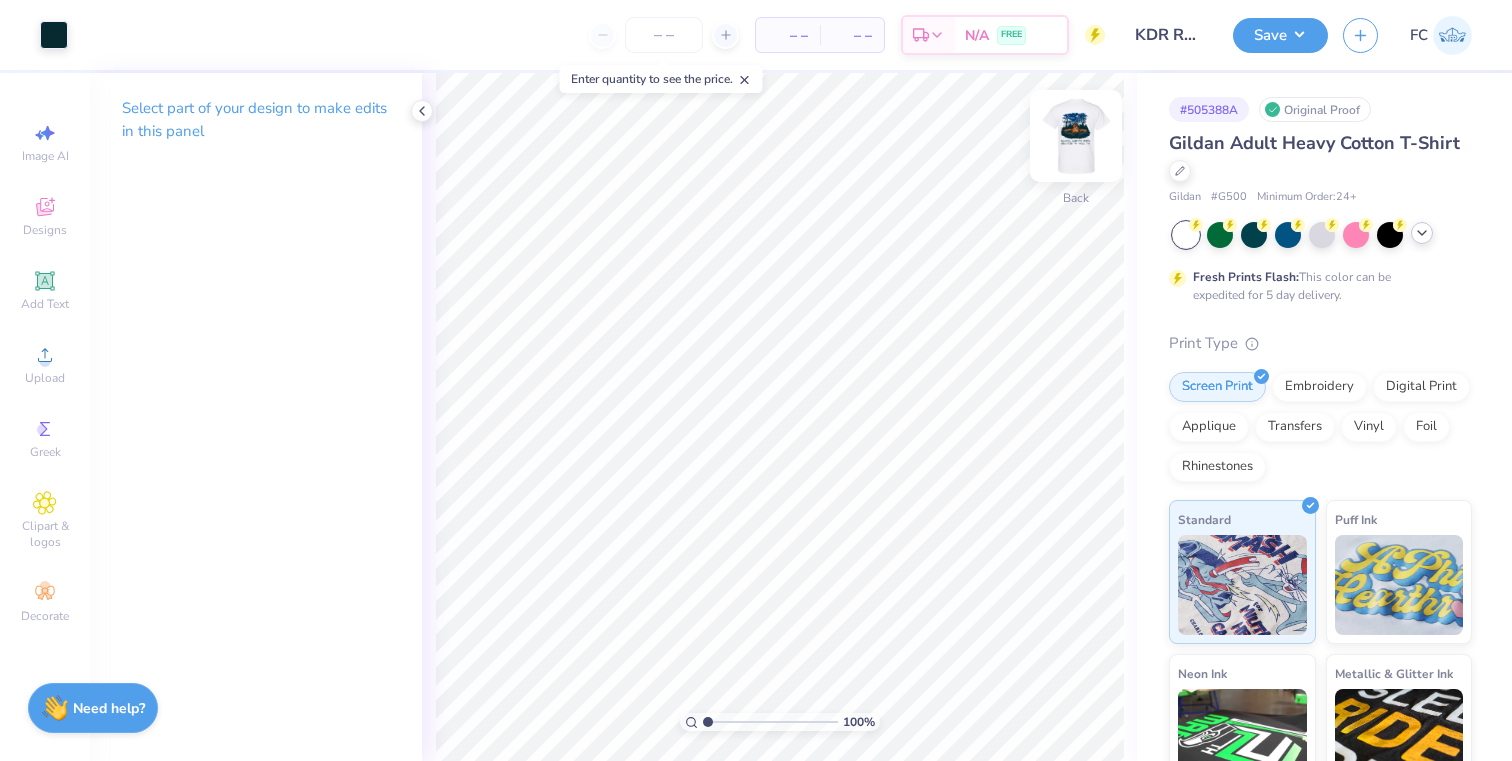 click at bounding box center [1076, 136] 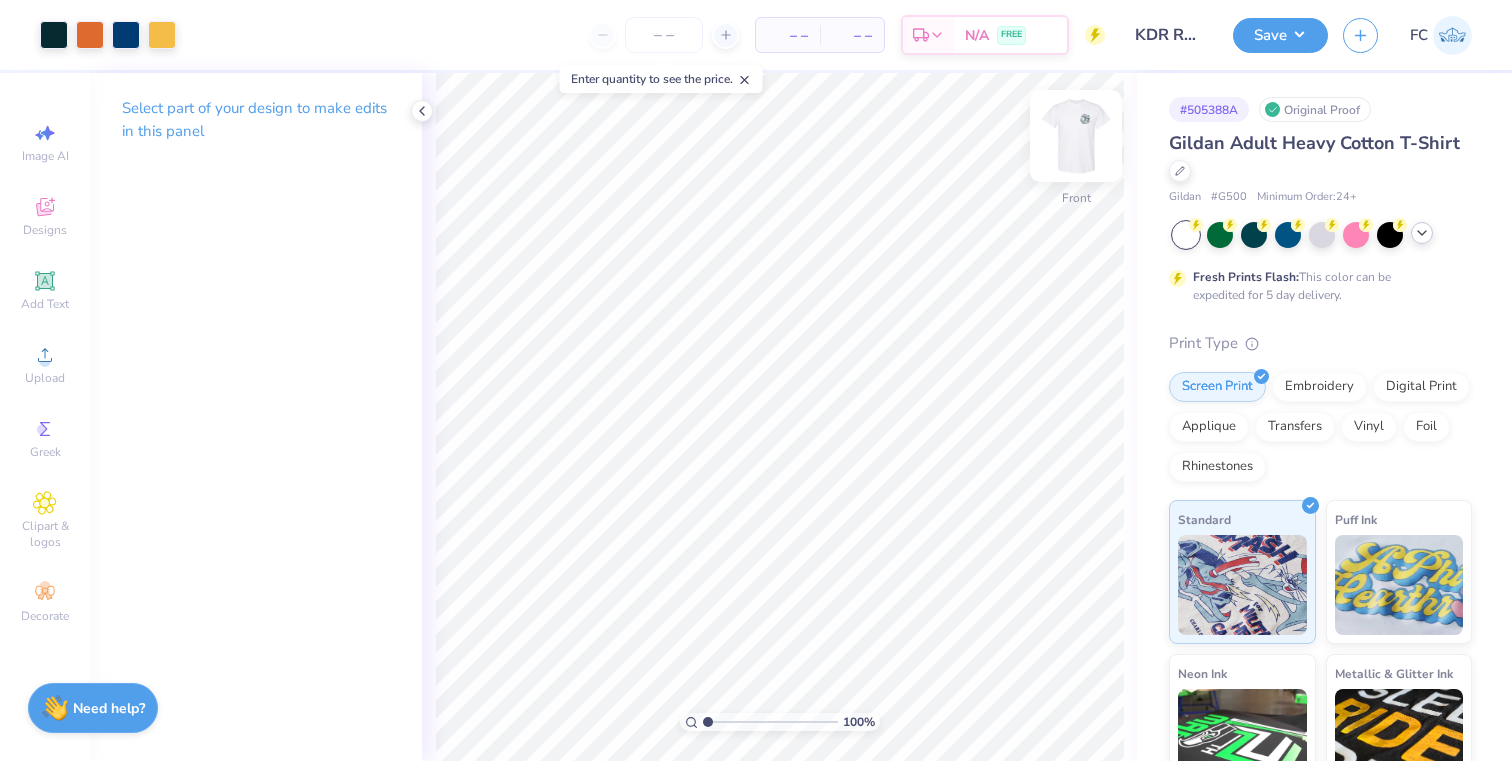 click at bounding box center [1076, 136] 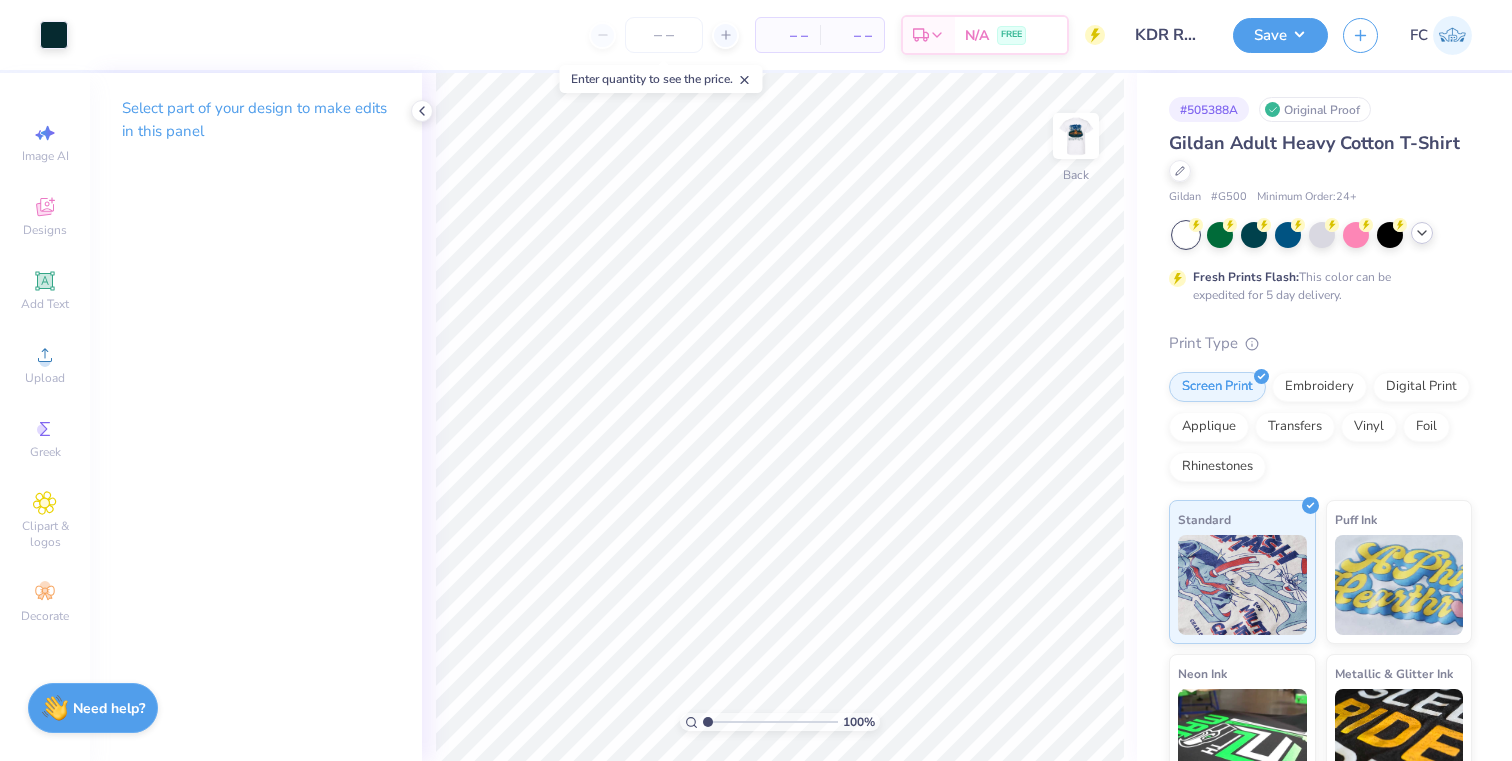 click on "Art colors" at bounding box center [34, 35] 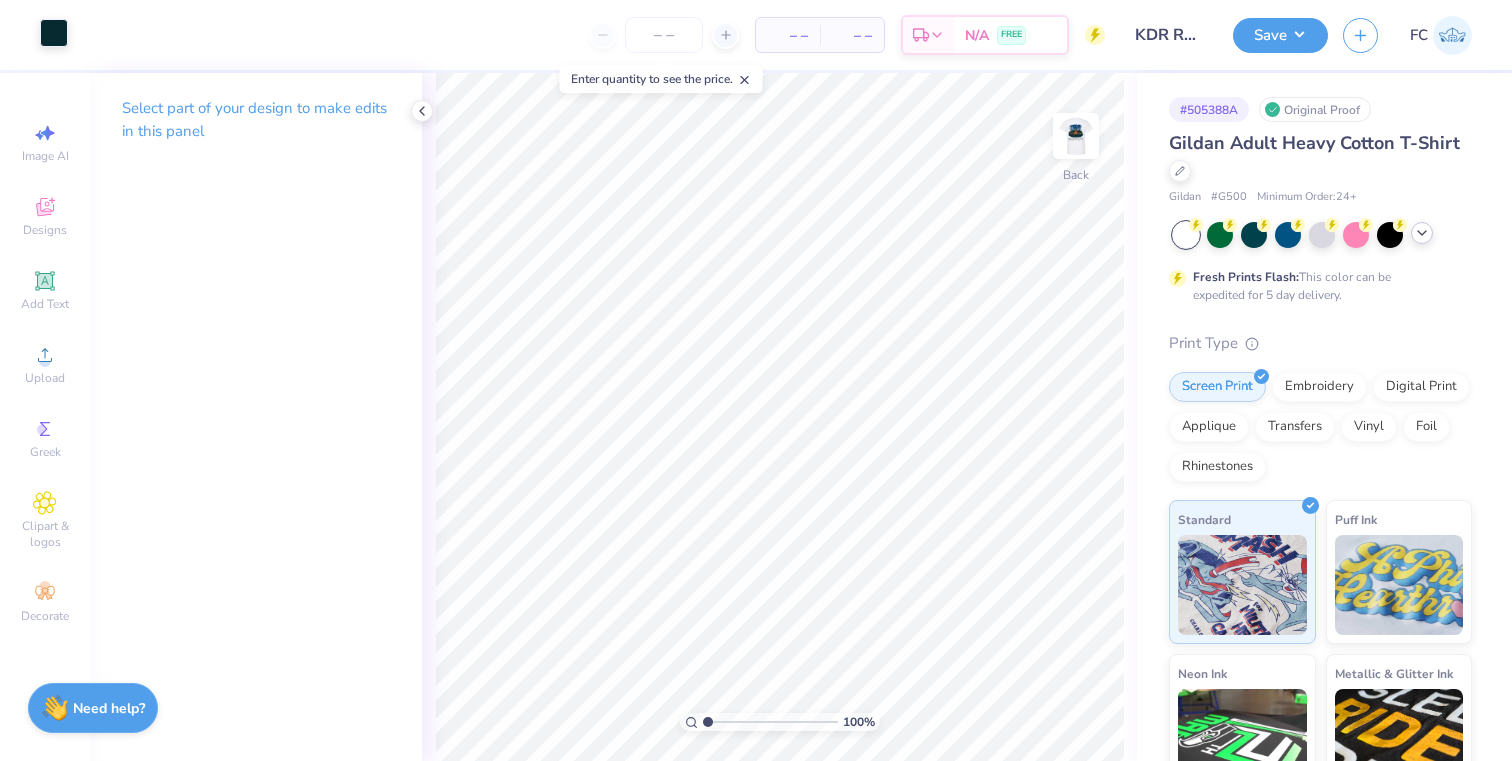 click at bounding box center (54, 33) 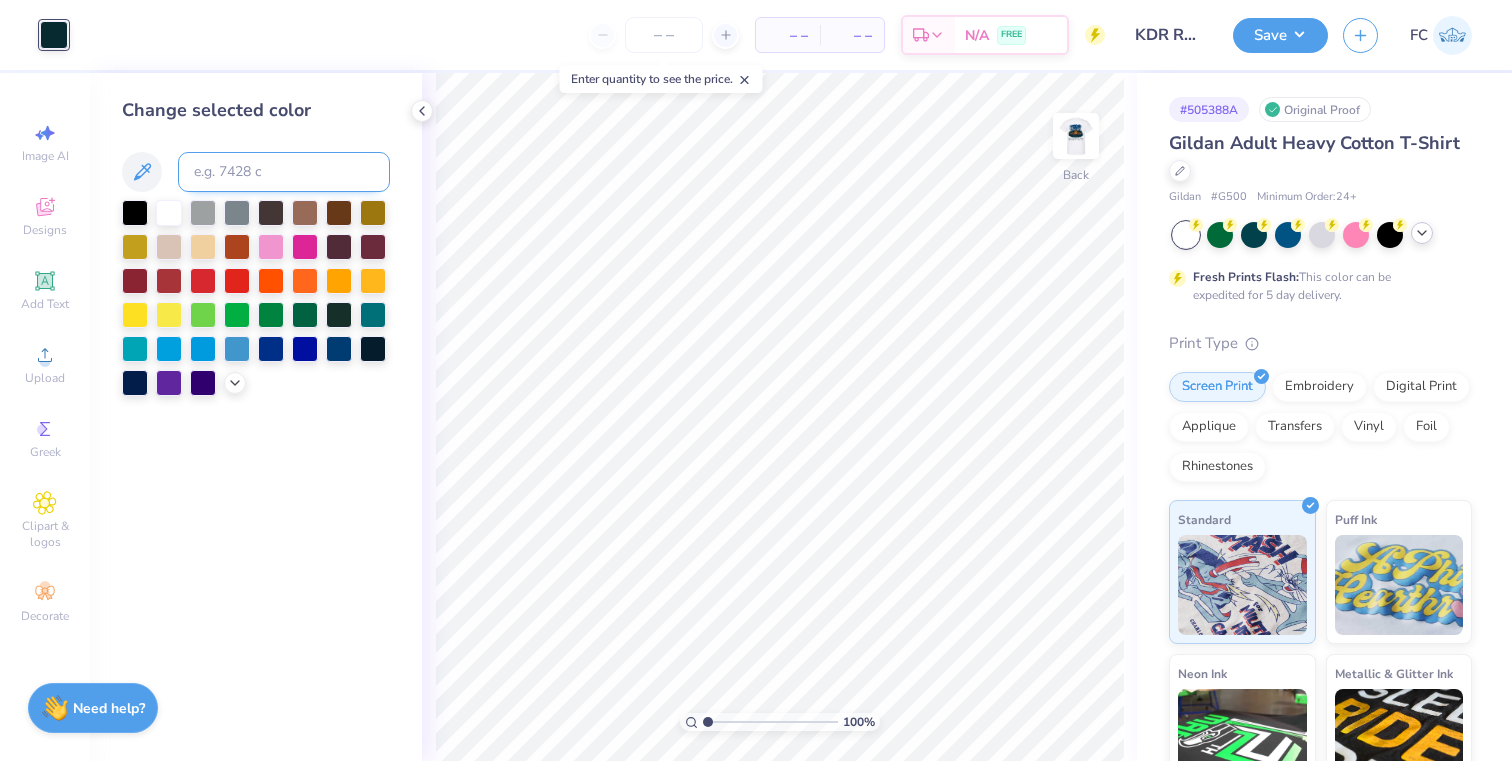 click at bounding box center (284, 172) 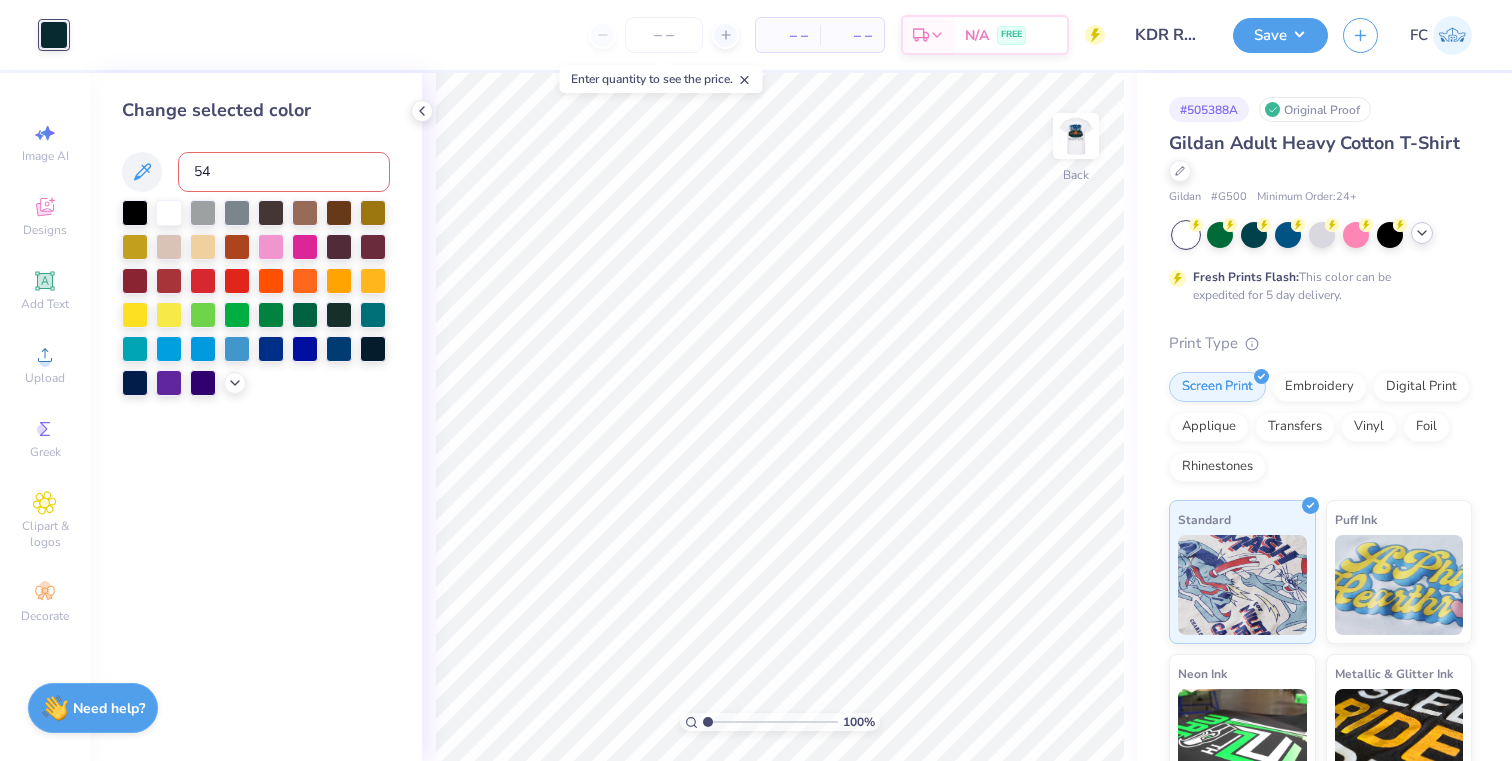type on "541" 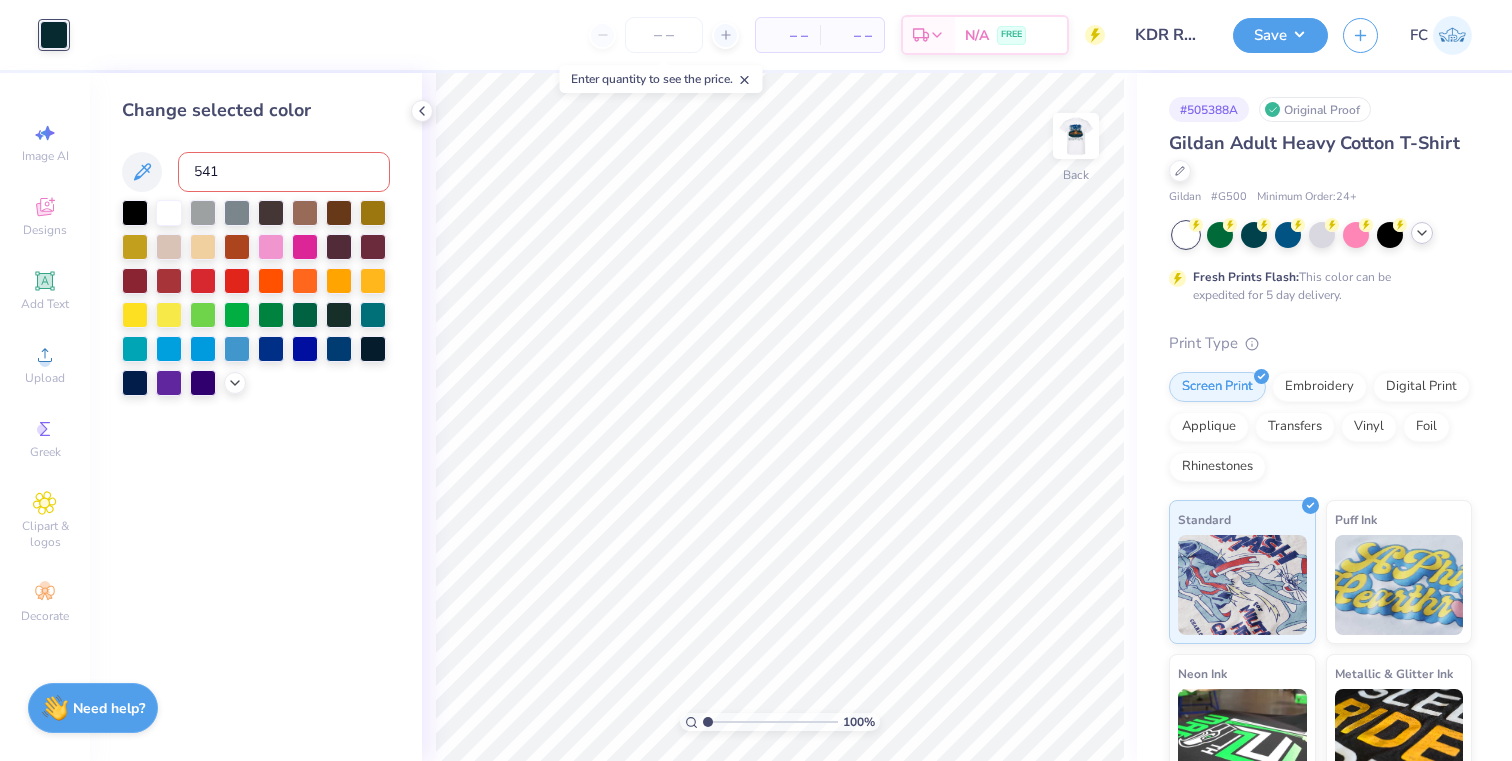type 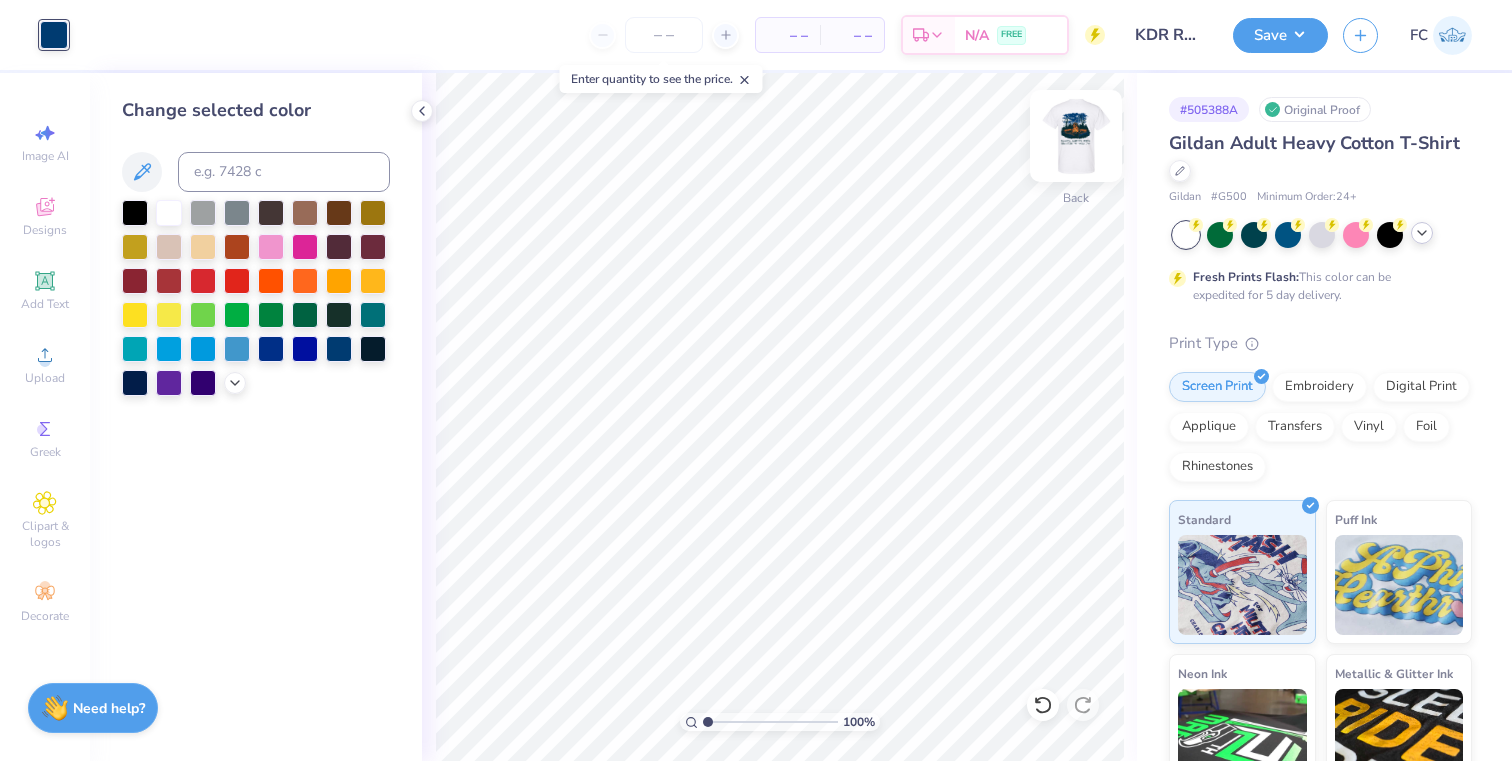 click at bounding box center (1076, 136) 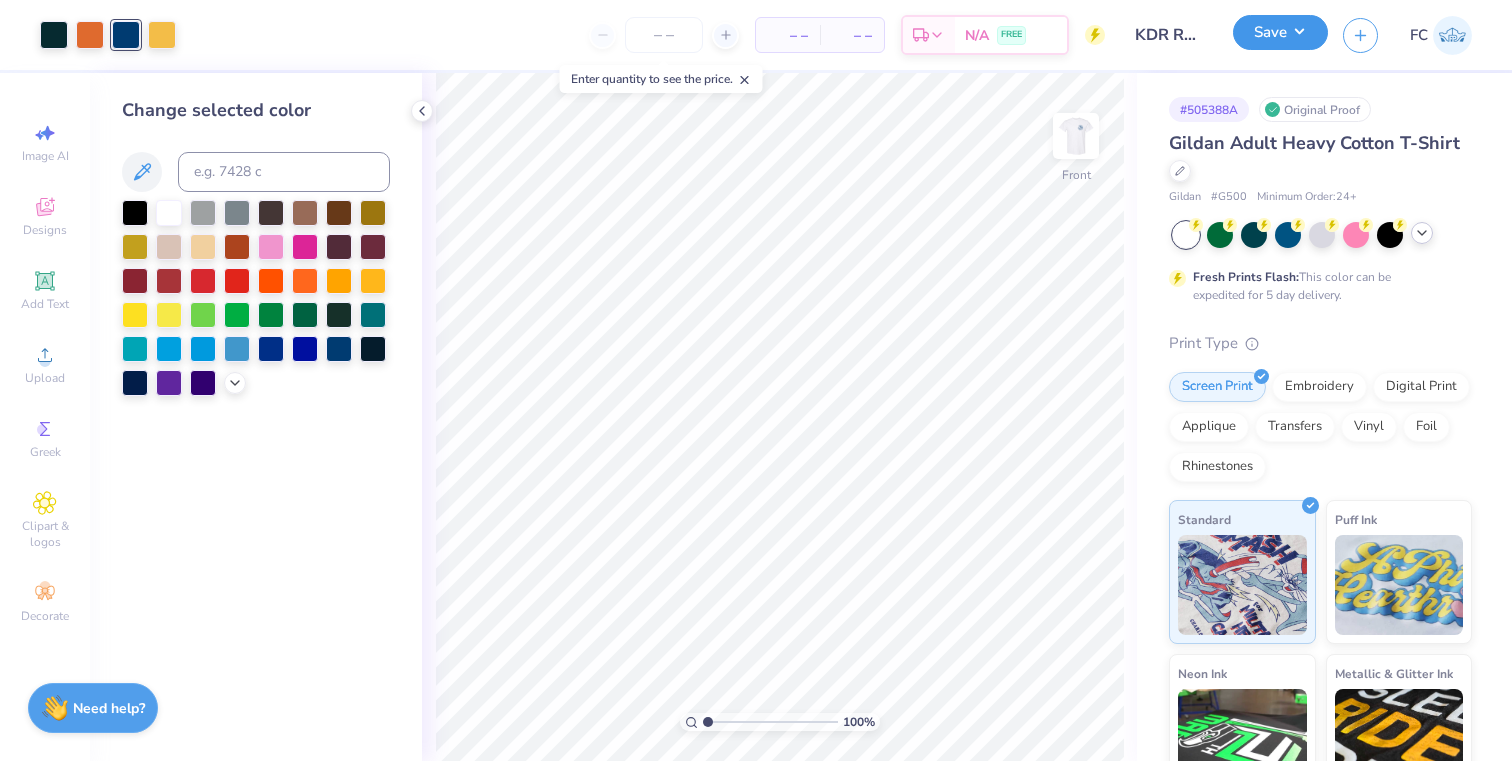 click on "Save" at bounding box center (1280, 32) 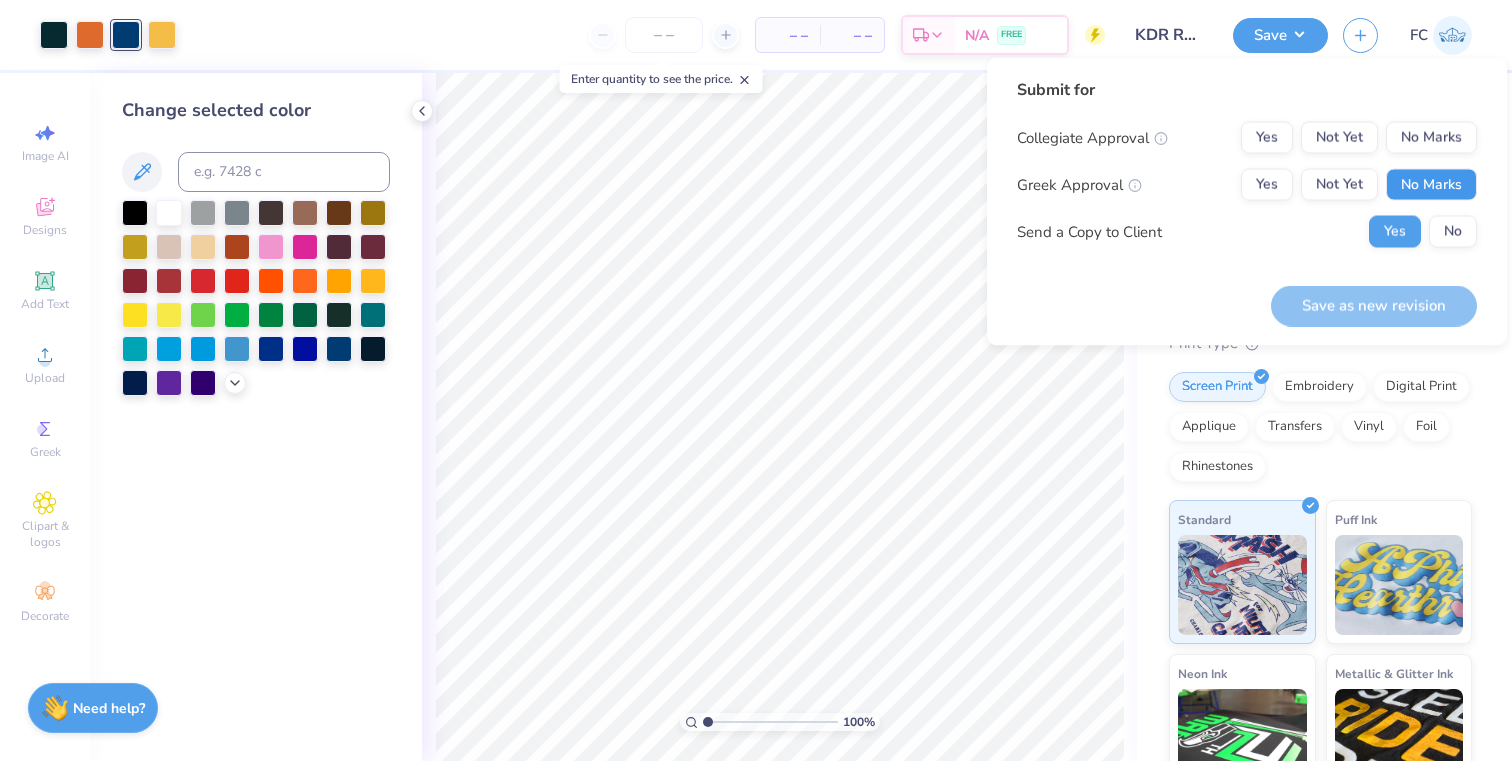 click on "No Marks" at bounding box center [1431, 185] 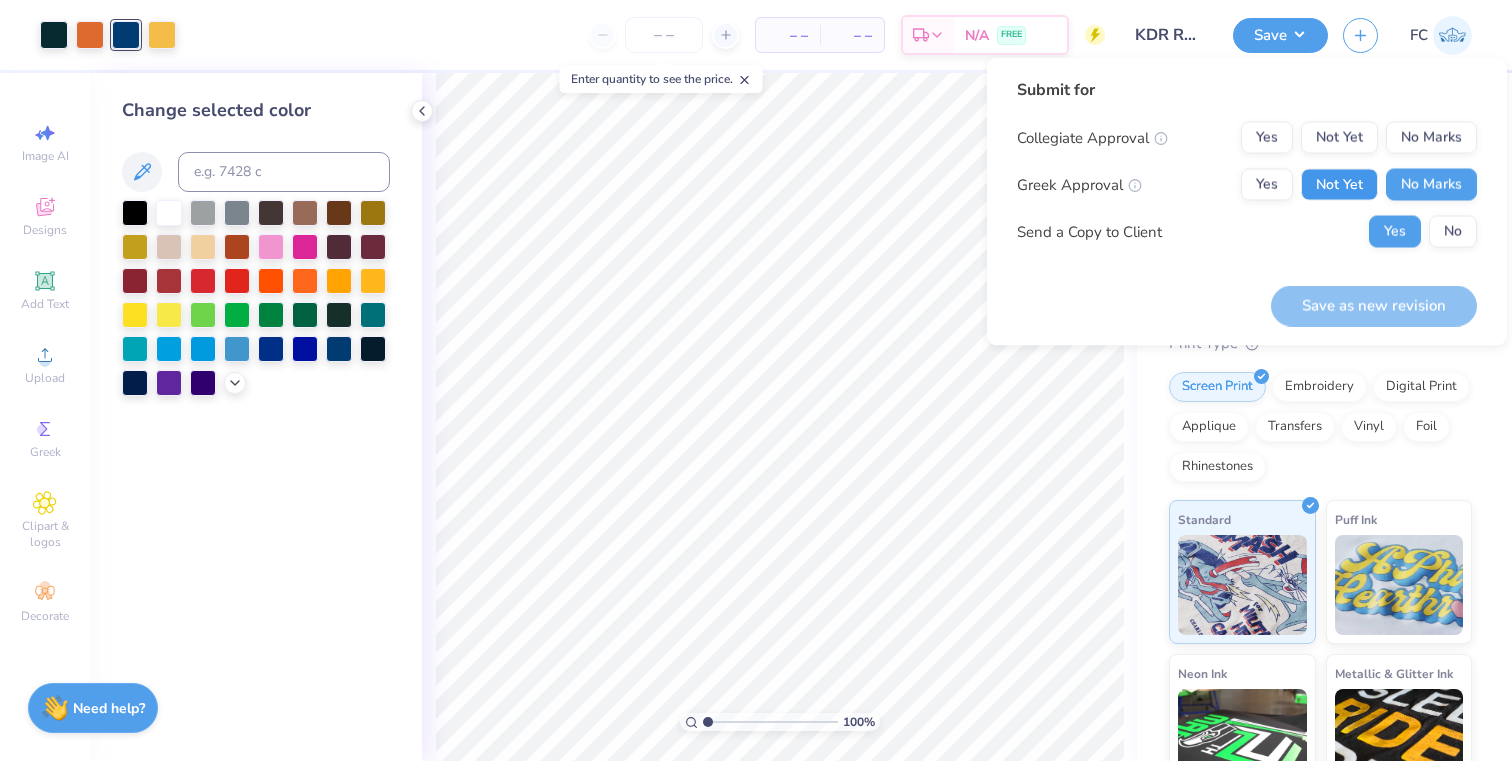 click on "Not Yet" at bounding box center (1339, 185) 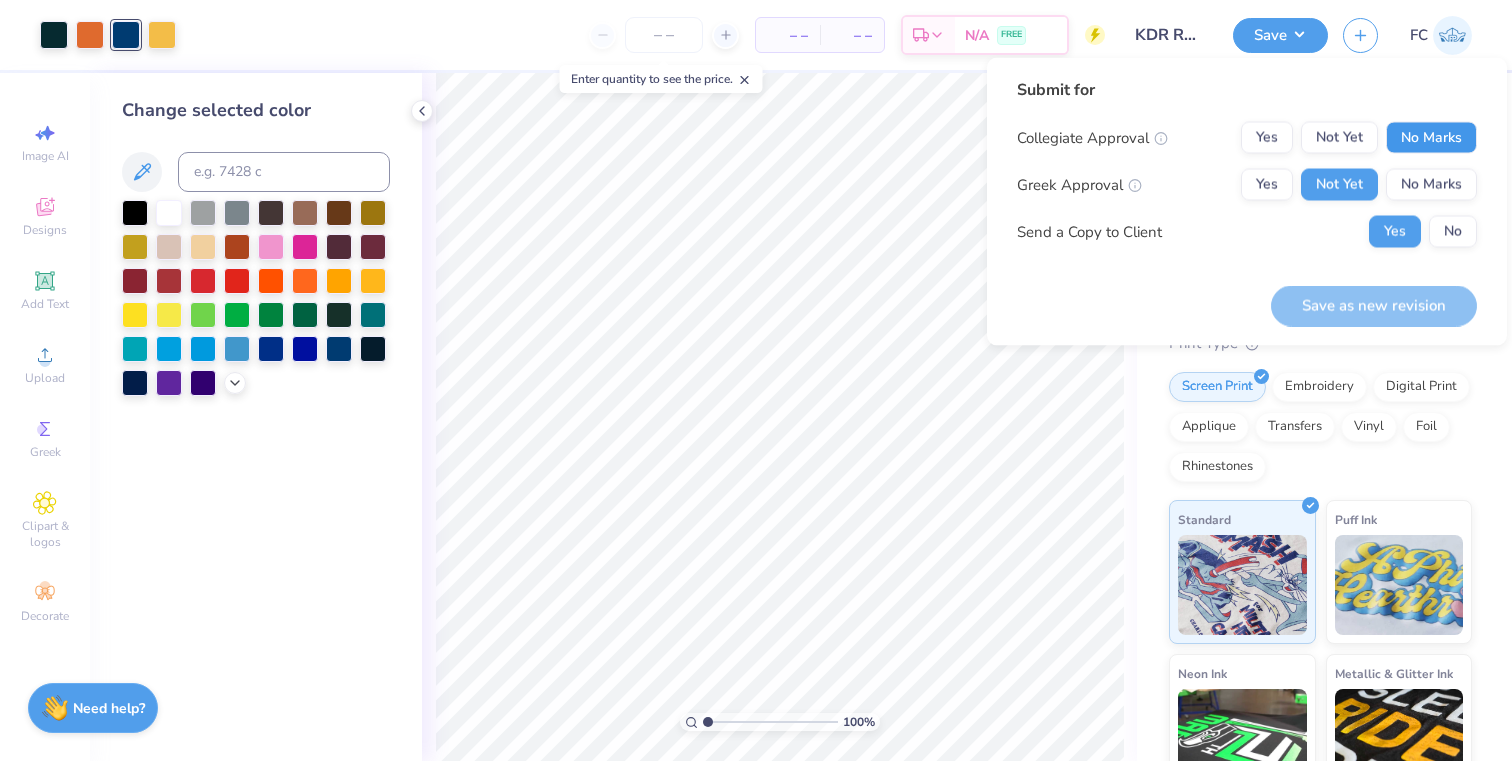 click on "No Marks" at bounding box center [1431, 138] 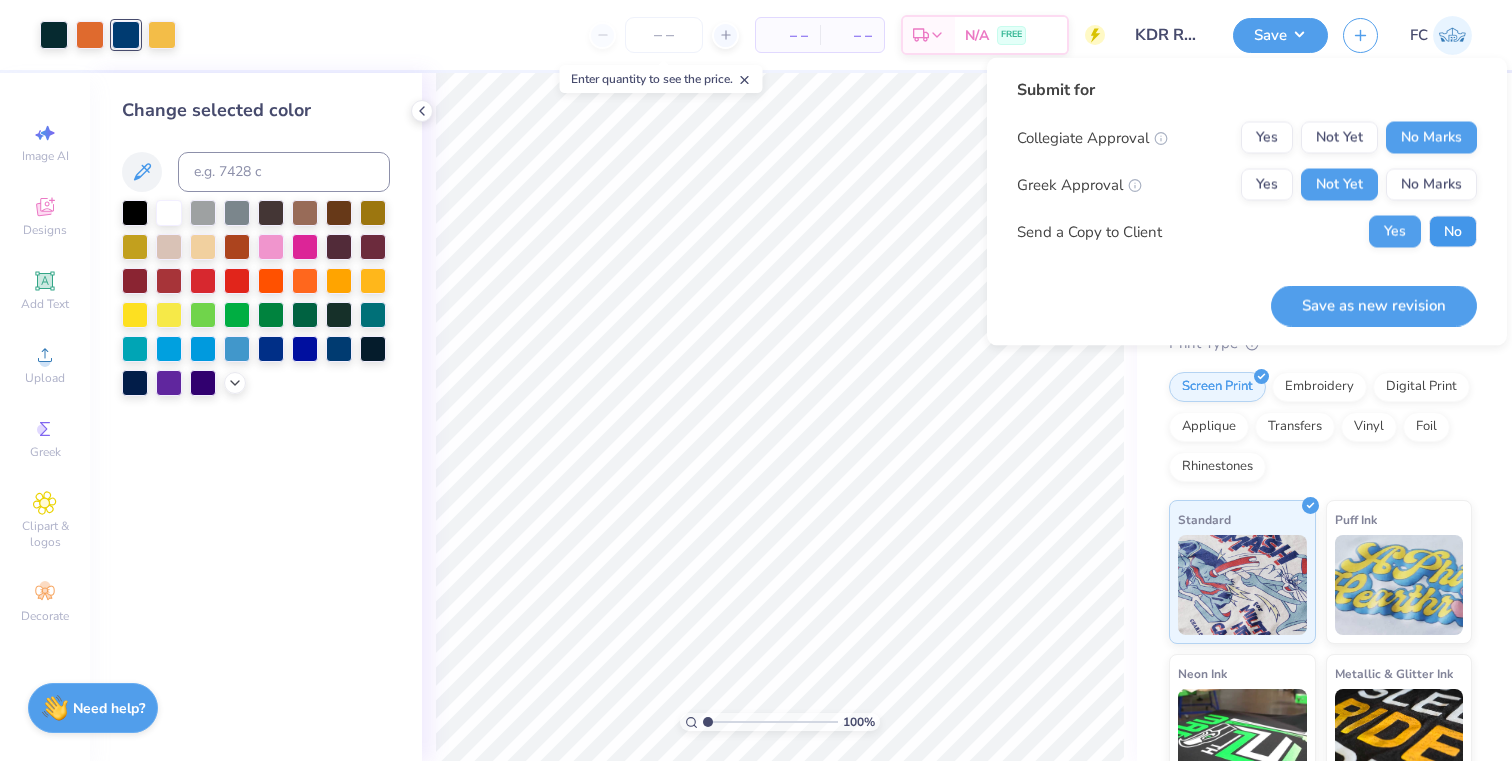 click on "No" at bounding box center (1453, 232) 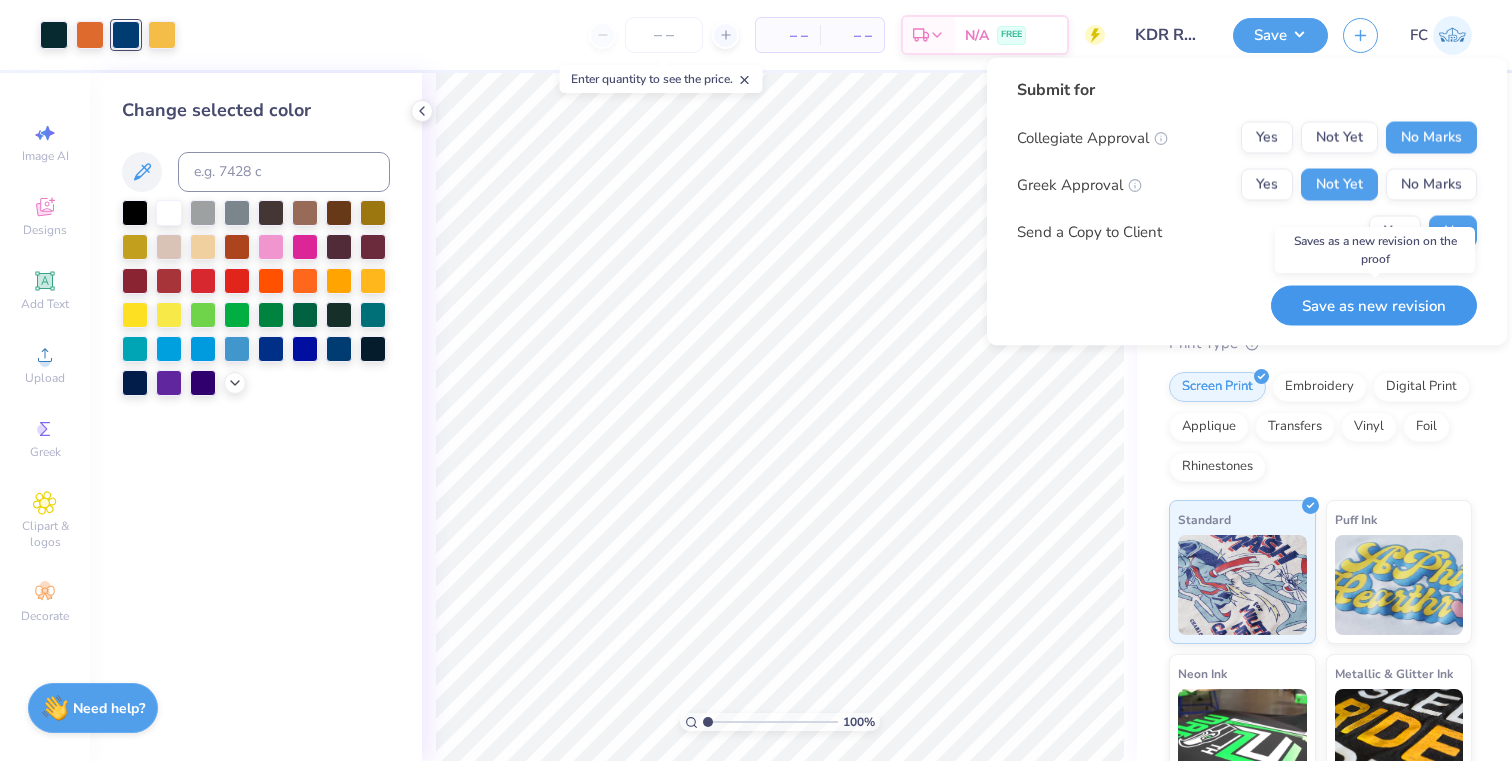 click on "Save as new revision" at bounding box center [1374, 305] 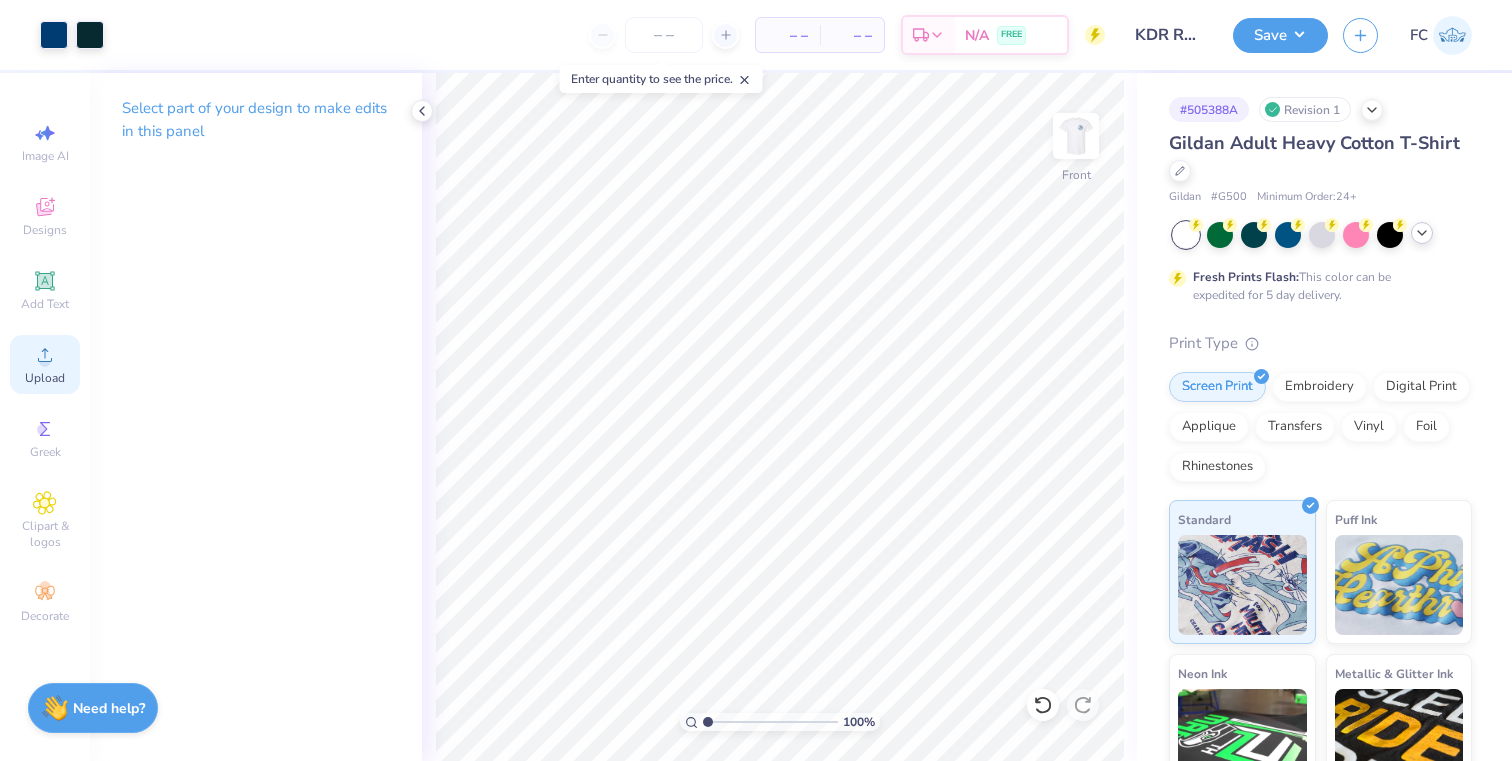 click on "Upload" at bounding box center (45, 378) 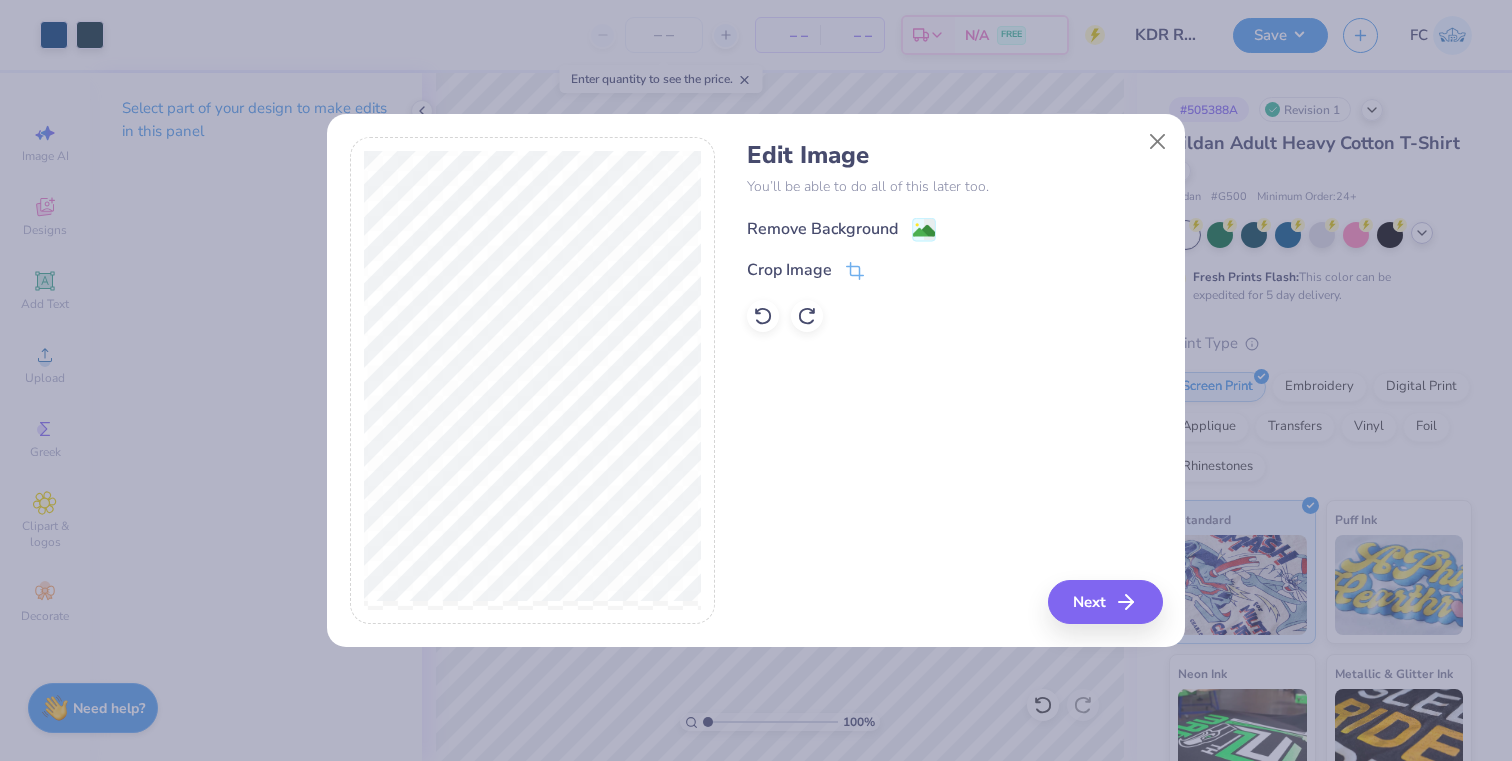 click 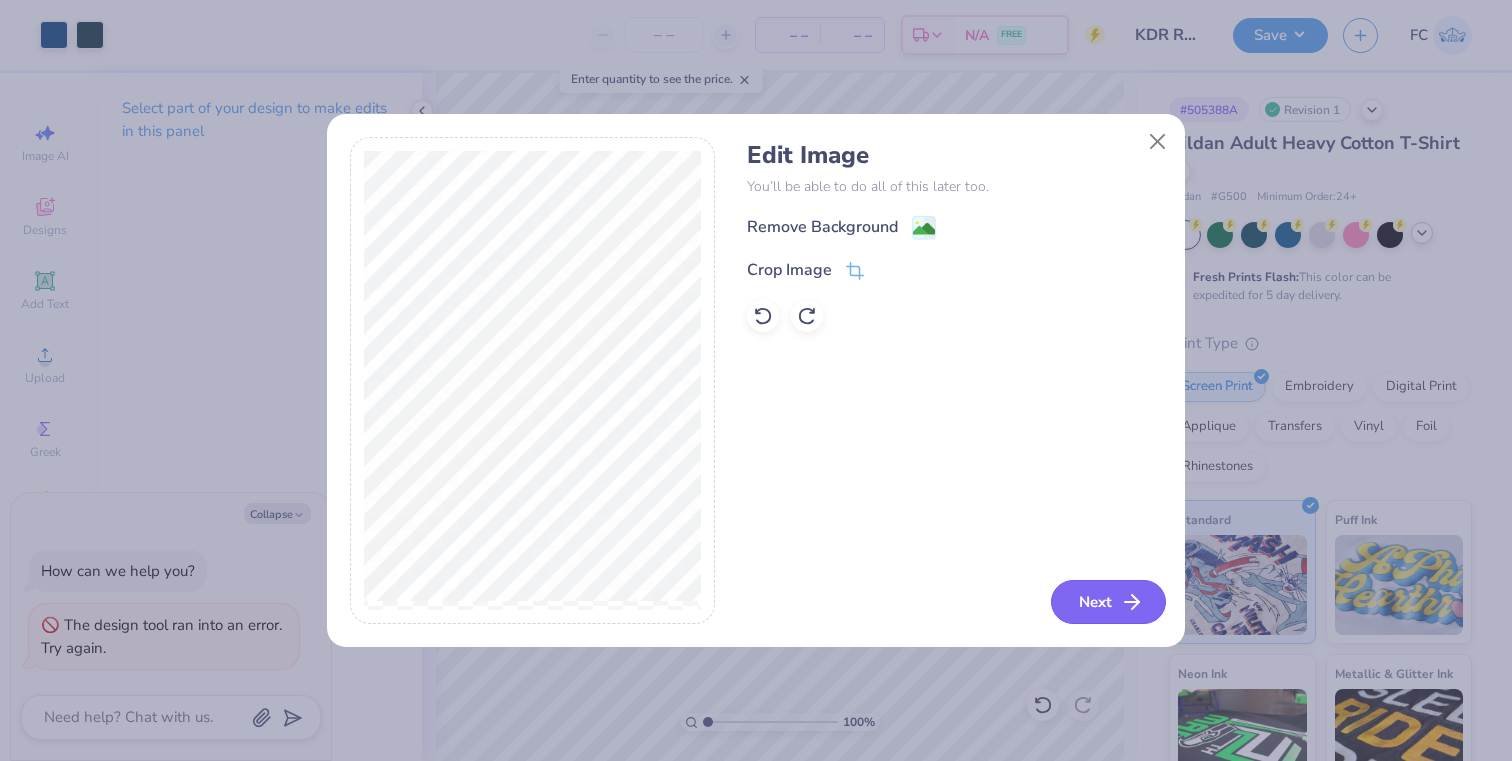 click on "Next" at bounding box center (1108, 602) 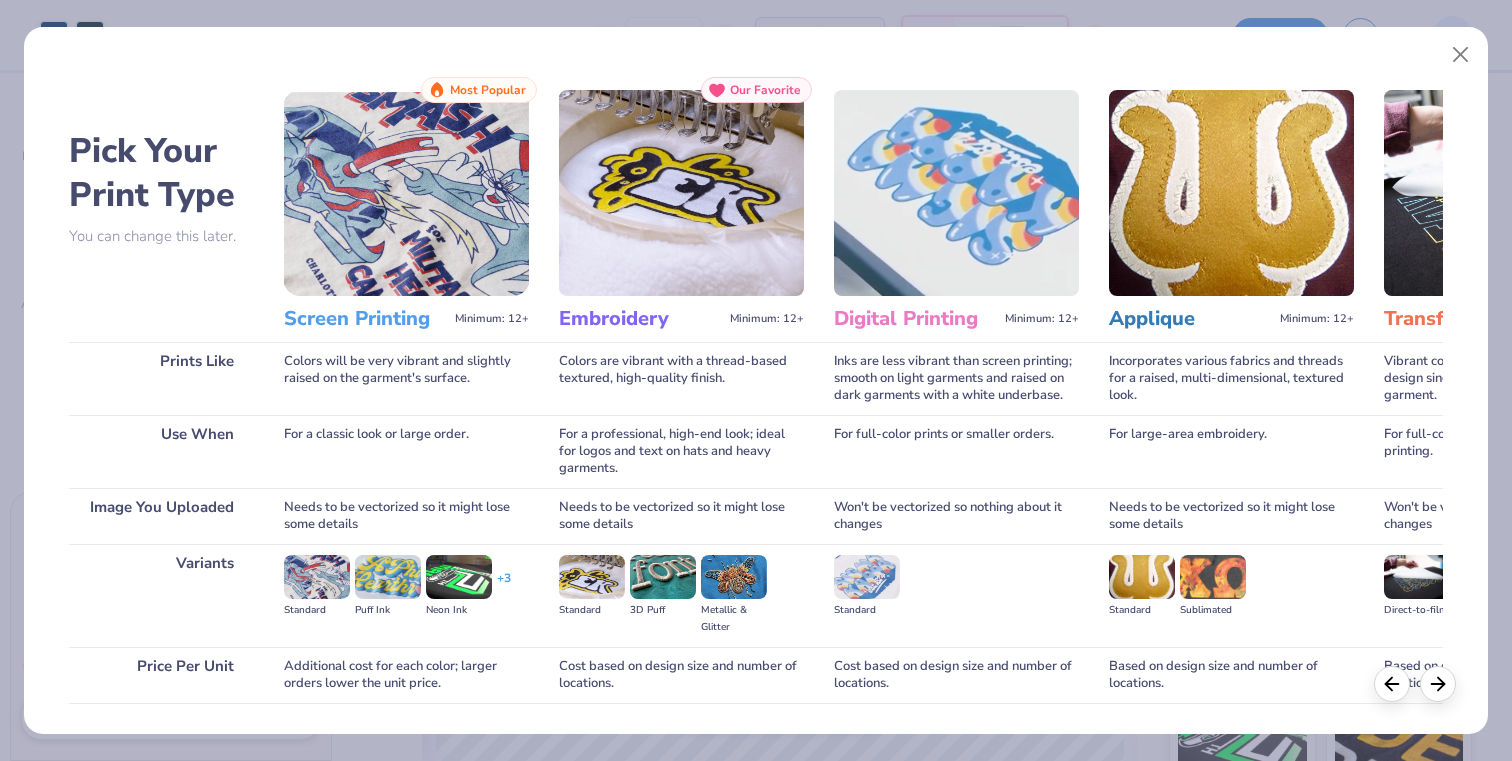 scroll, scrollTop: 136, scrollLeft: 0, axis: vertical 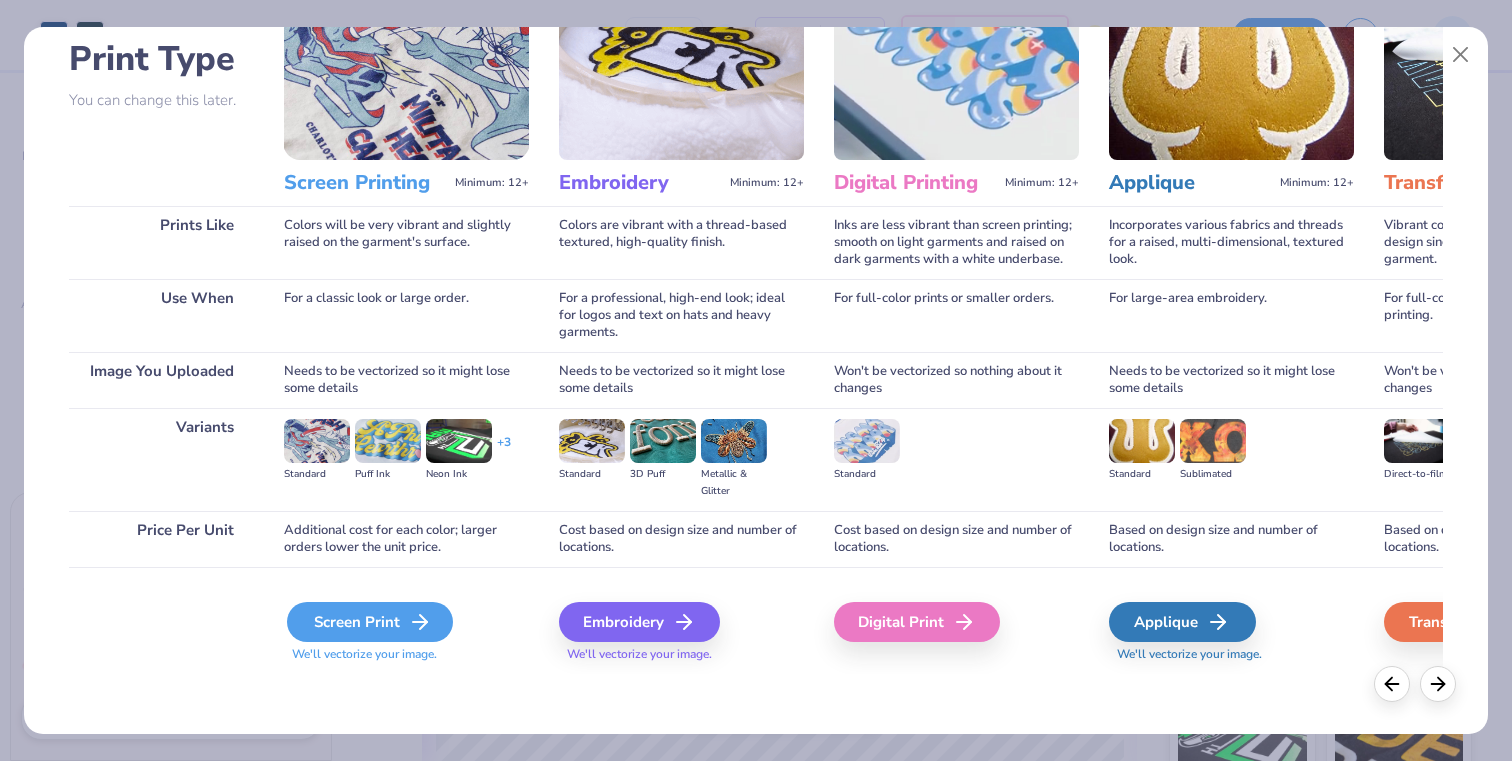 click 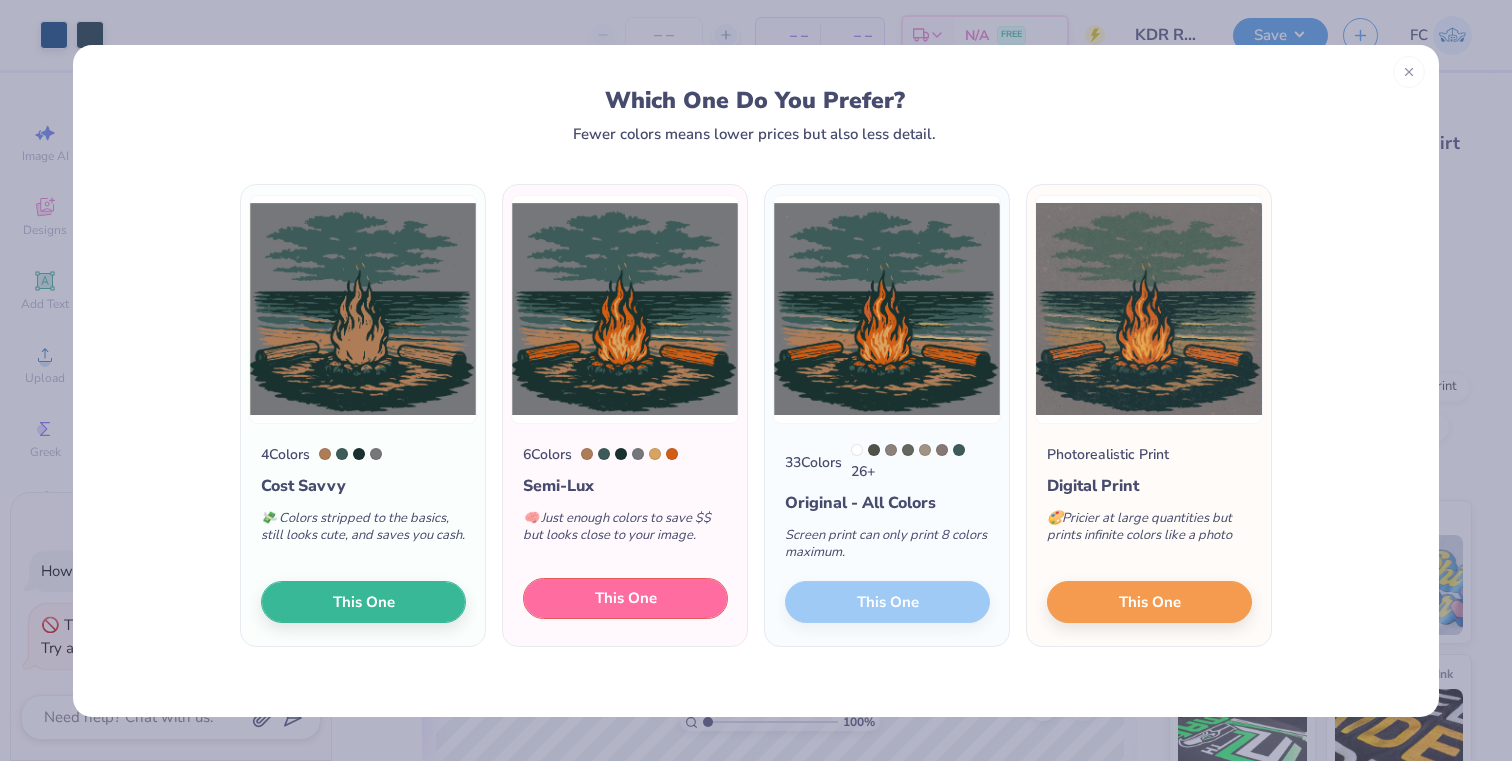 click on "This One" at bounding box center [625, 599] 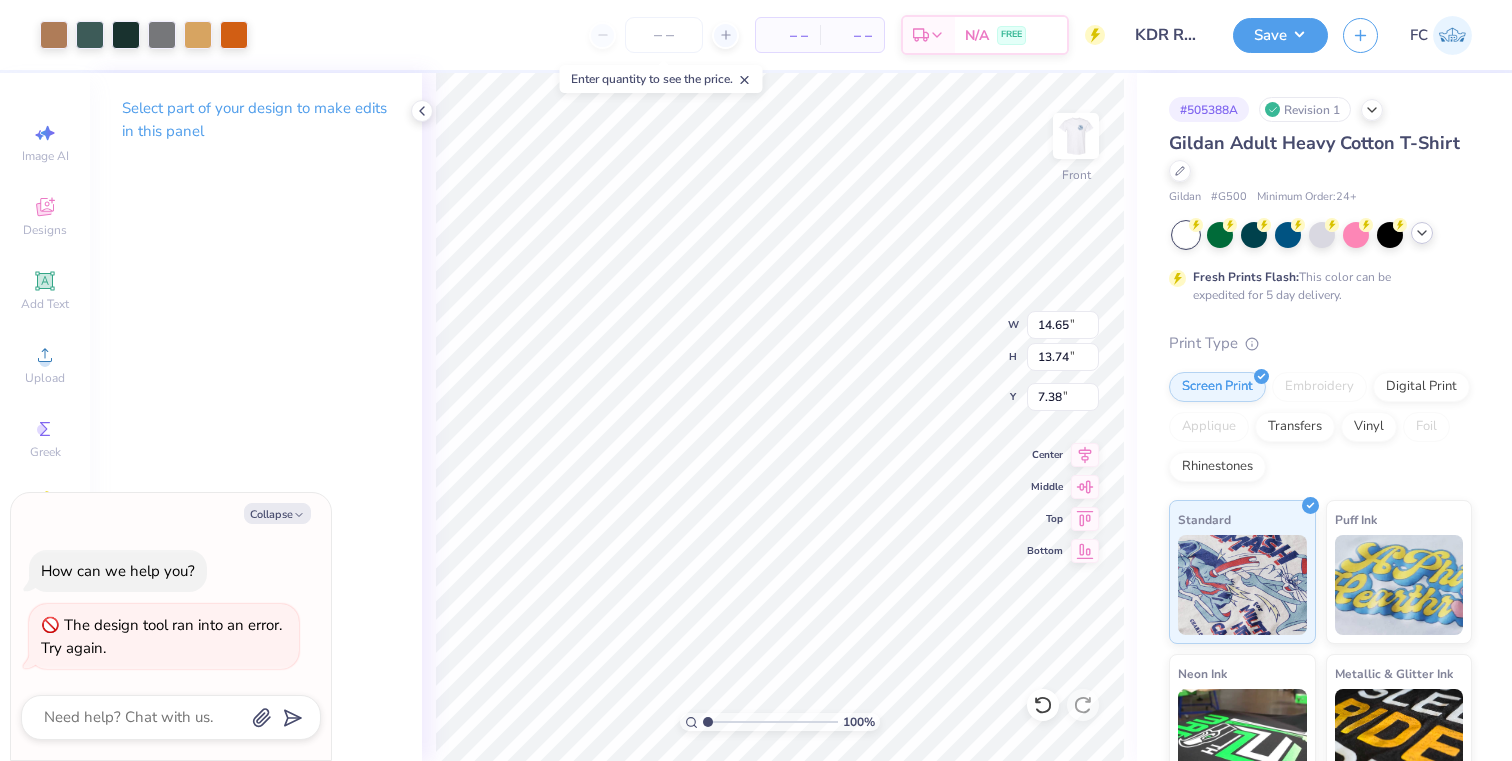 type on "x" 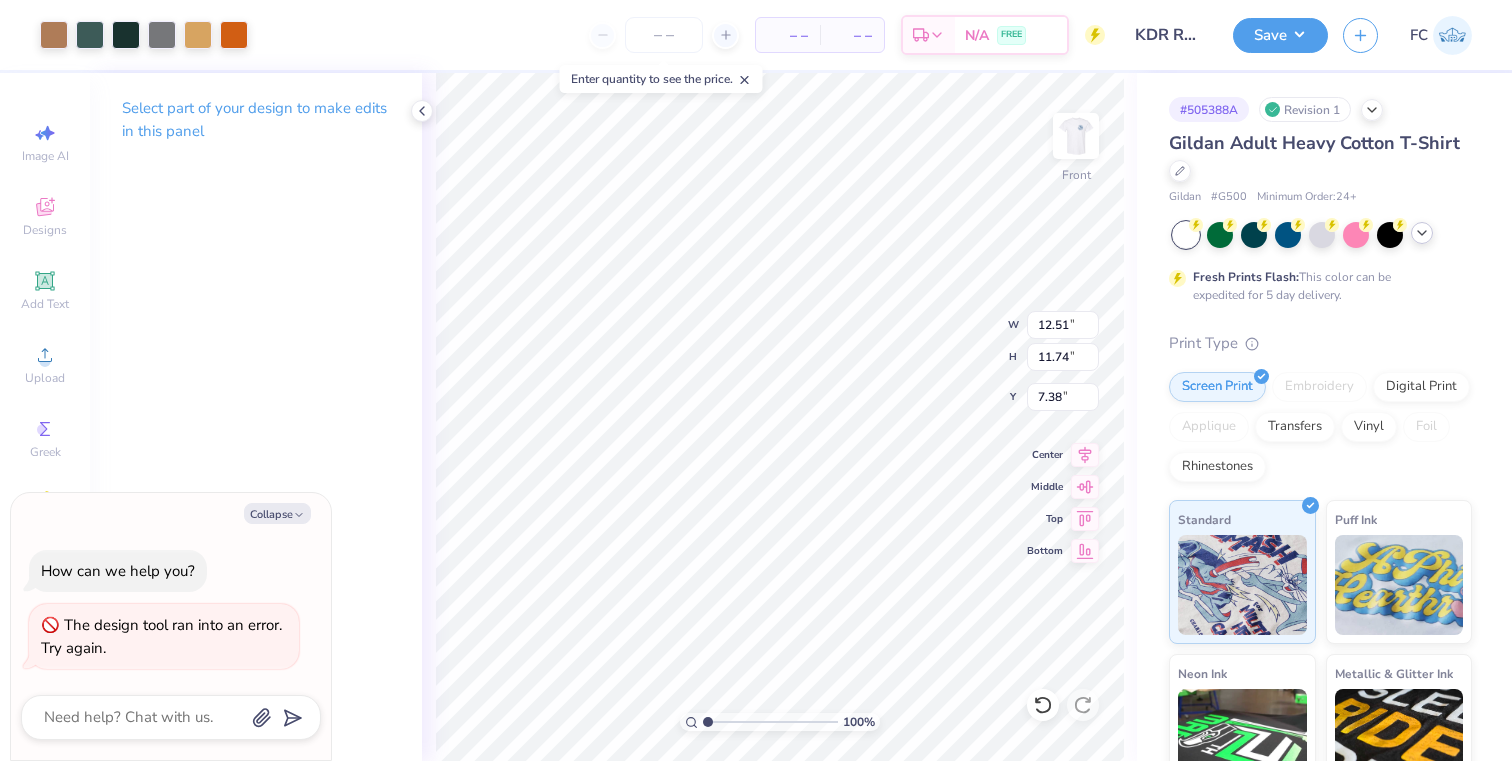 type on "x" 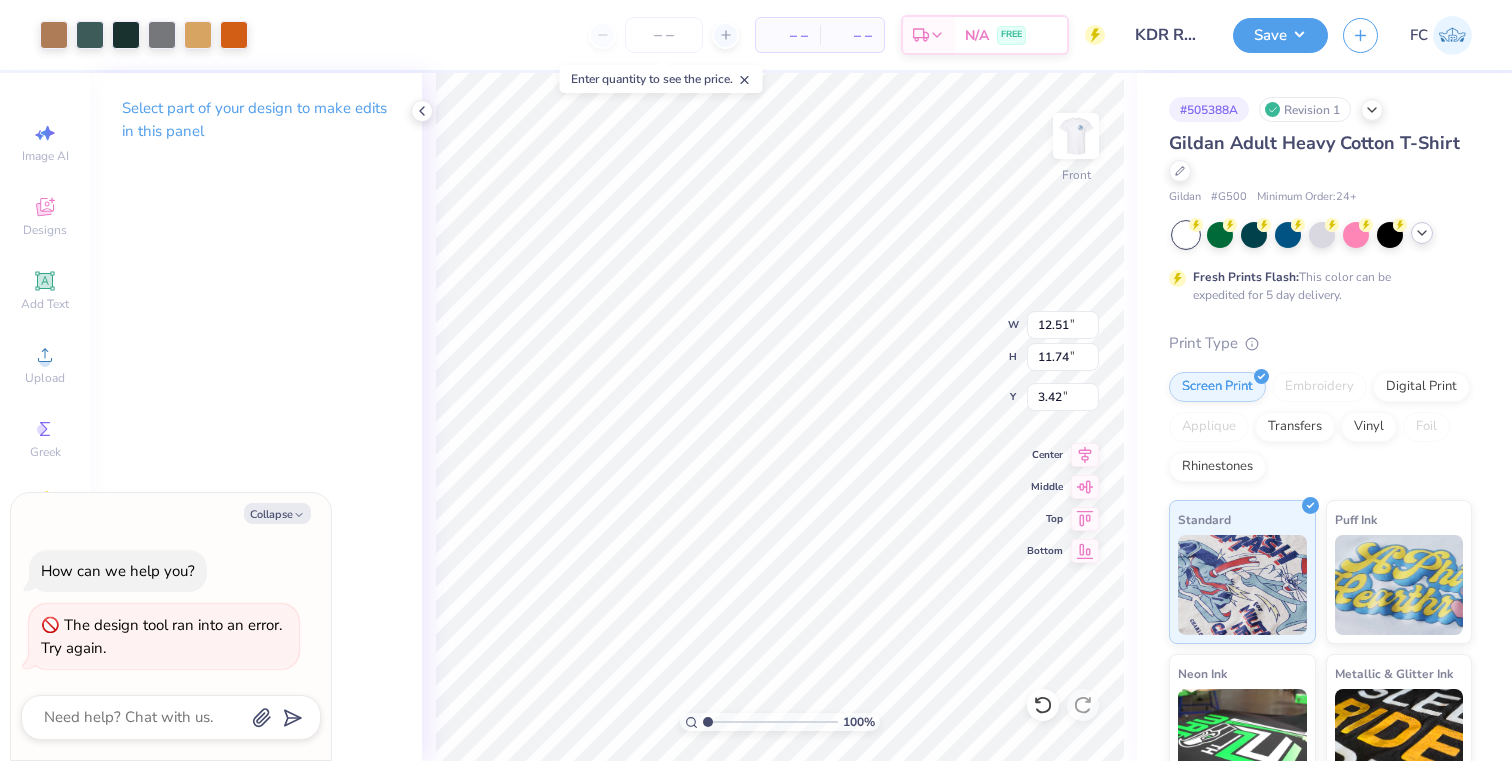 type on "x" 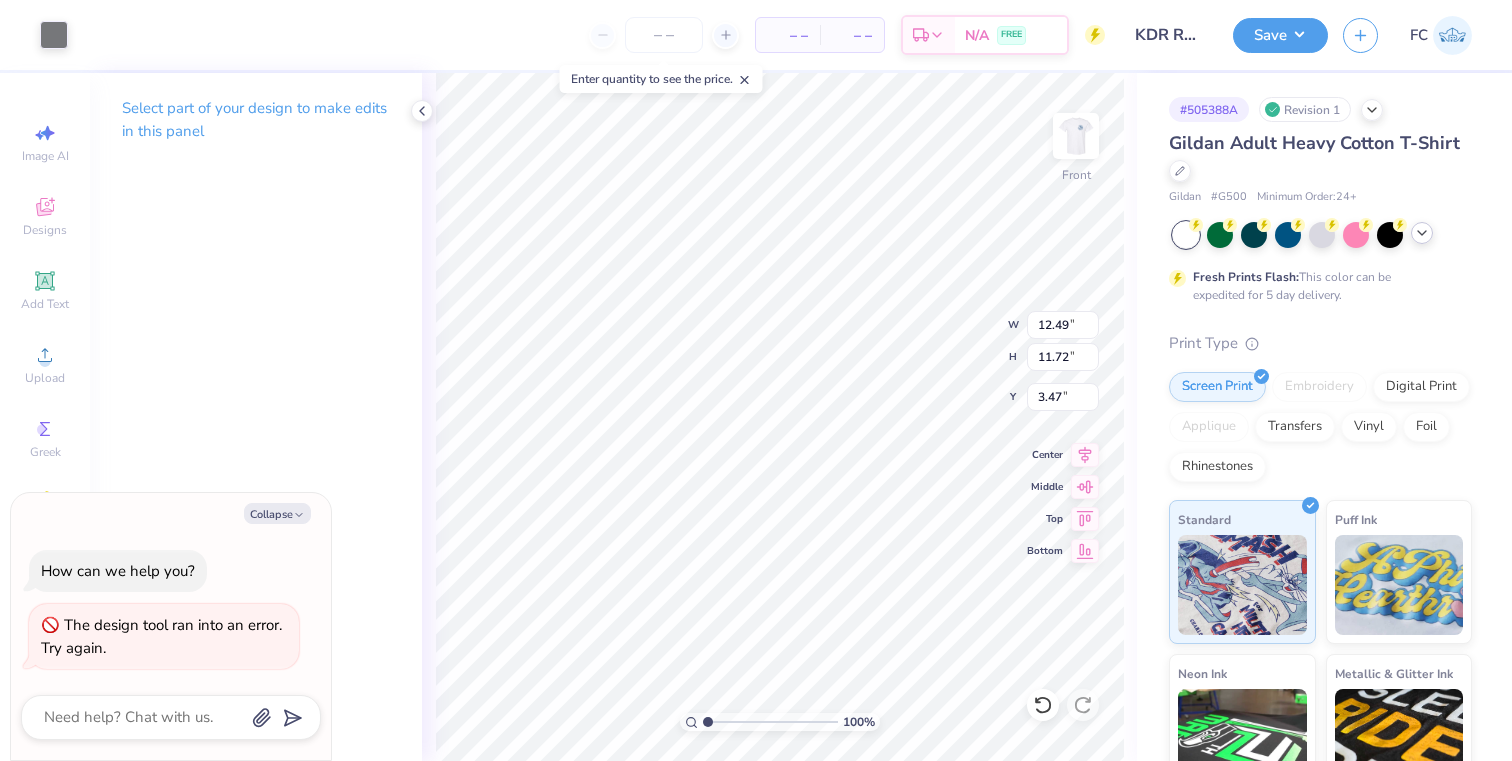 type on "x" 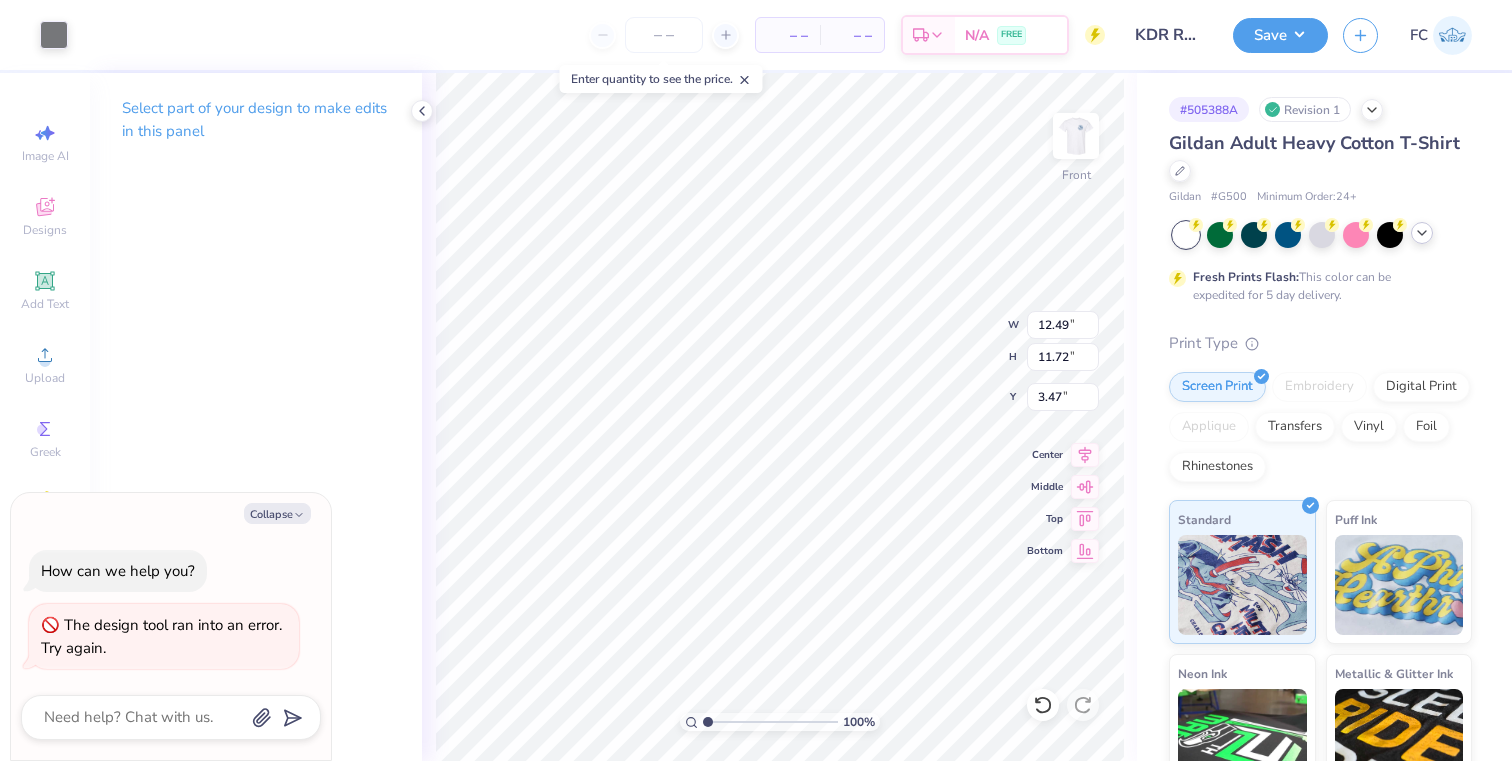 type on "x" 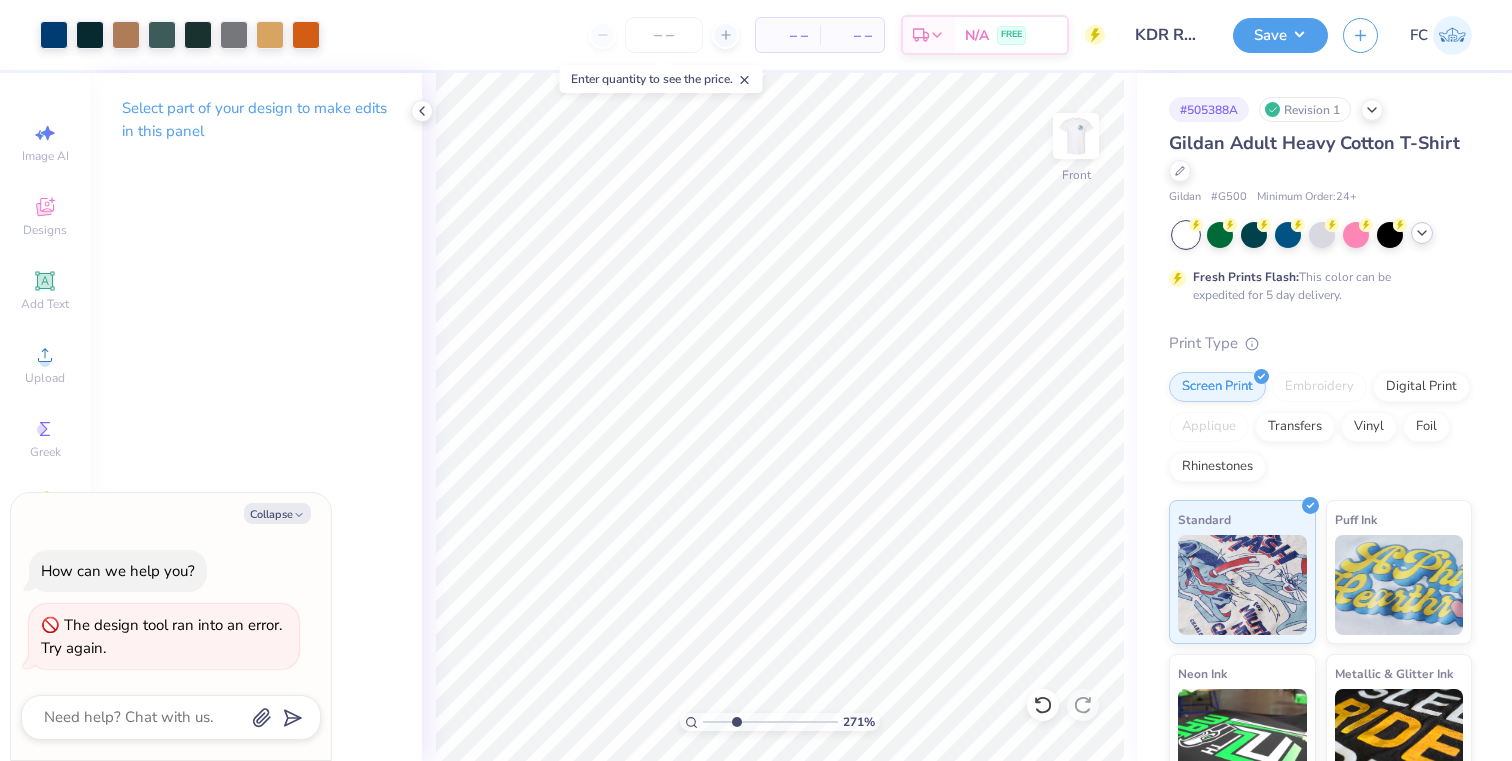 drag, startPoint x: 703, startPoint y: 722, endPoint x: 735, endPoint y: 721, distance: 32.01562 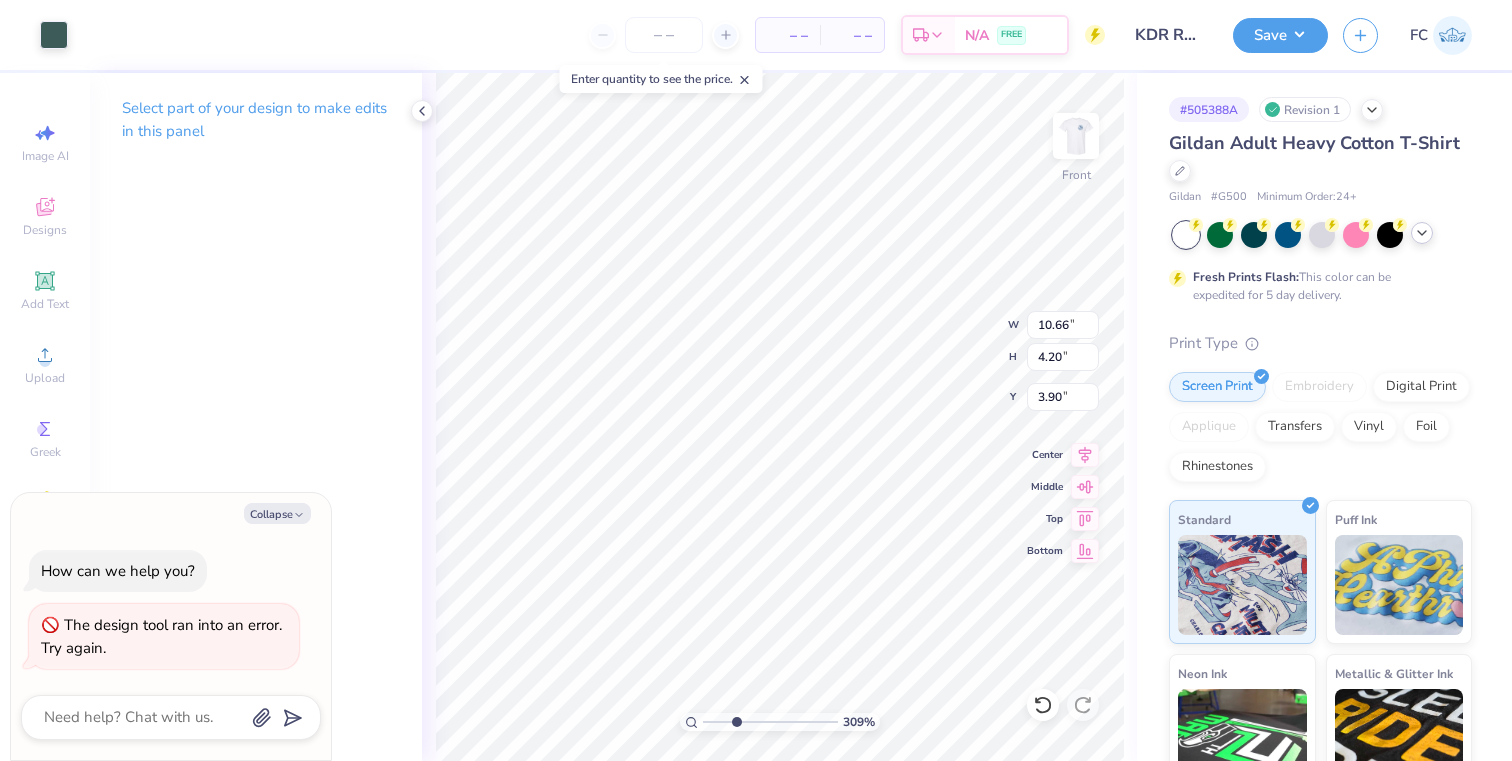 type on "x" 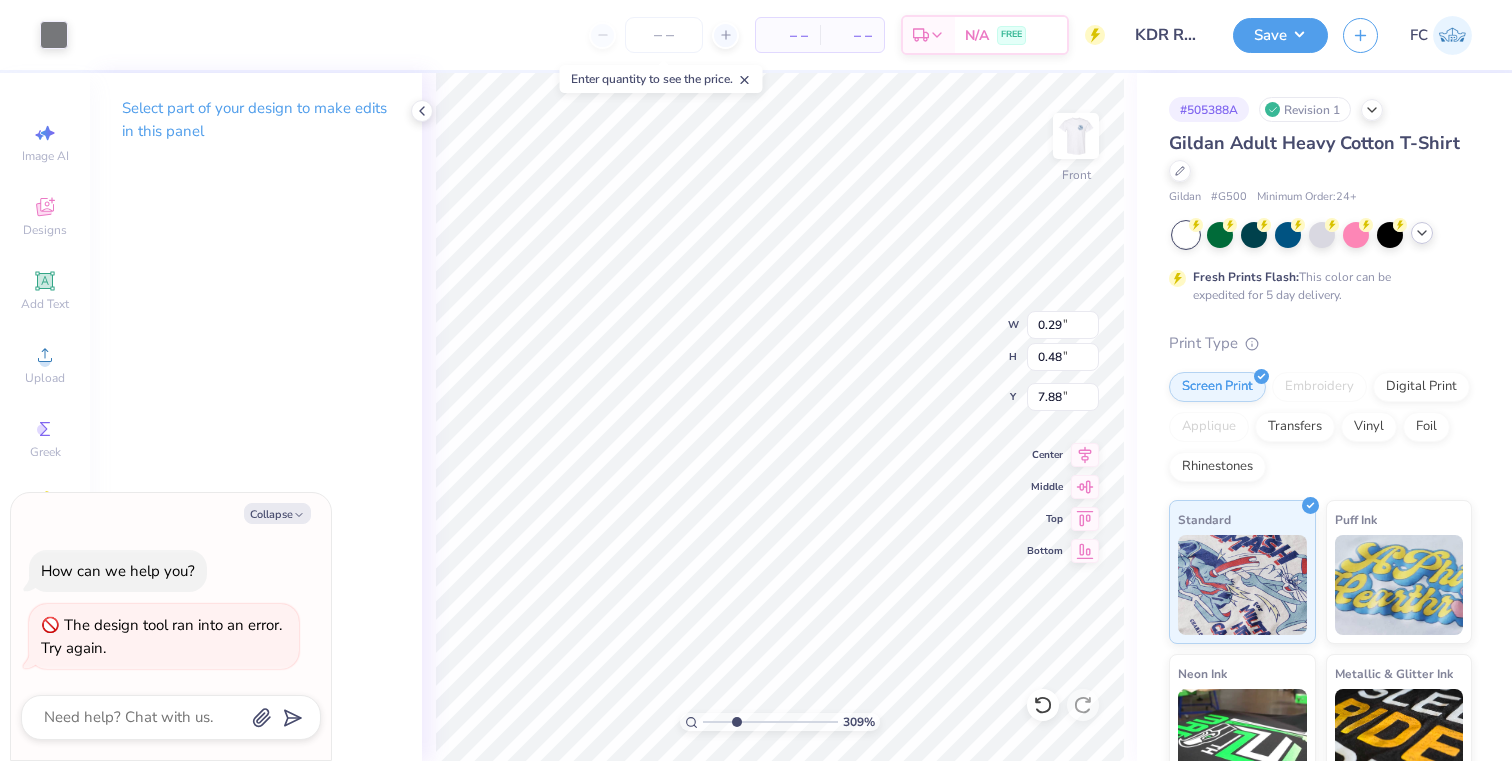 type on "x" 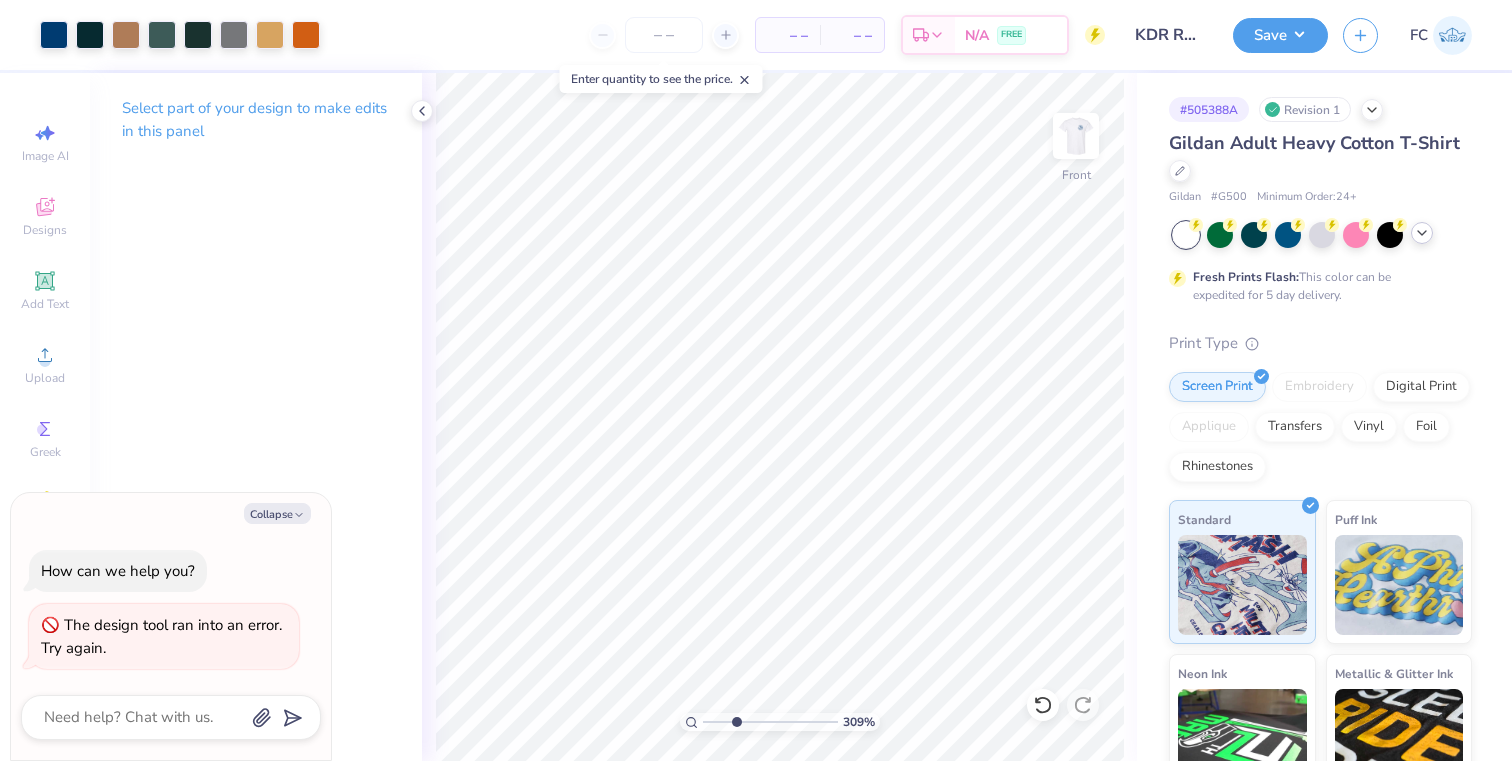 type on "x" 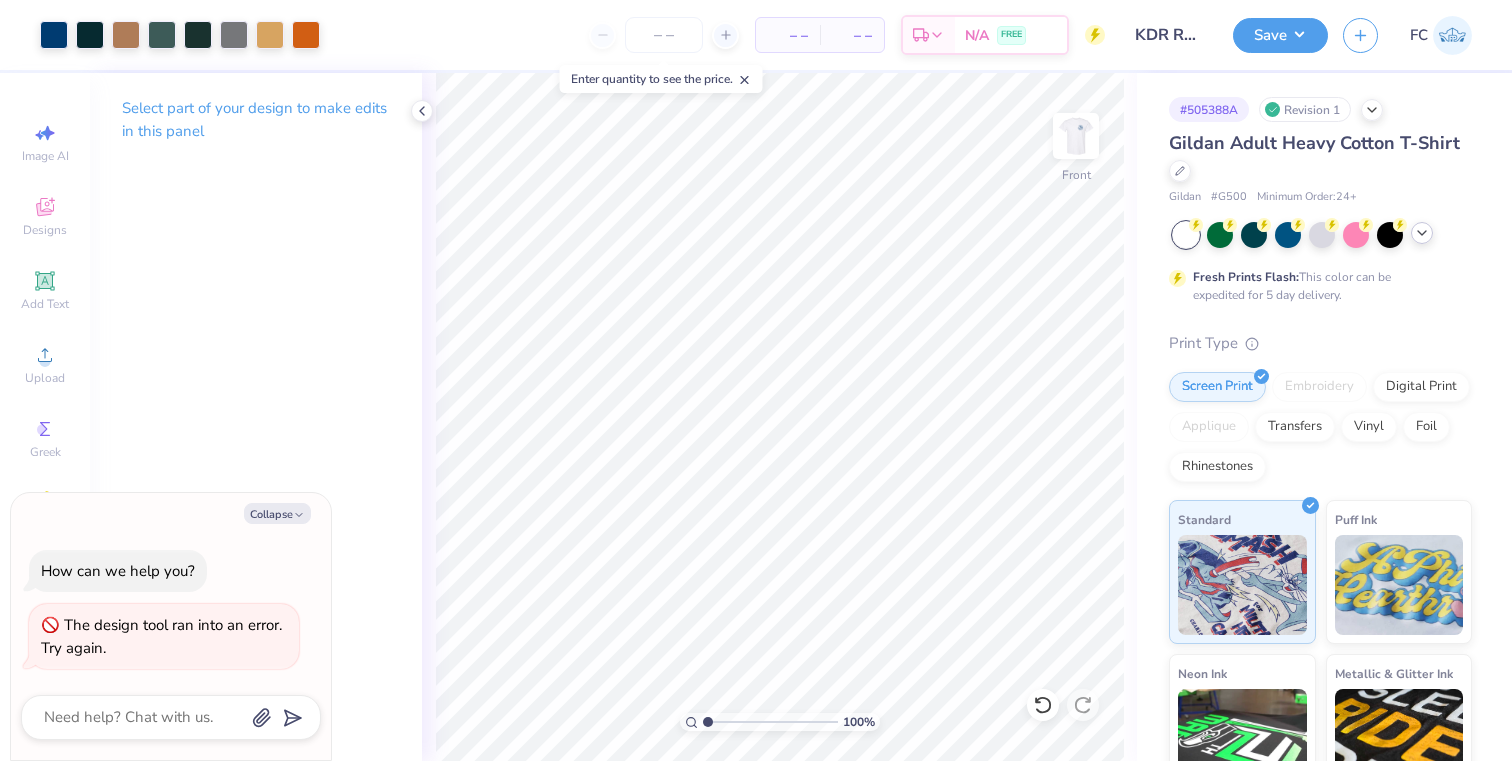 drag, startPoint x: 737, startPoint y: 724, endPoint x: 700, endPoint y: 721, distance: 37.12142 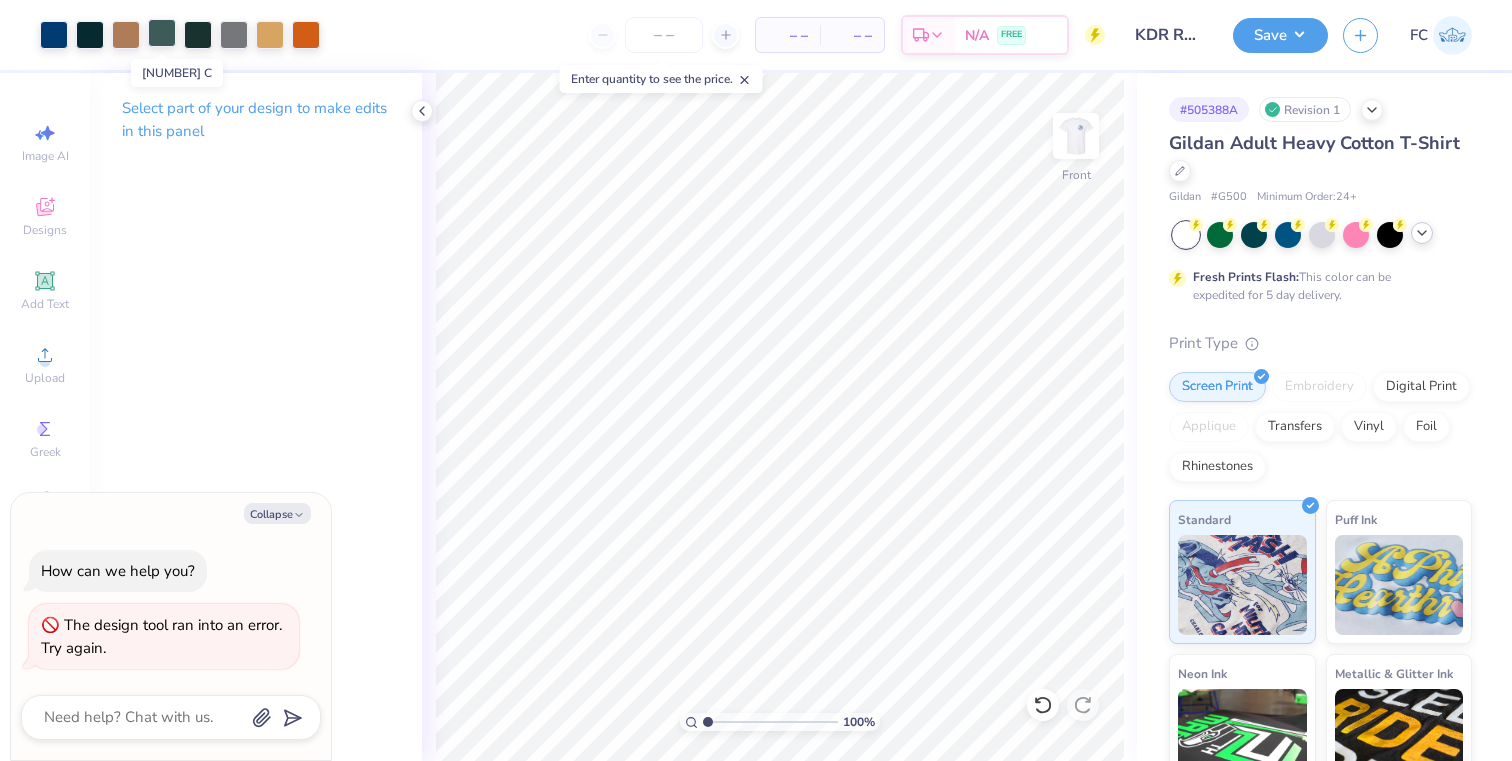 click at bounding box center [162, 33] 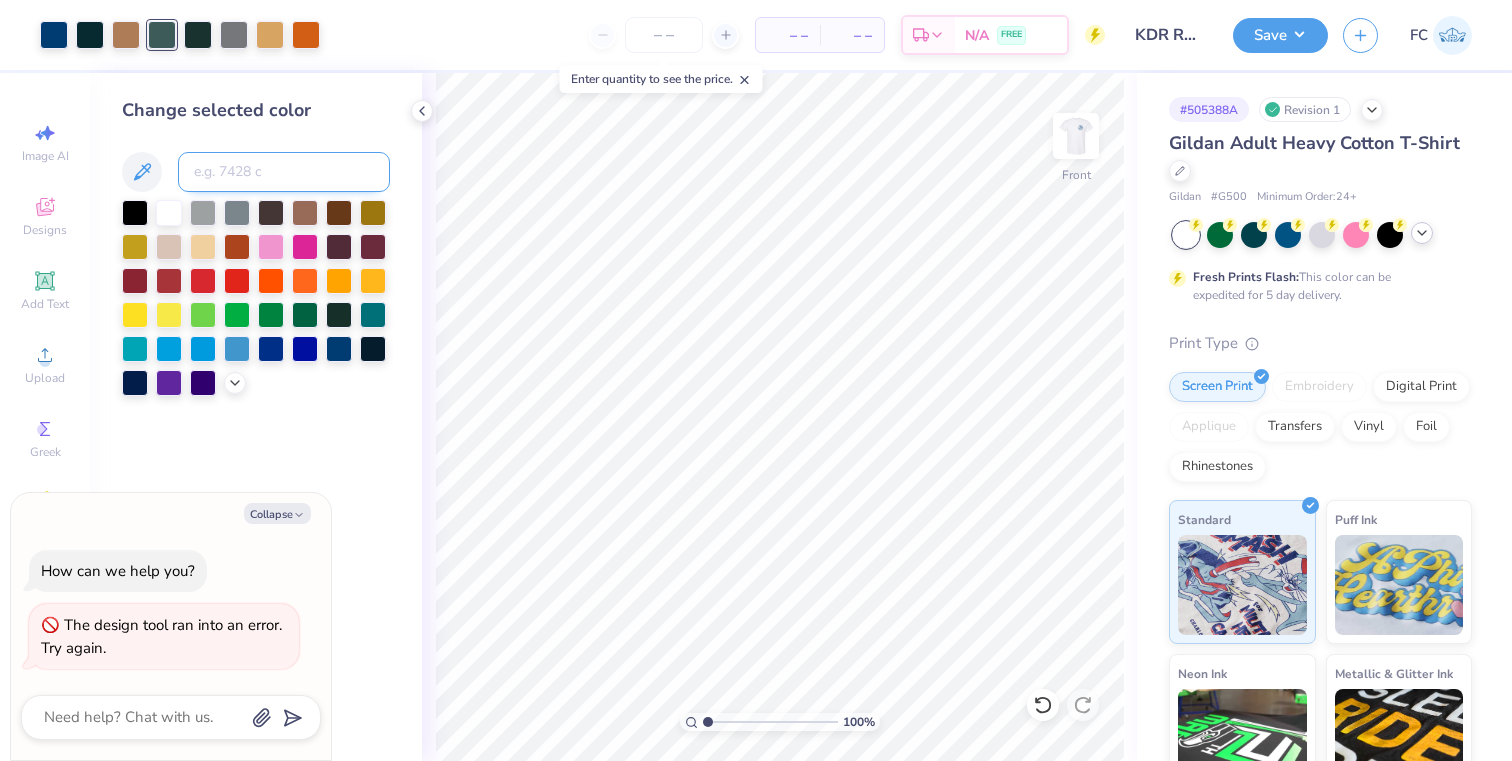 click at bounding box center (284, 172) 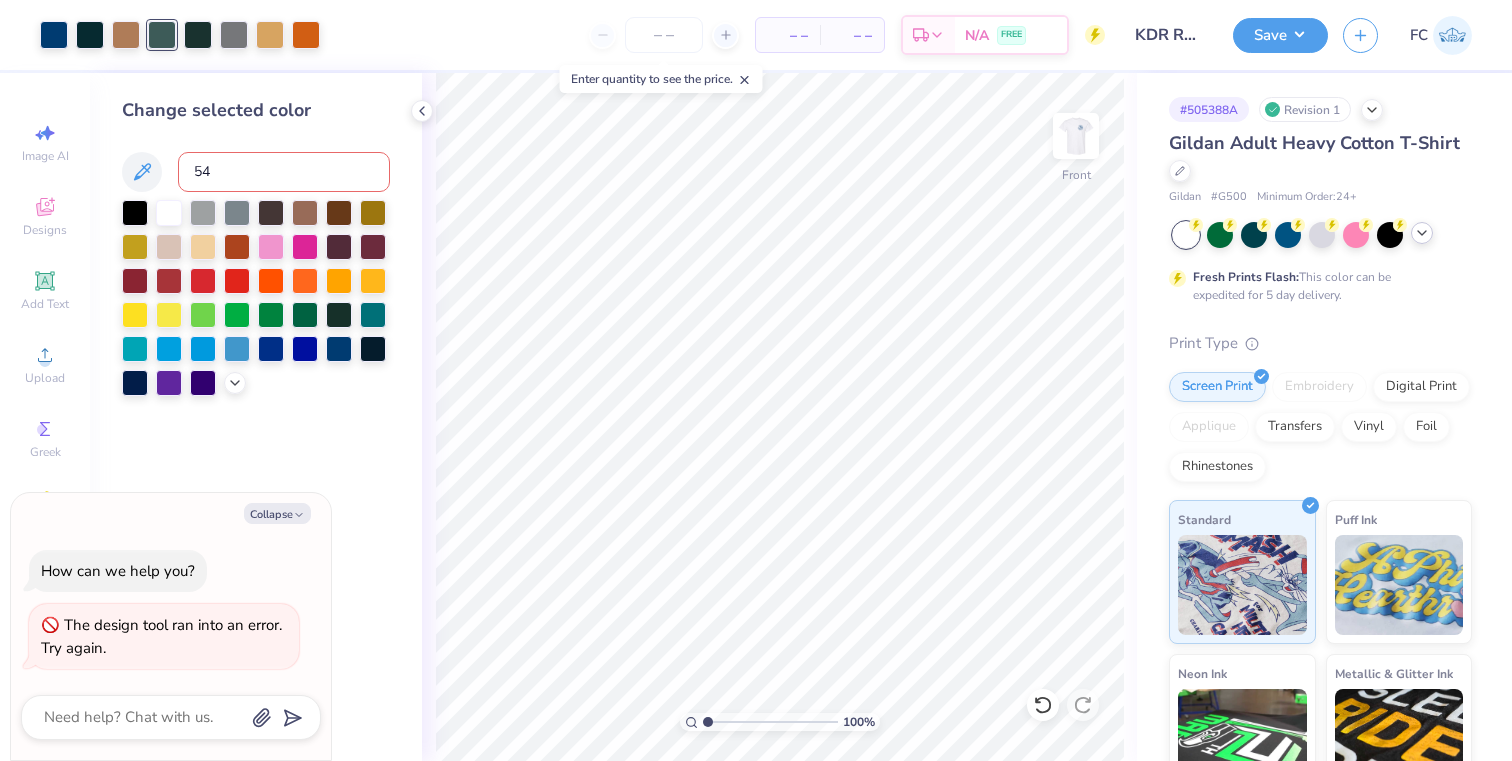 type on "541" 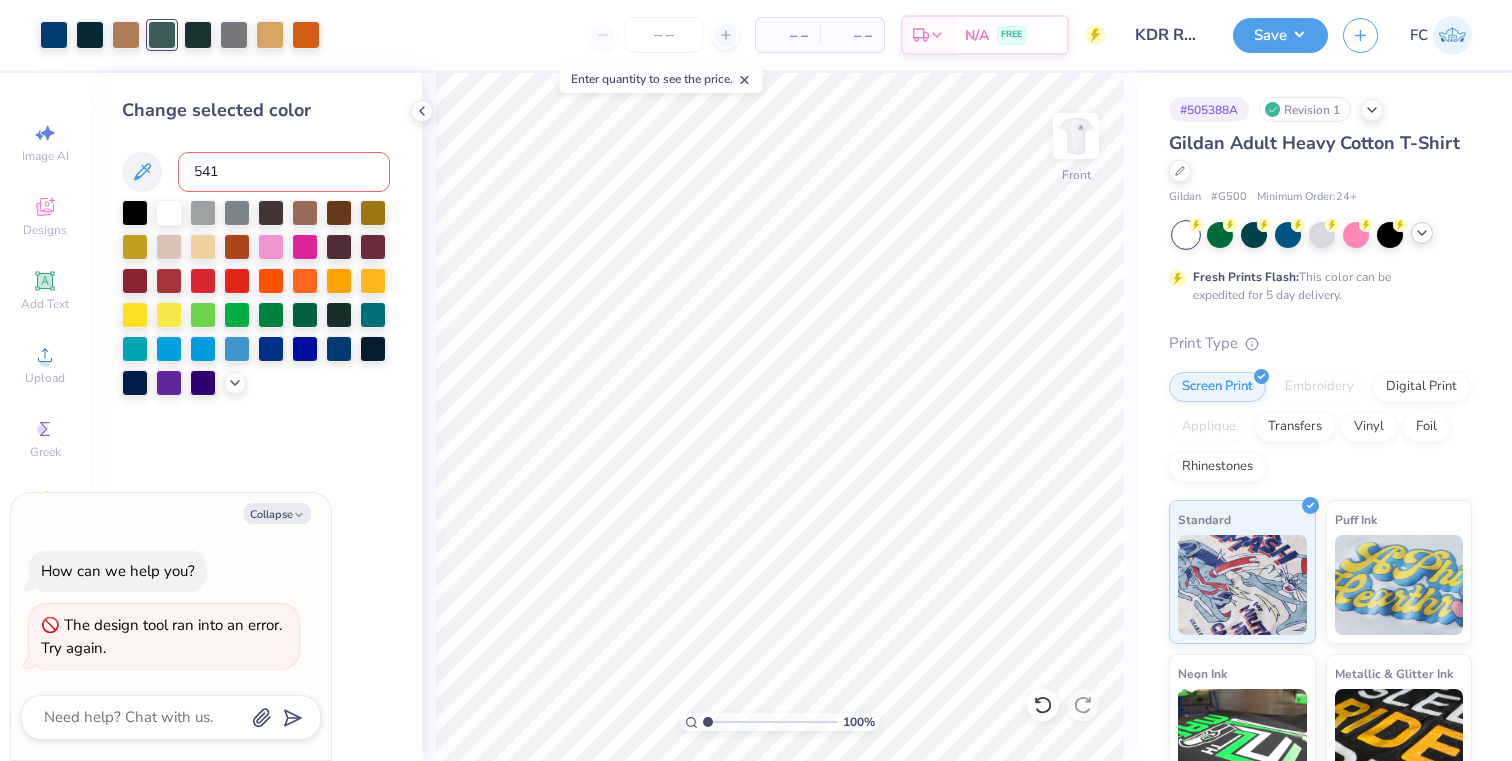 type 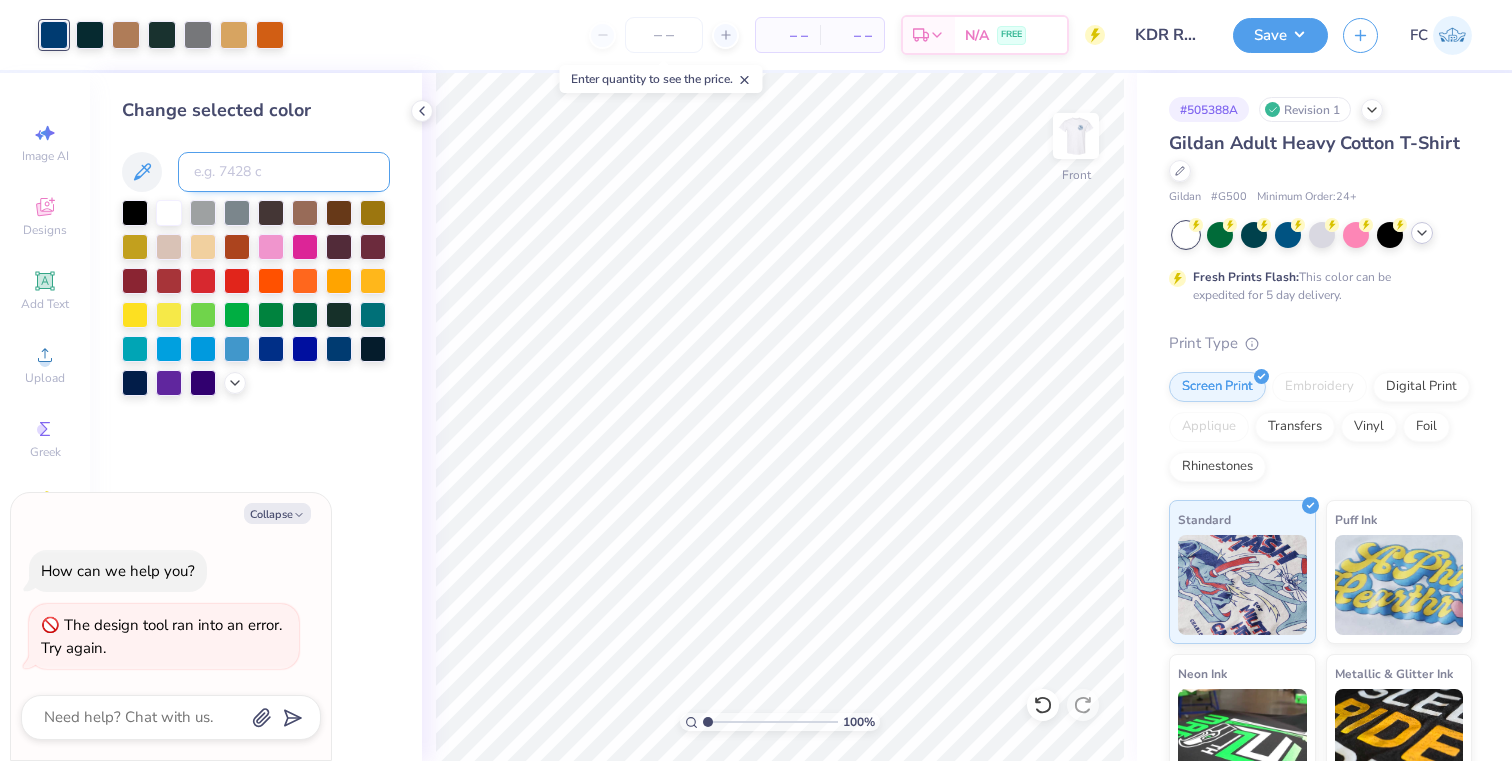 type on "x" 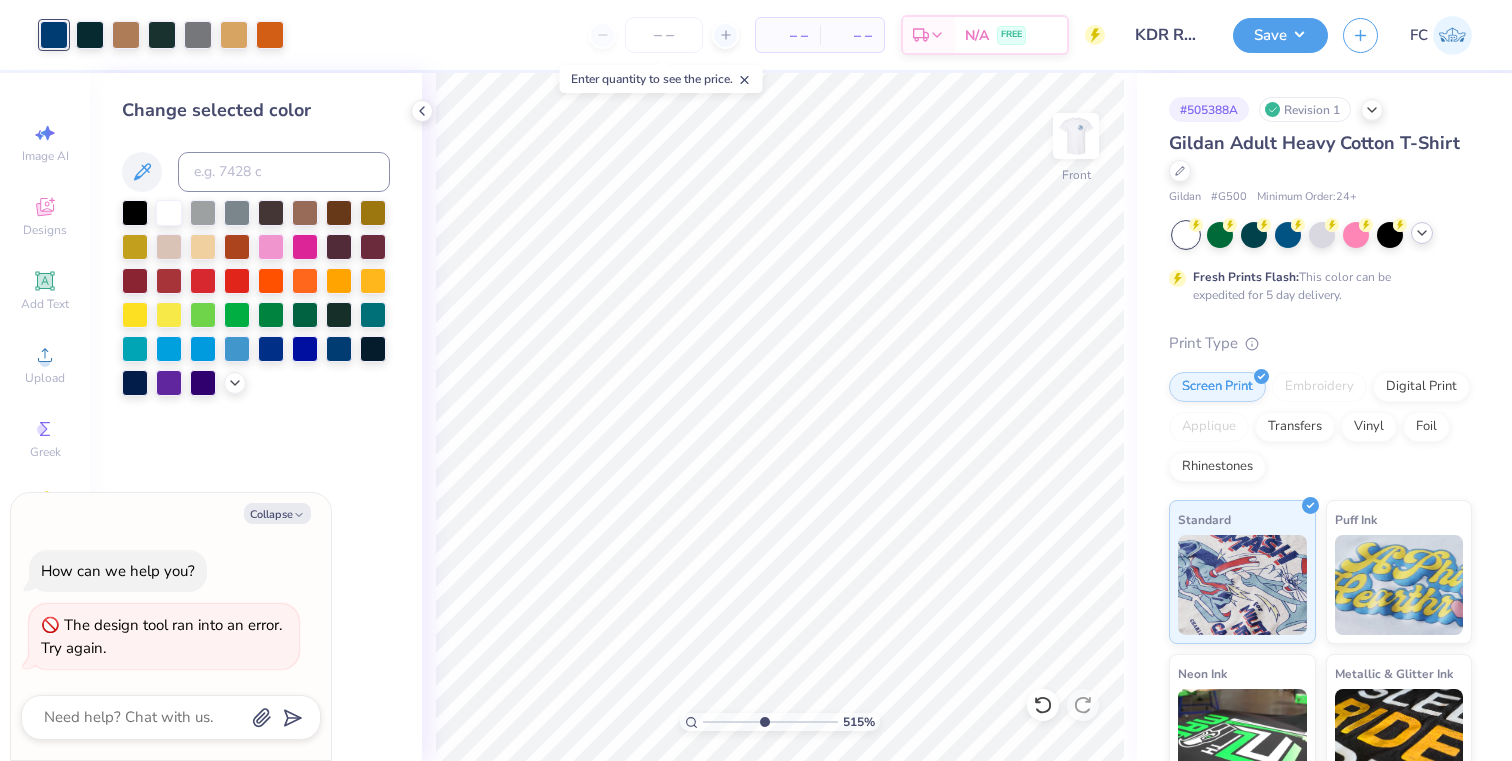 drag, startPoint x: 709, startPoint y: 720, endPoint x: 761, endPoint y: 712, distance: 52.611786 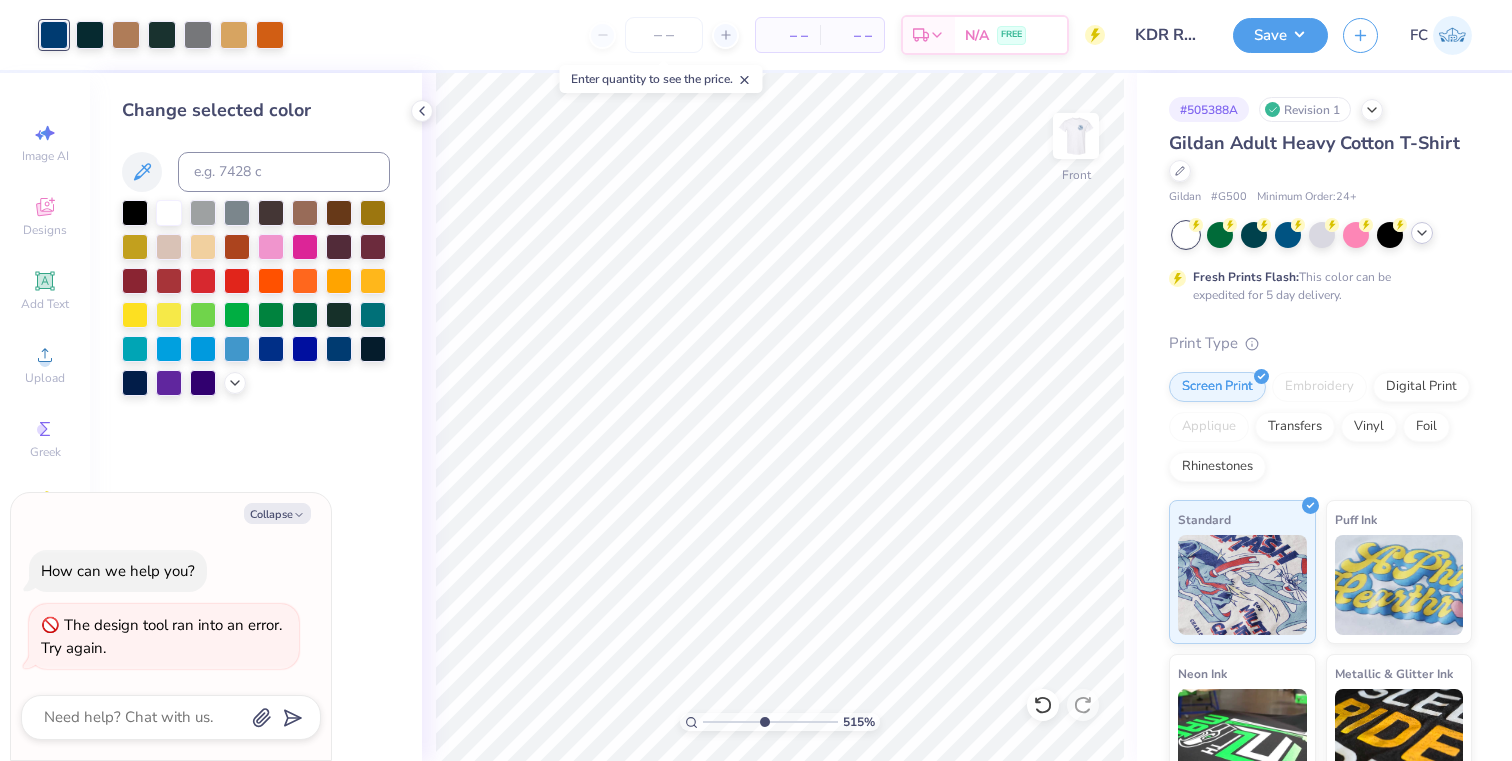 type on "5.15" 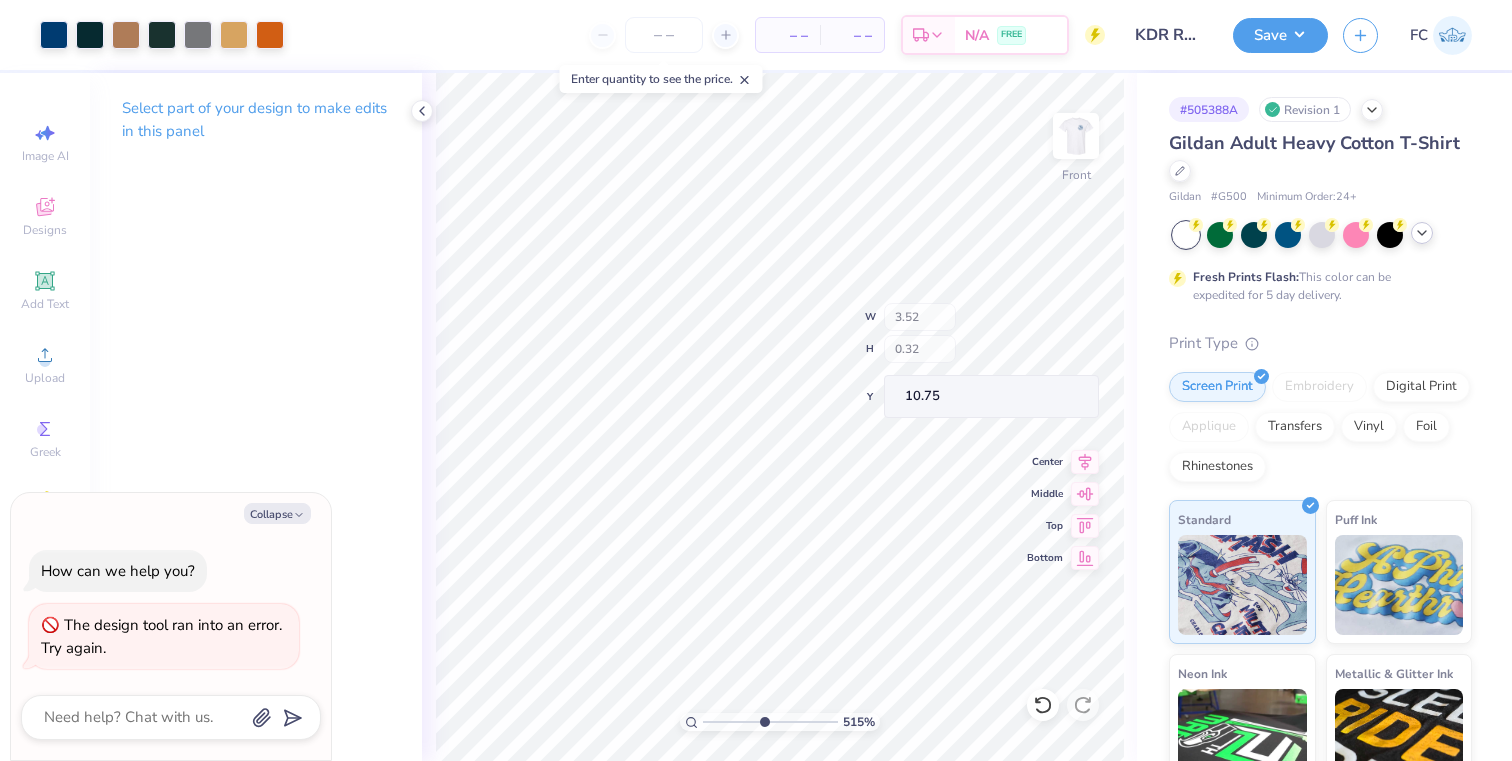 type on "x" 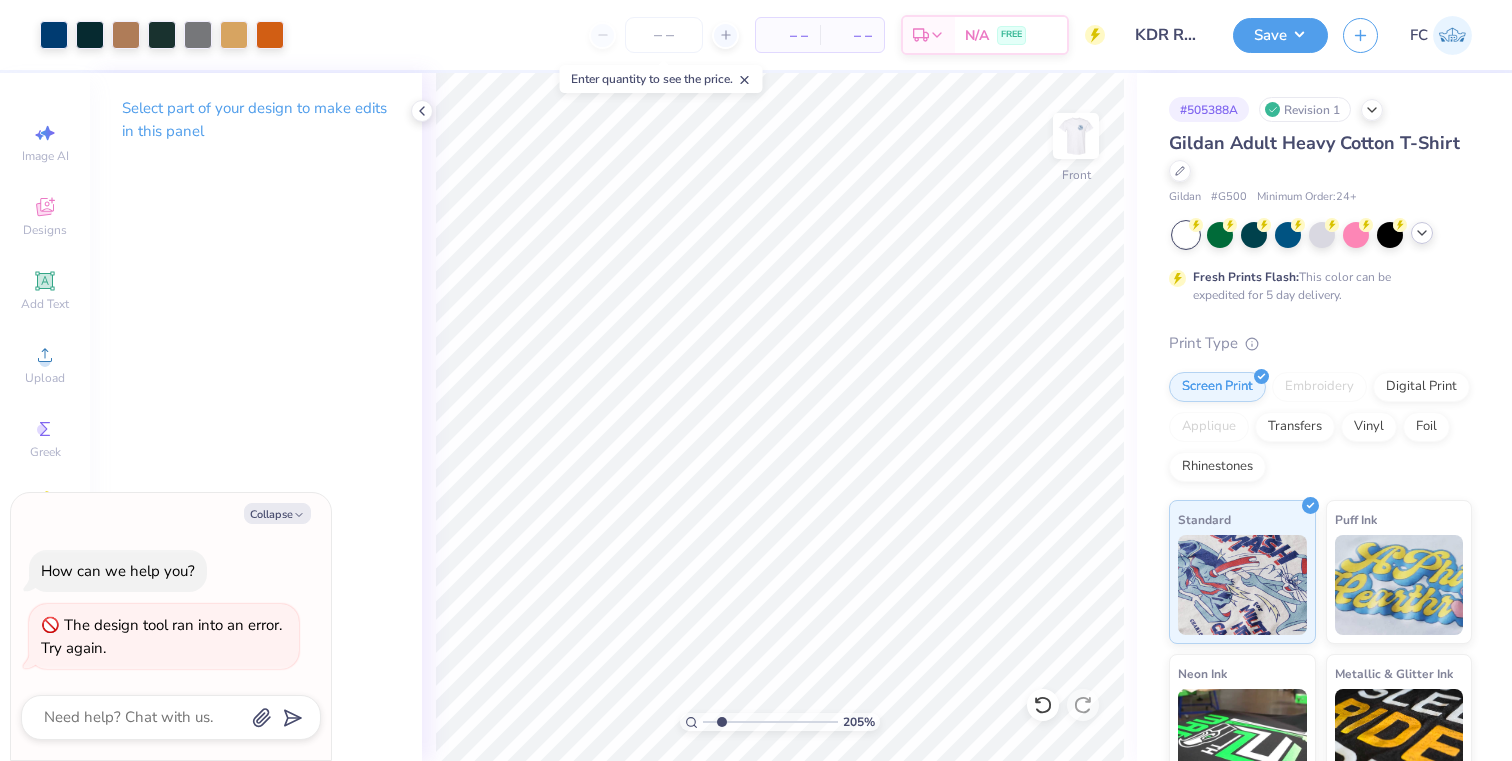 drag, startPoint x: 762, startPoint y: 722, endPoint x: 718, endPoint y: 728, distance: 44.407207 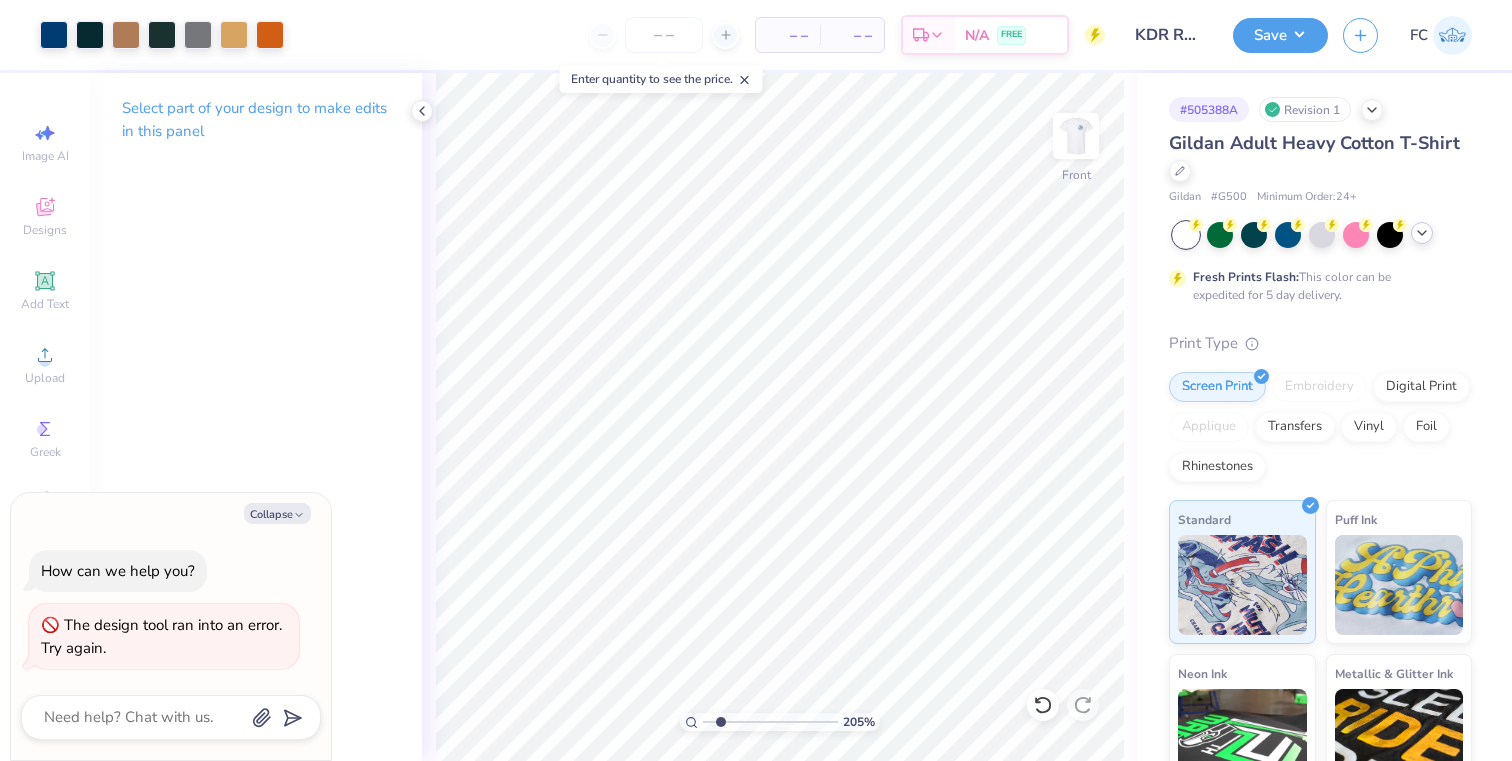 type on "1.97" 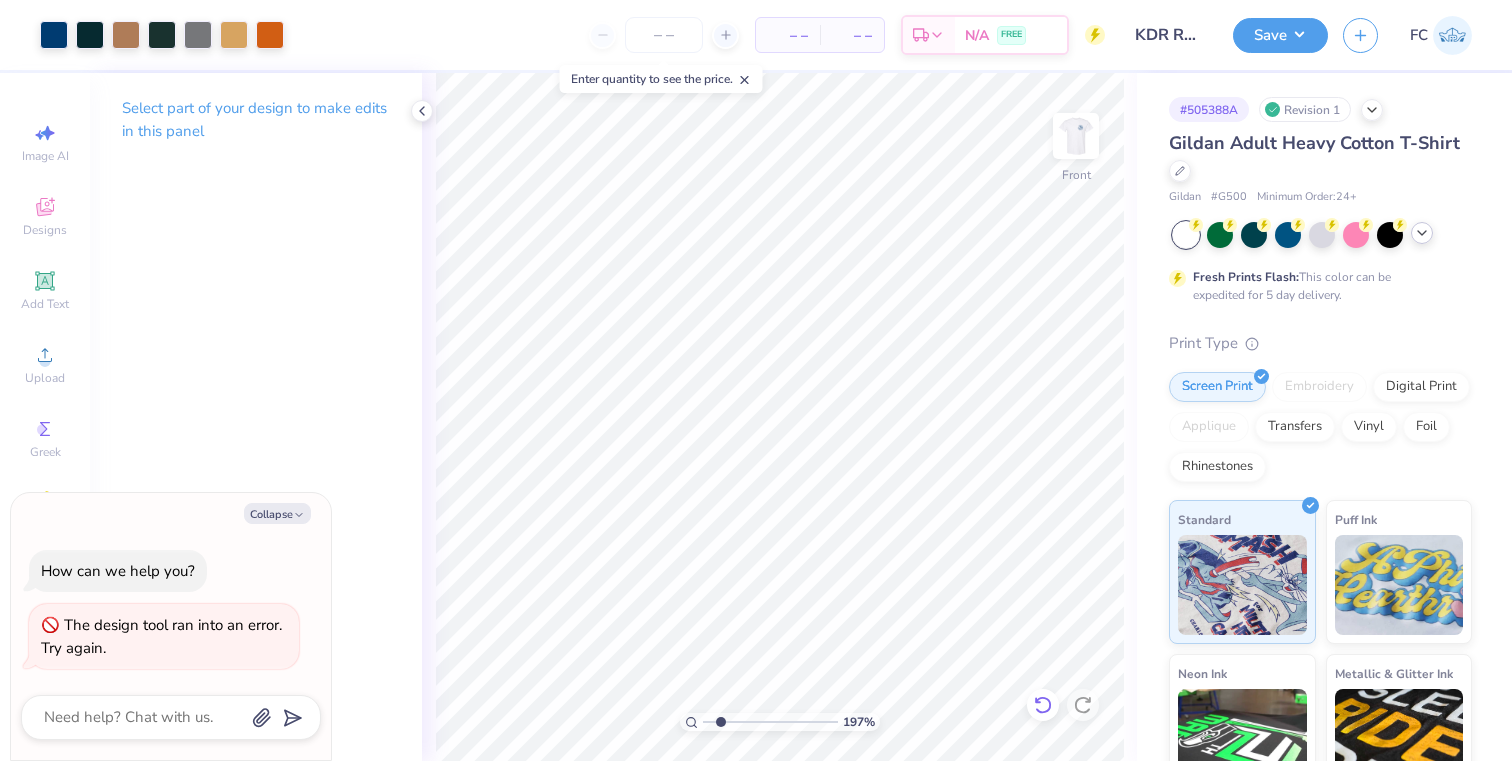 click 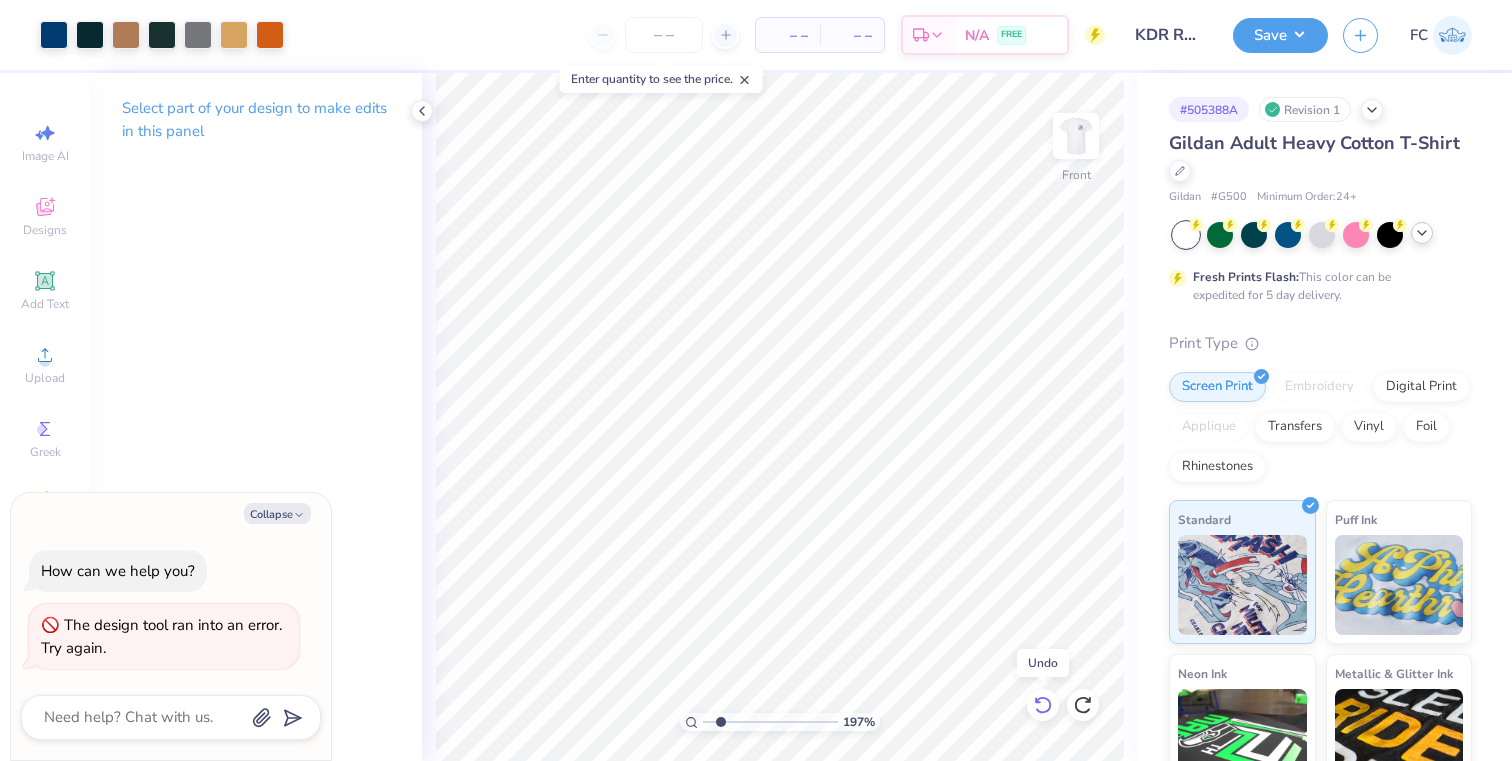 click 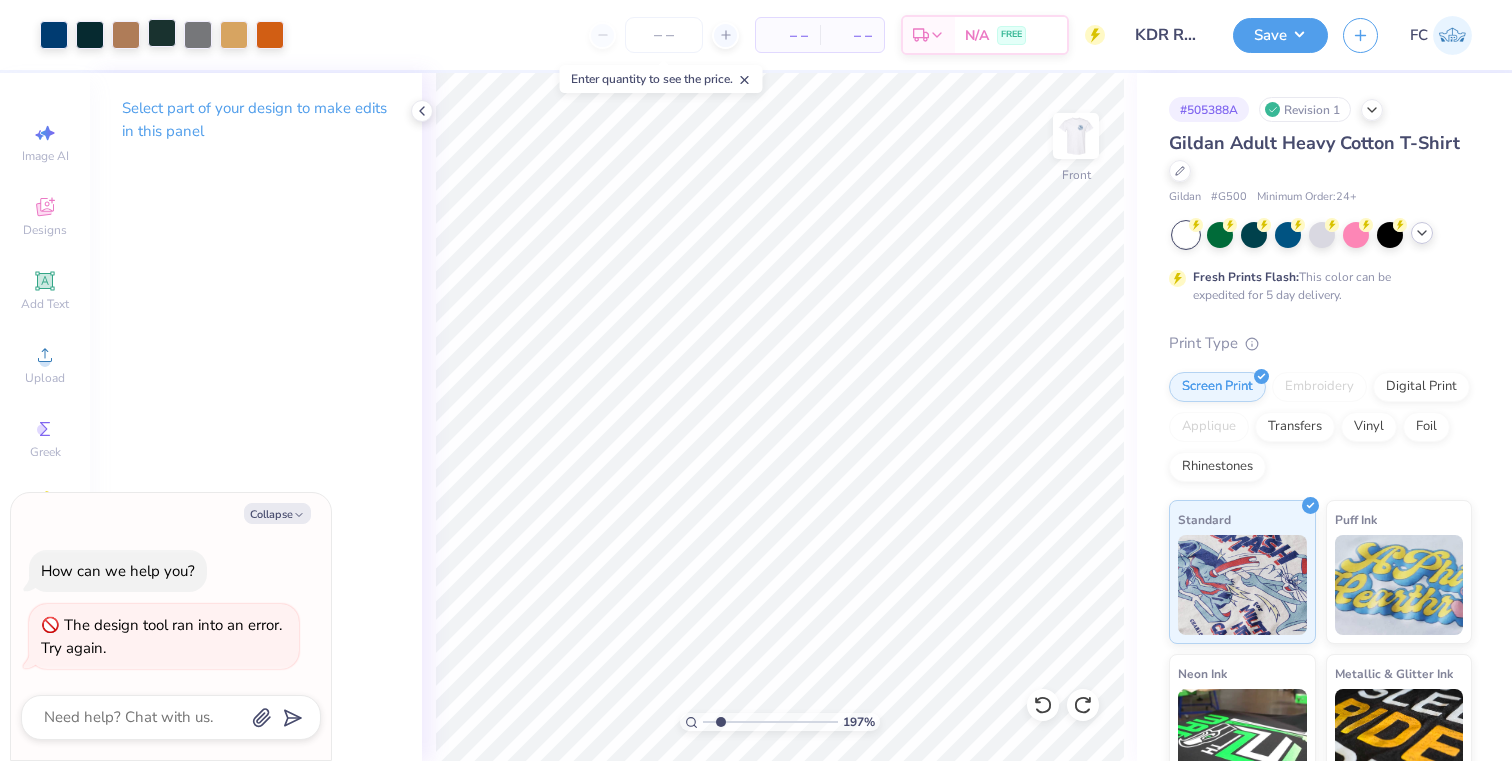 click at bounding box center (162, 33) 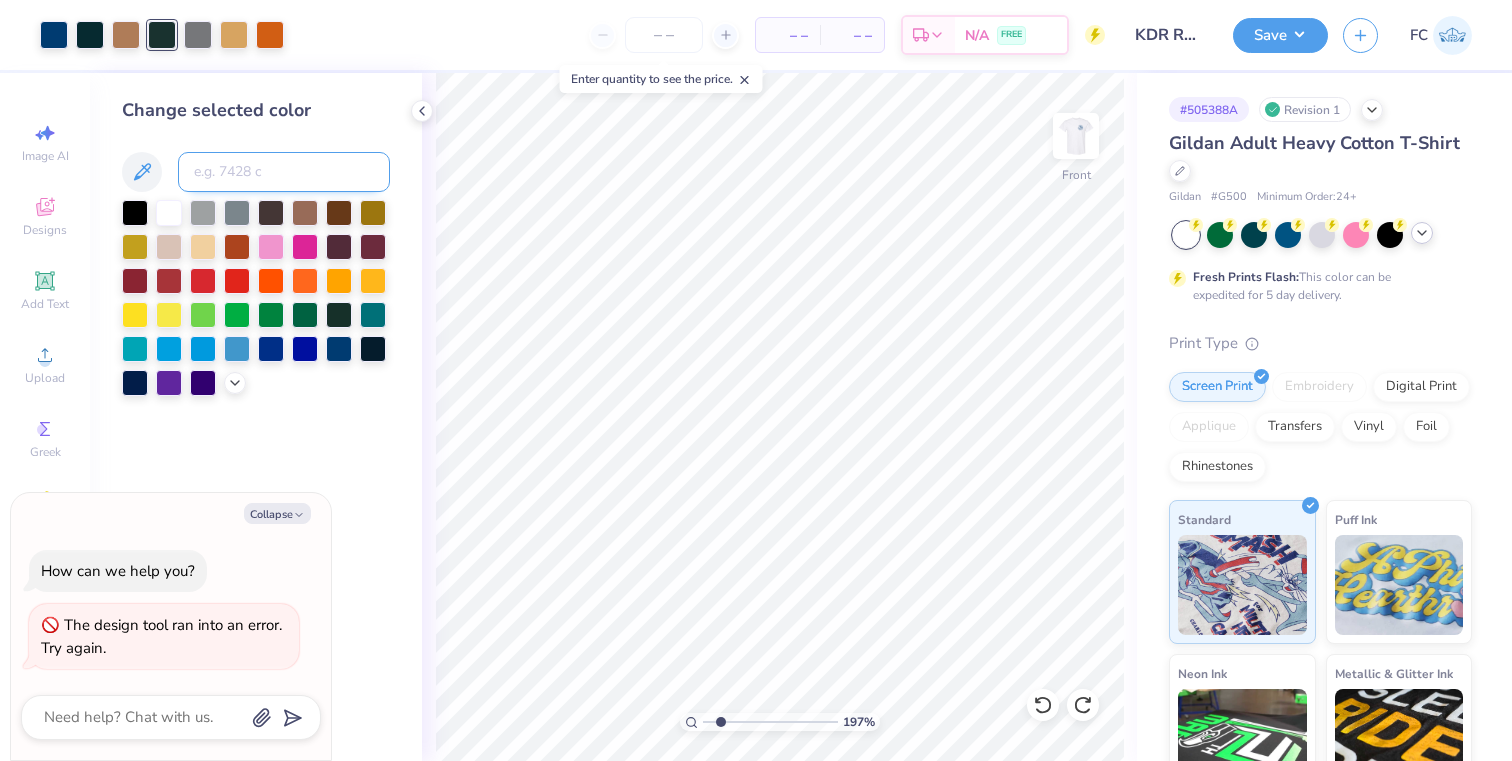 click at bounding box center (284, 172) 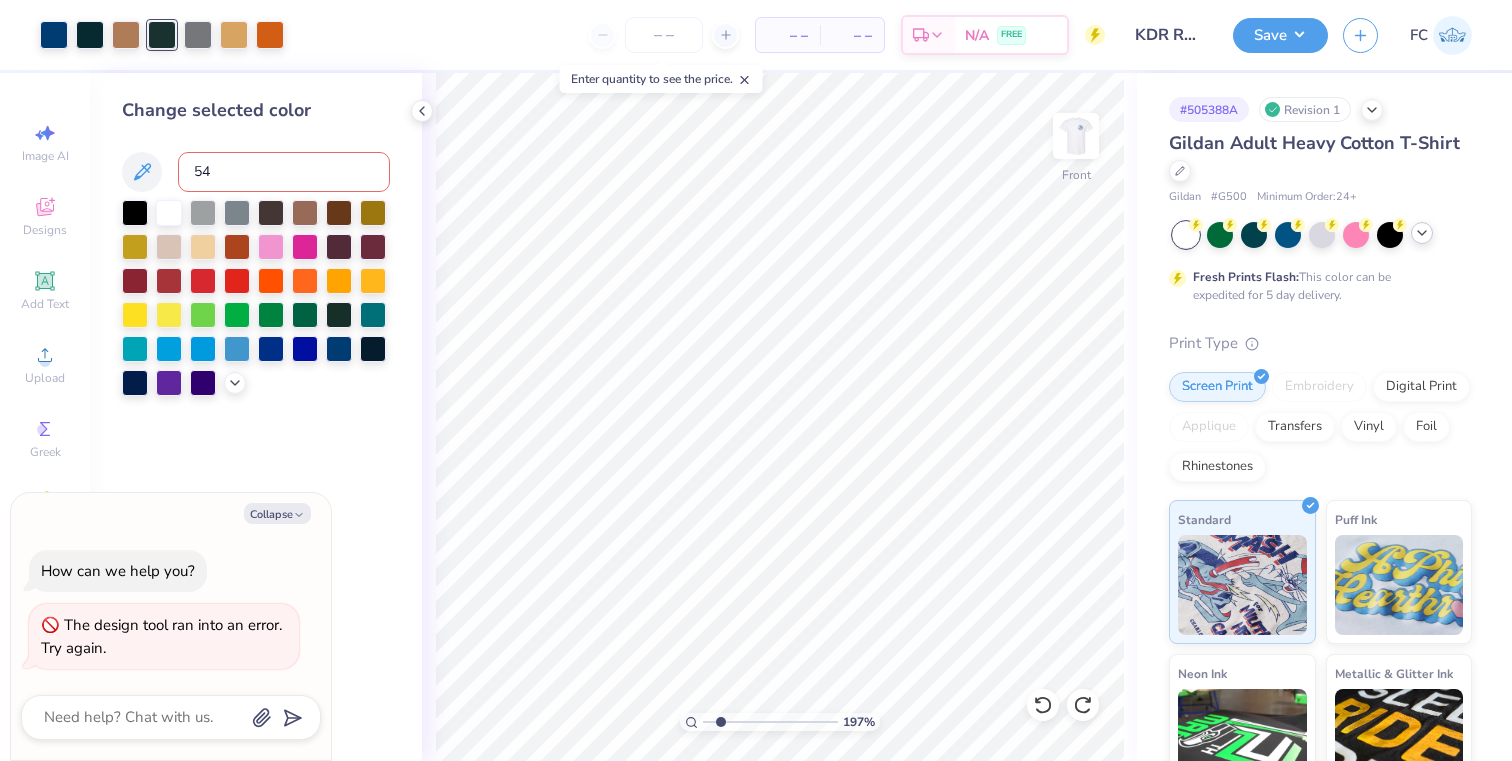 type on "546" 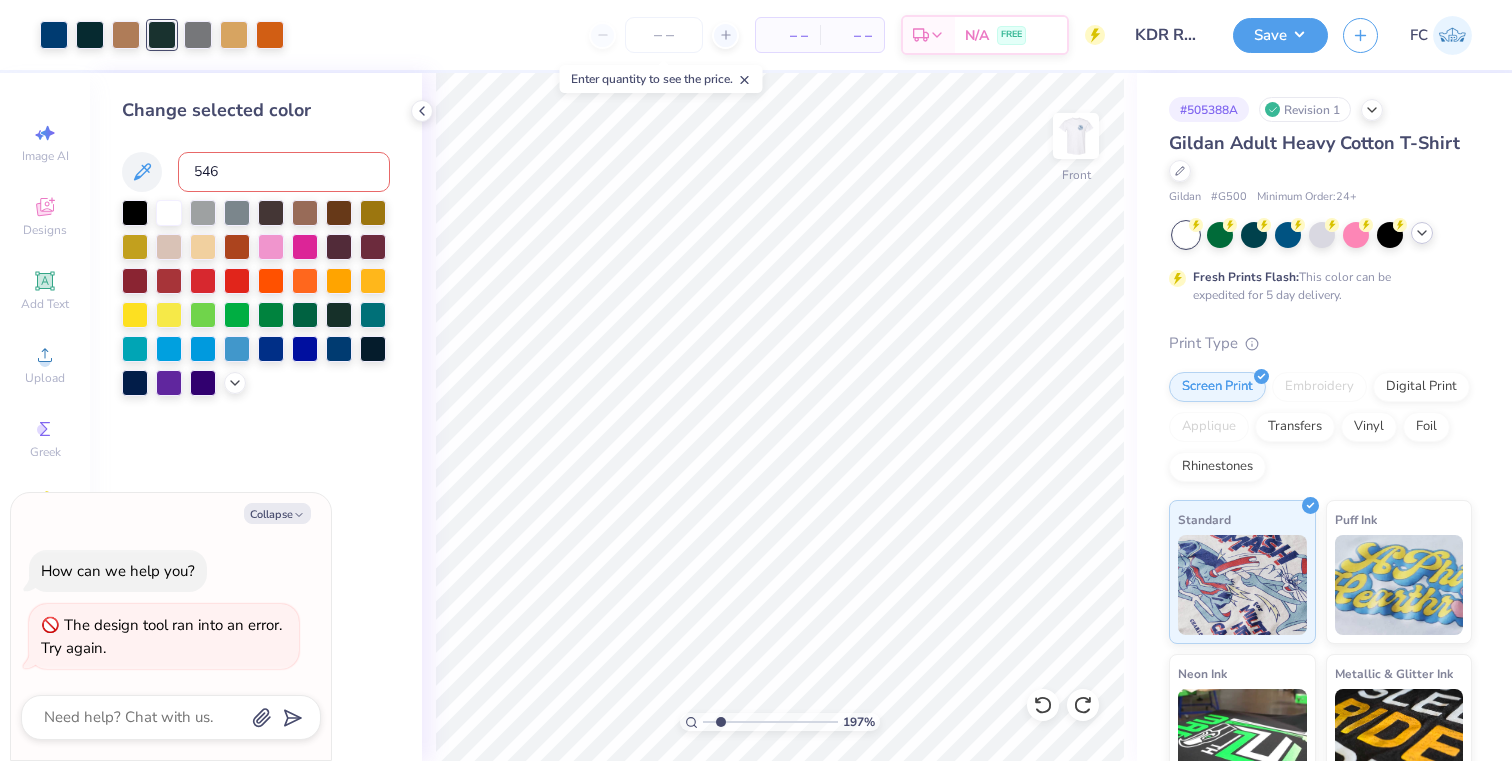 type 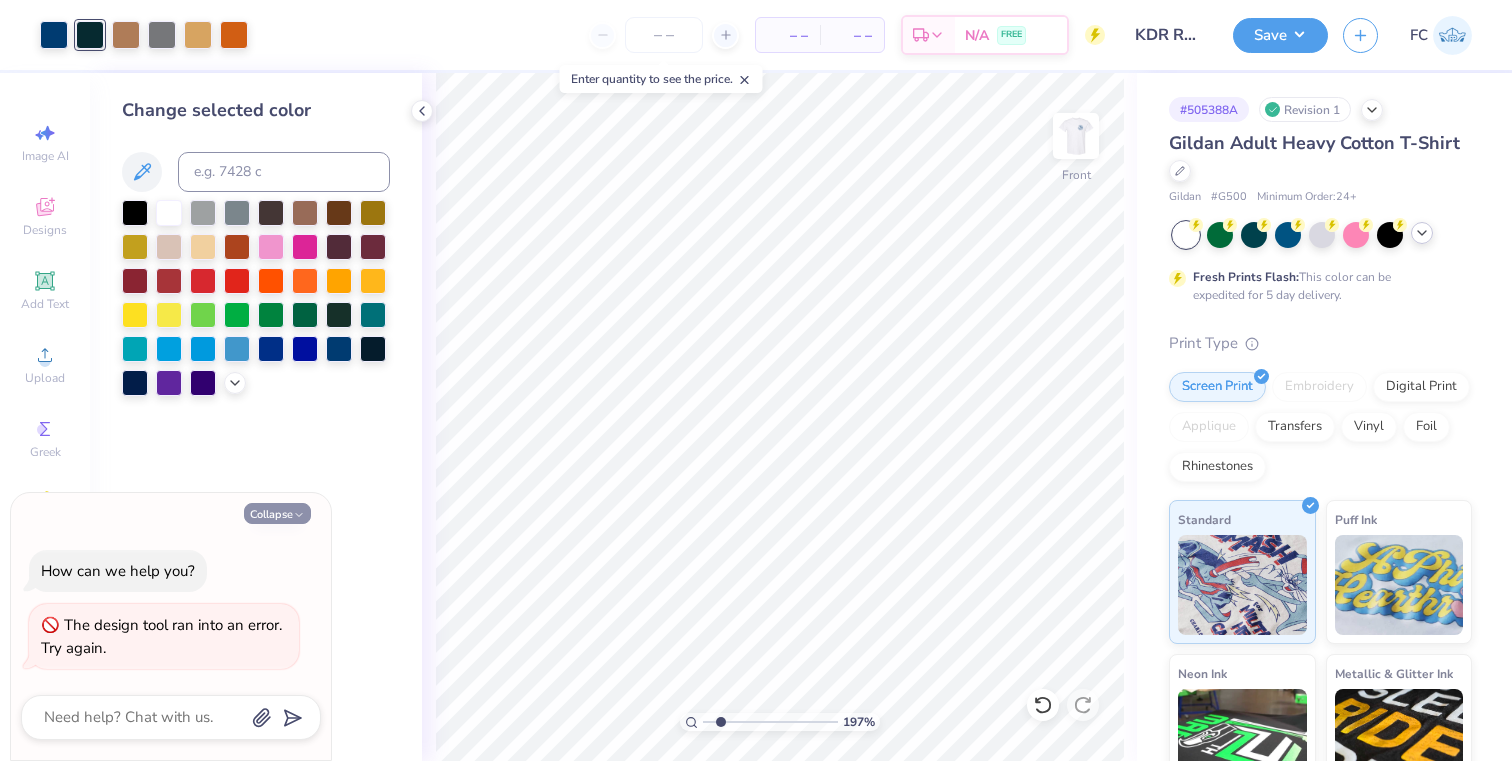 click on "Collapse" at bounding box center (277, 513) 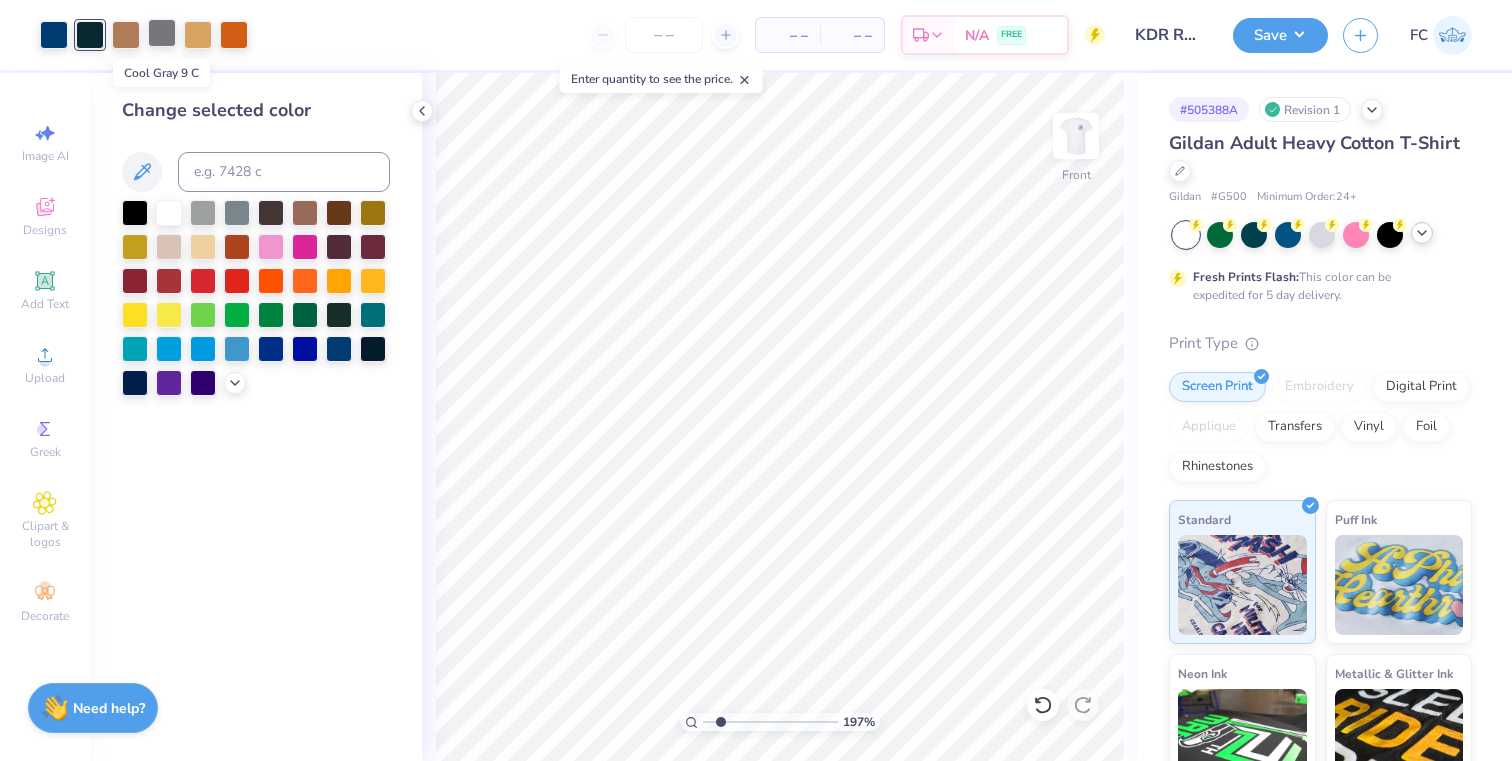 click at bounding box center [162, 33] 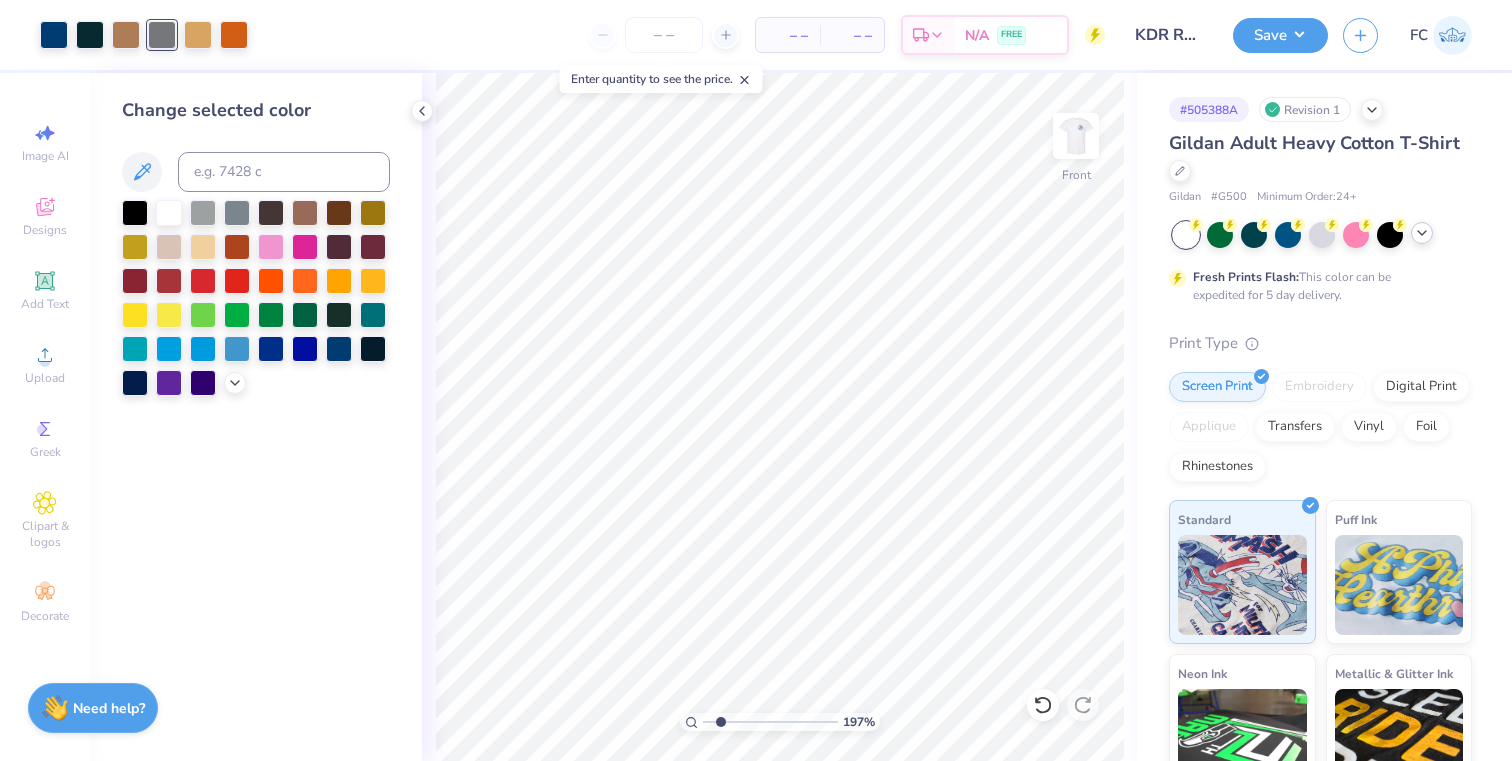 click on "Change selected color" at bounding box center (256, 246) 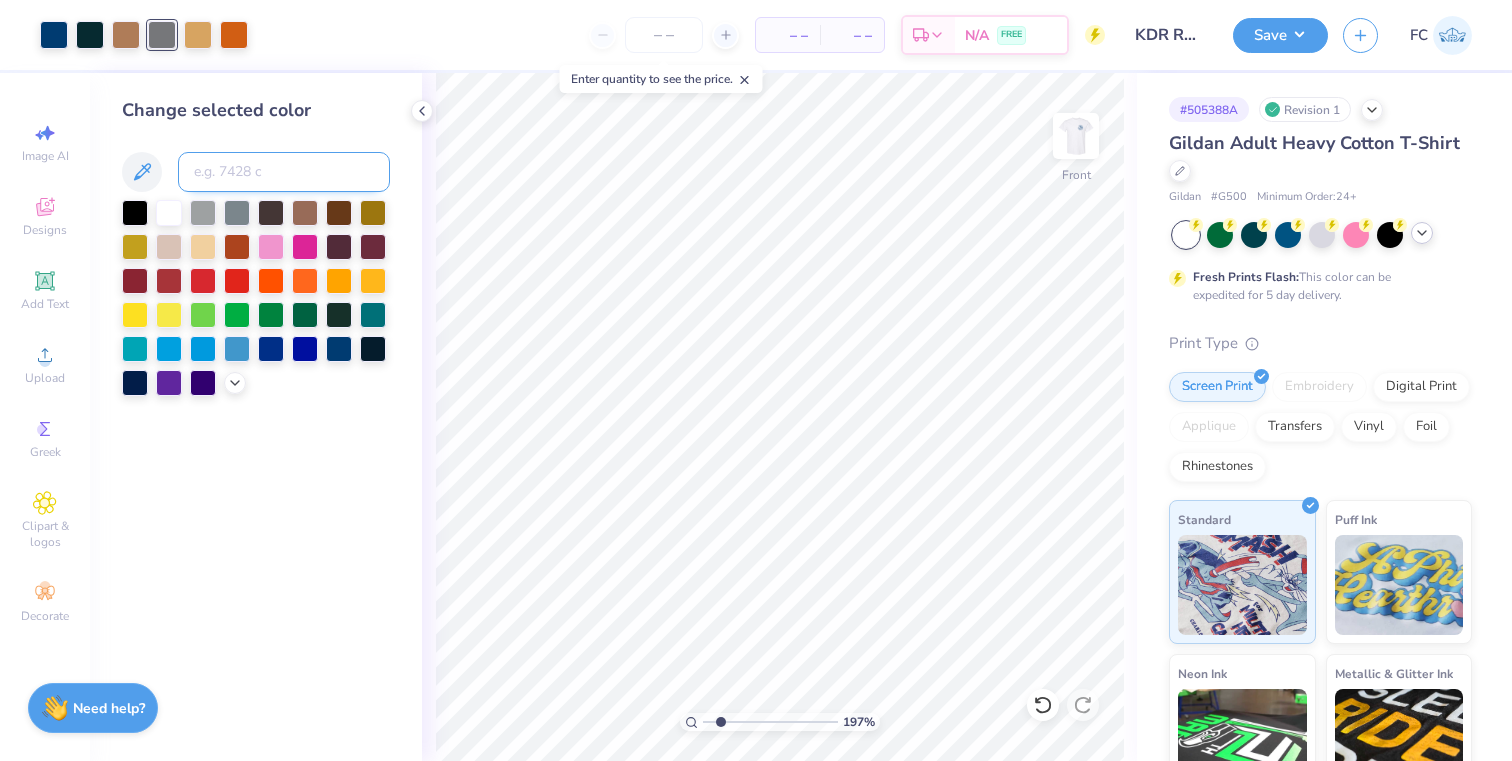 click at bounding box center [284, 172] 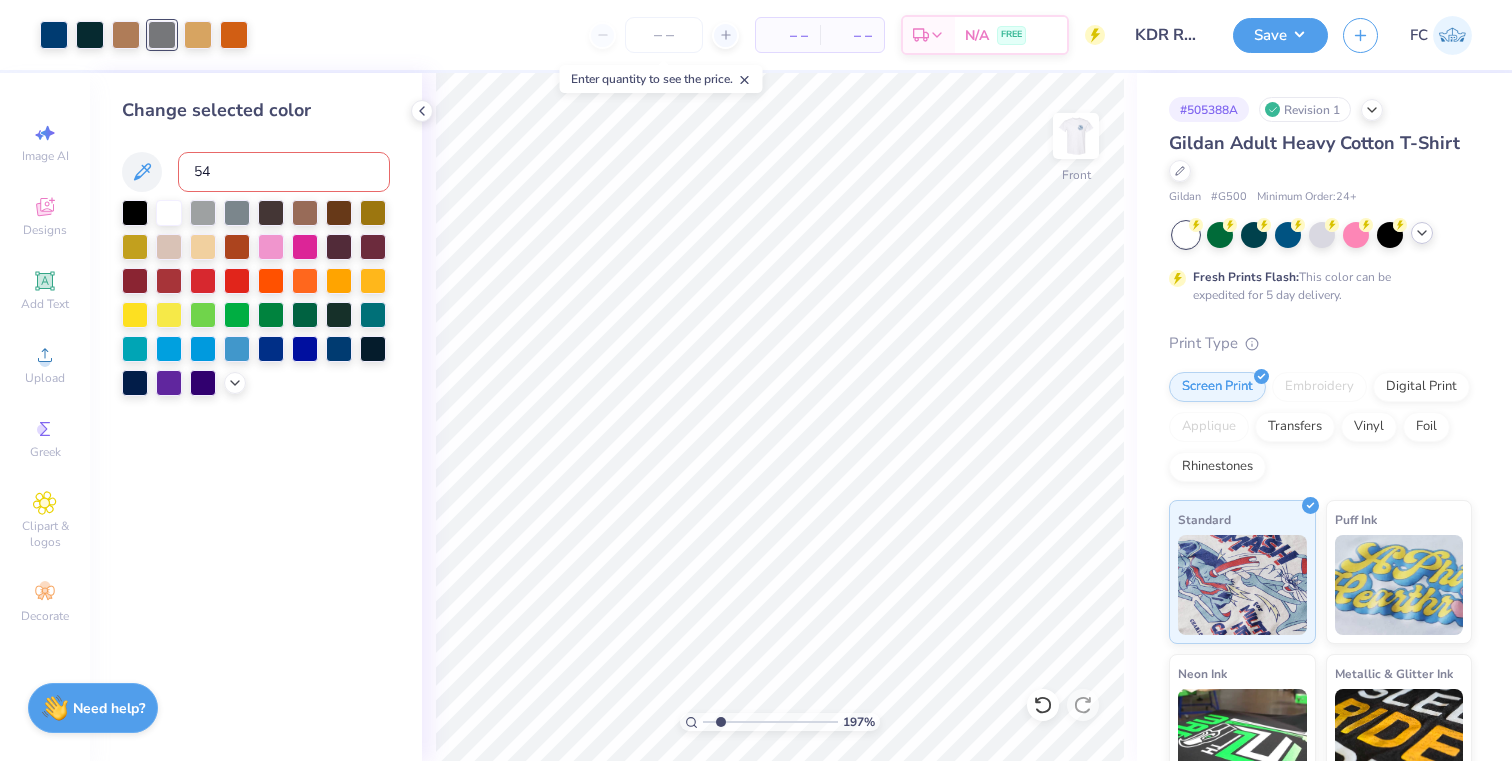 type on "546" 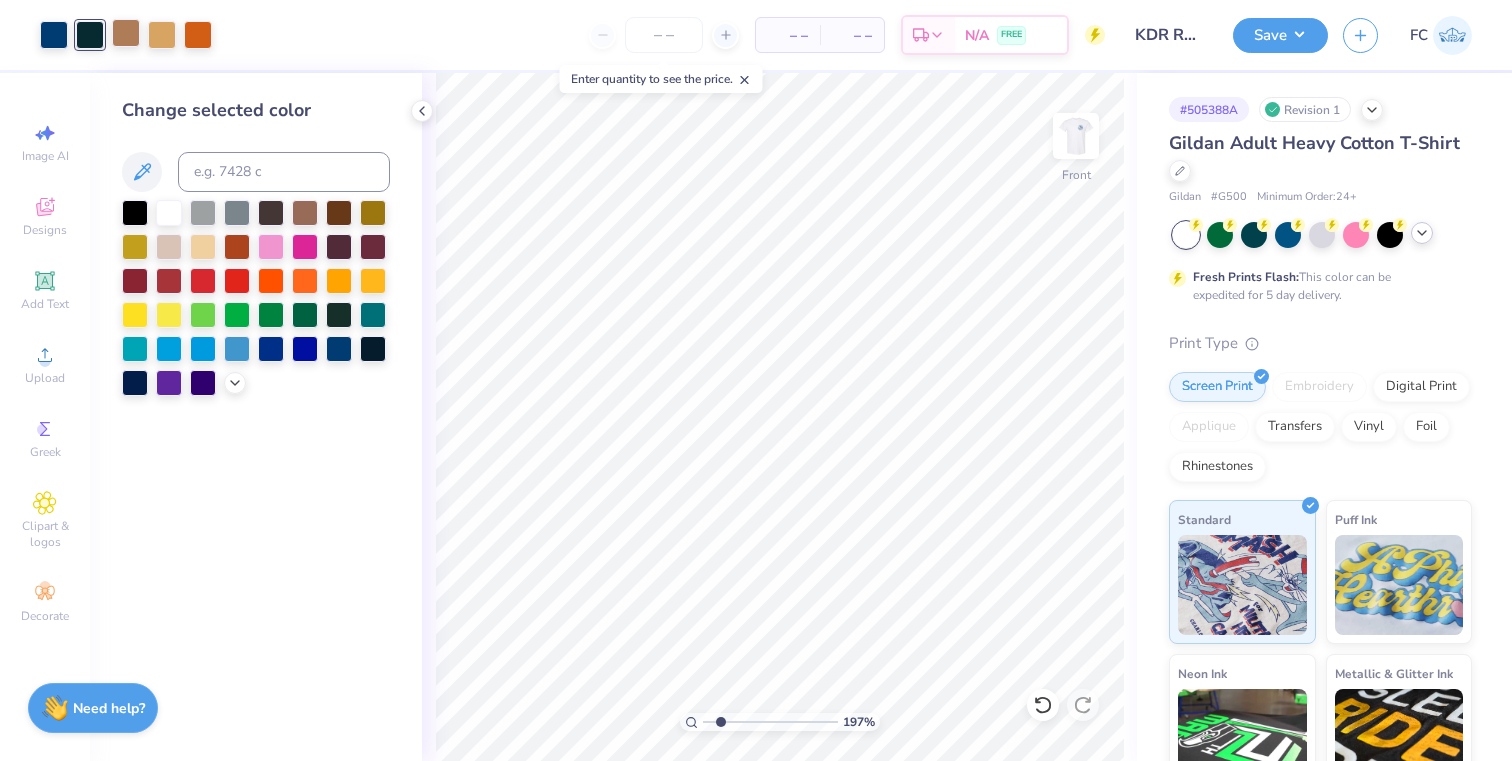 click at bounding box center (126, 33) 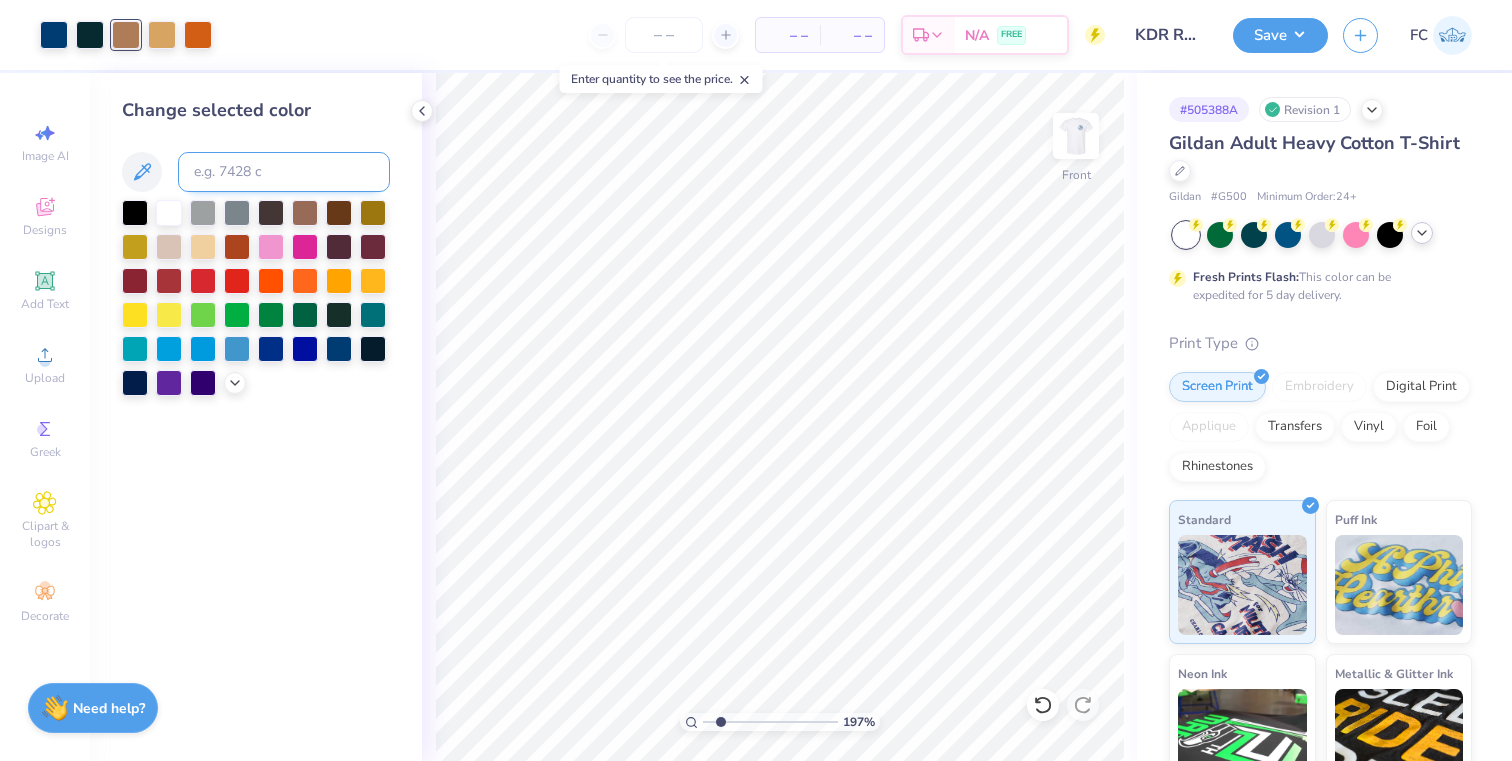 click at bounding box center (284, 172) 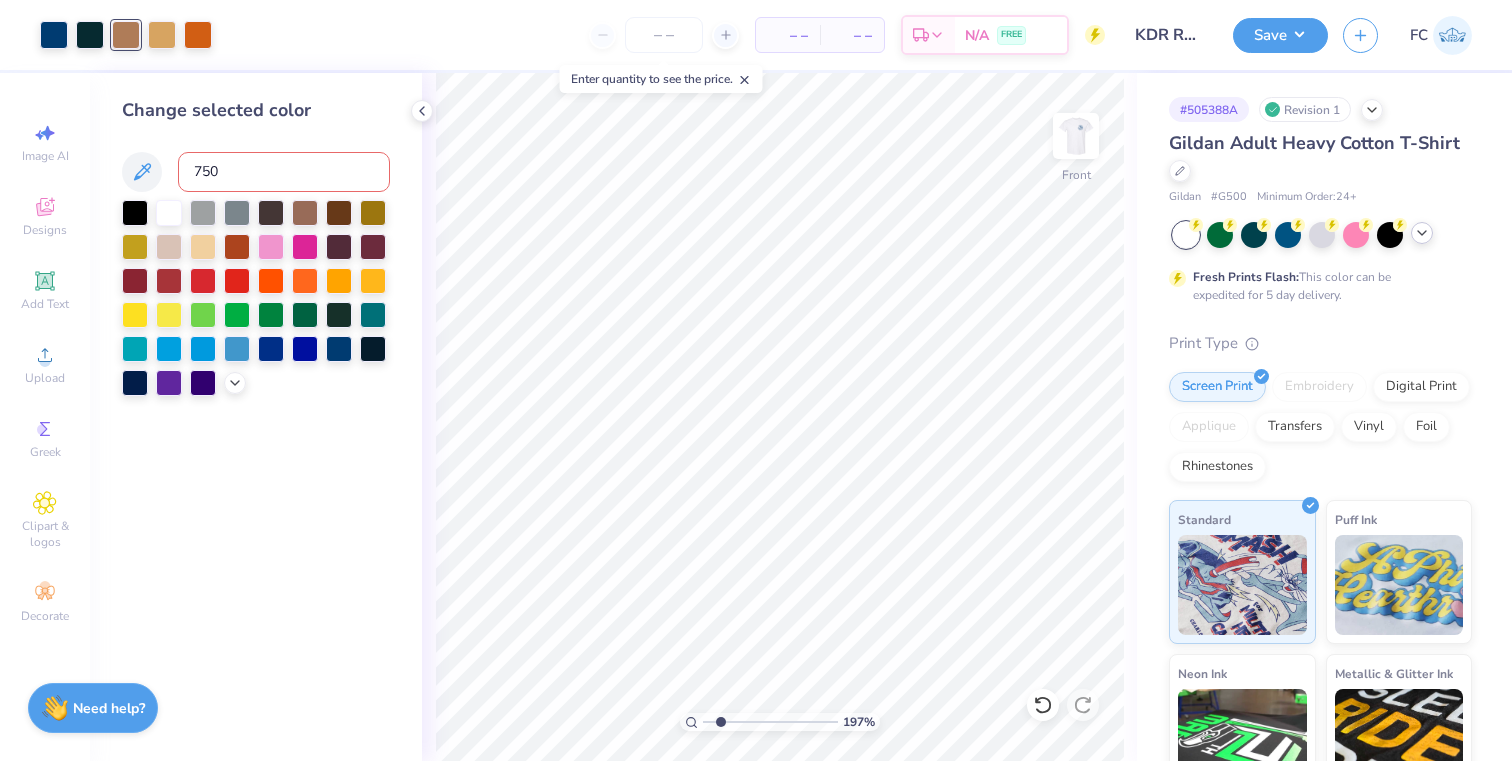 type on "[NUMBER]" 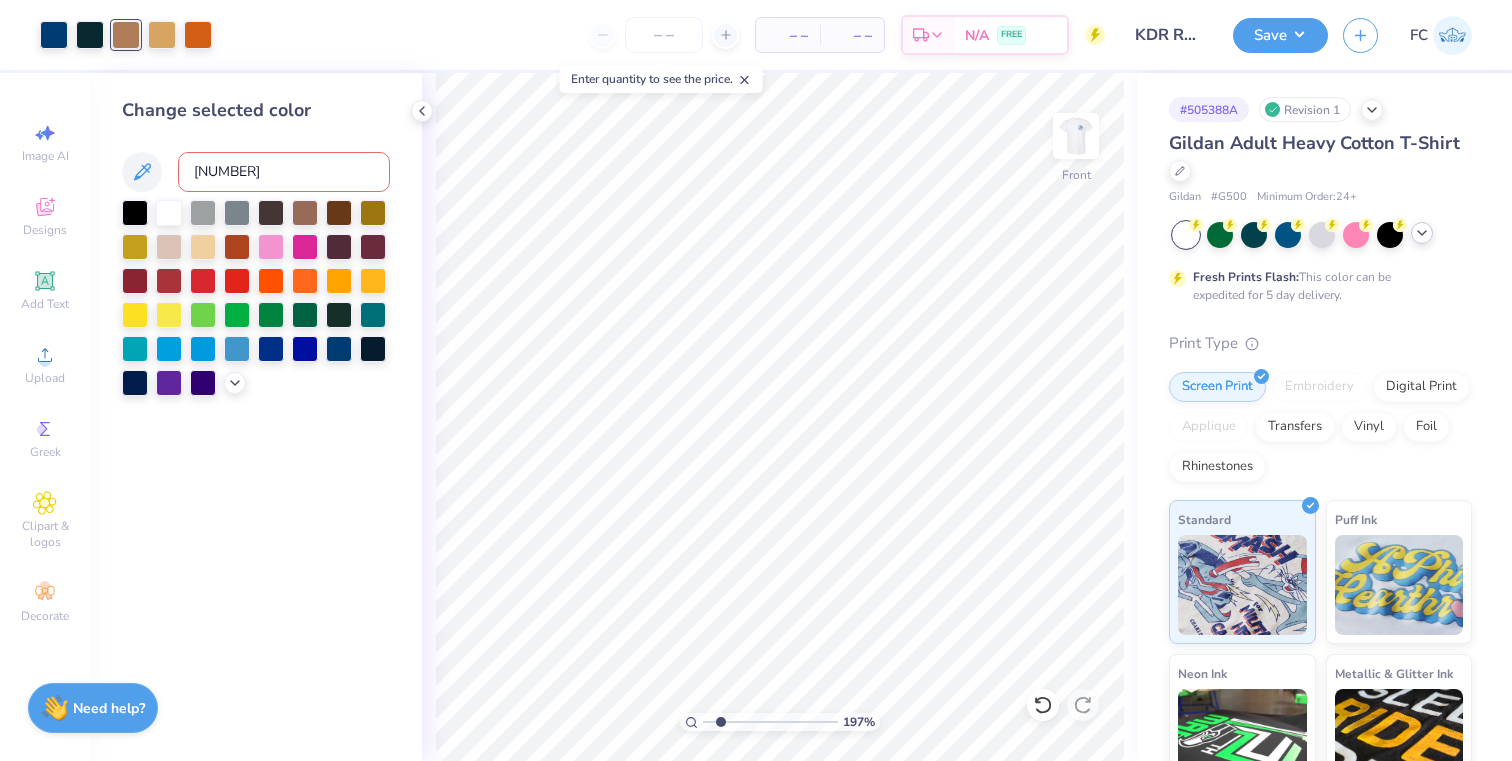type 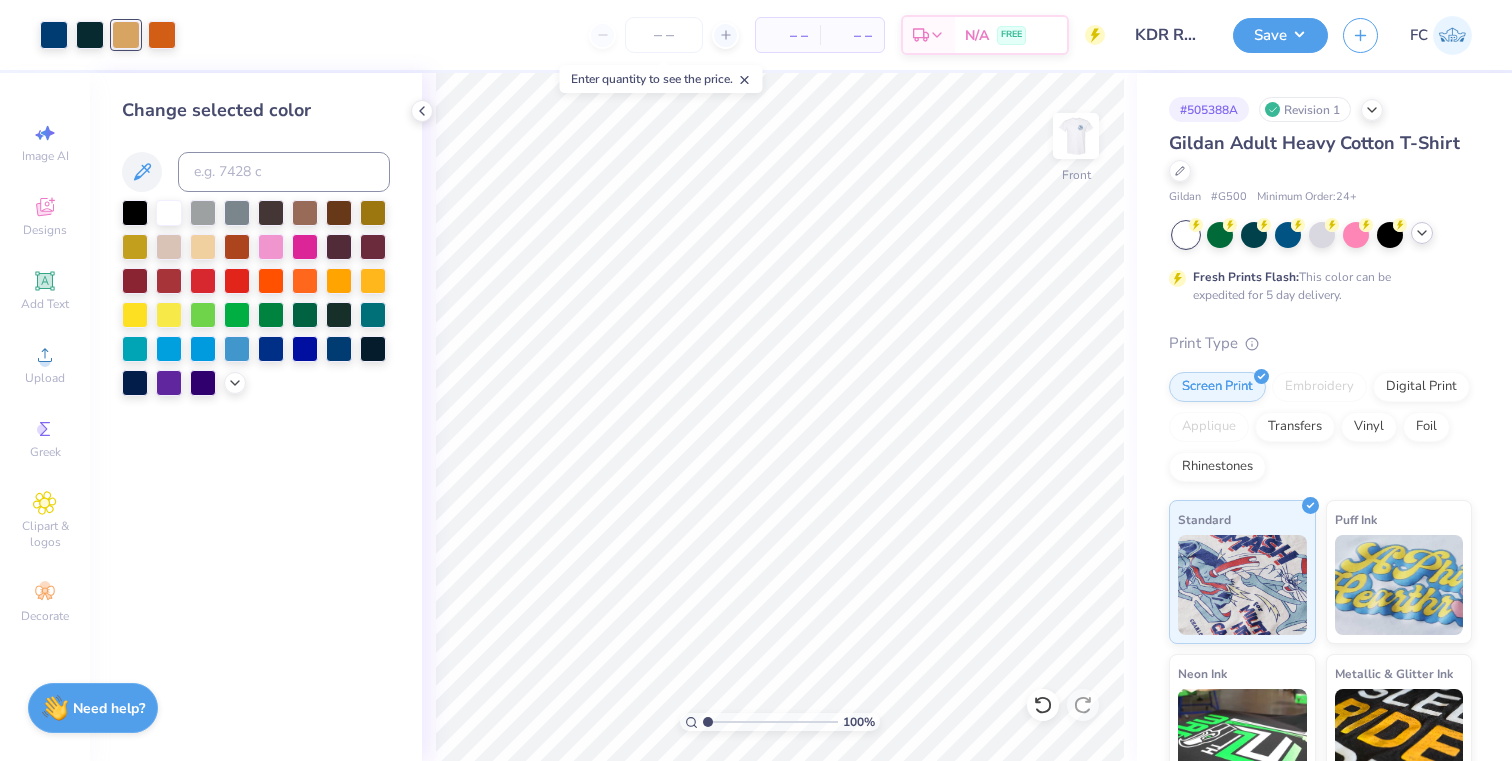 drag, startPoint x: 721, startPoint y: 723, endPoint x: 703, endPoint y: 719, distance: 18.439089 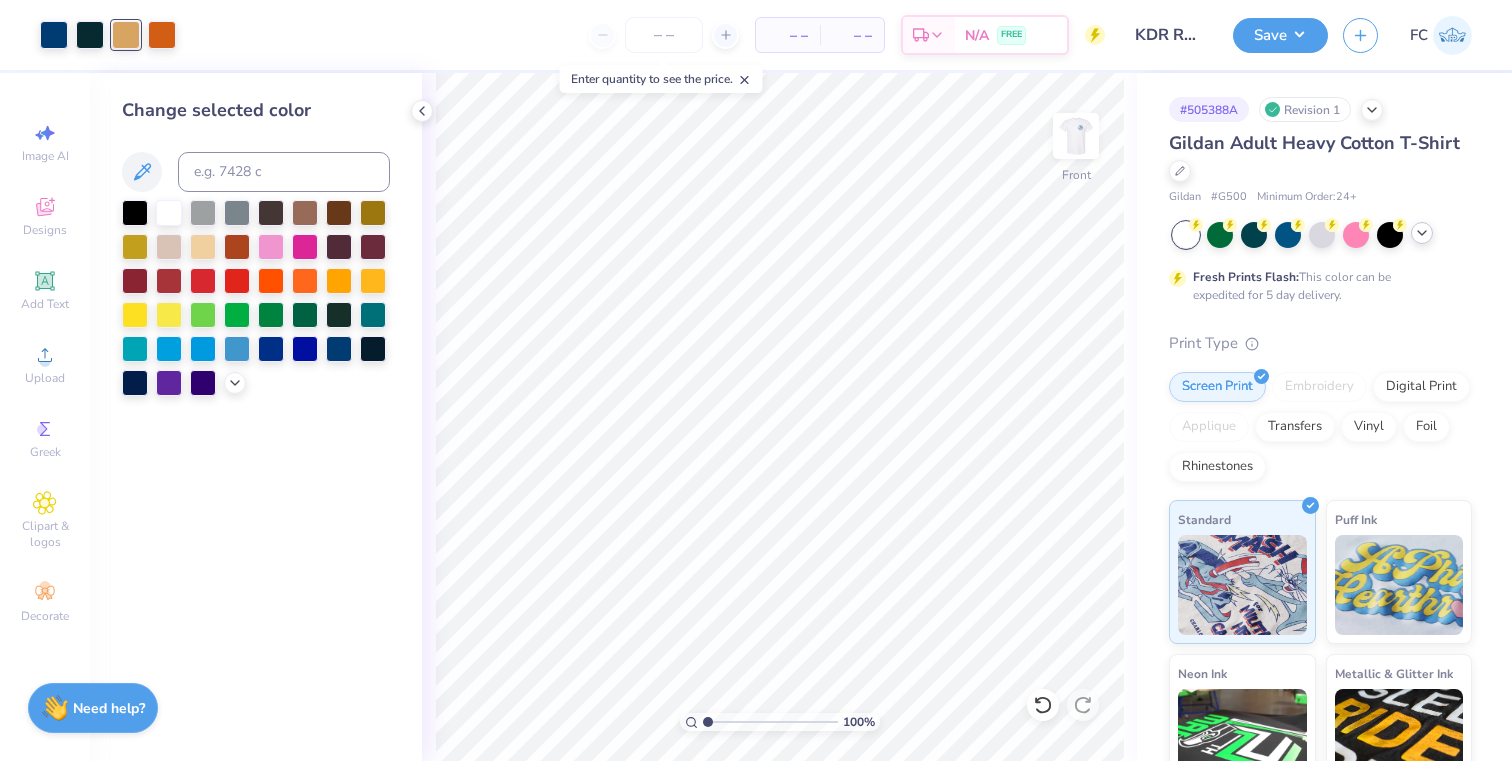 type on "1" 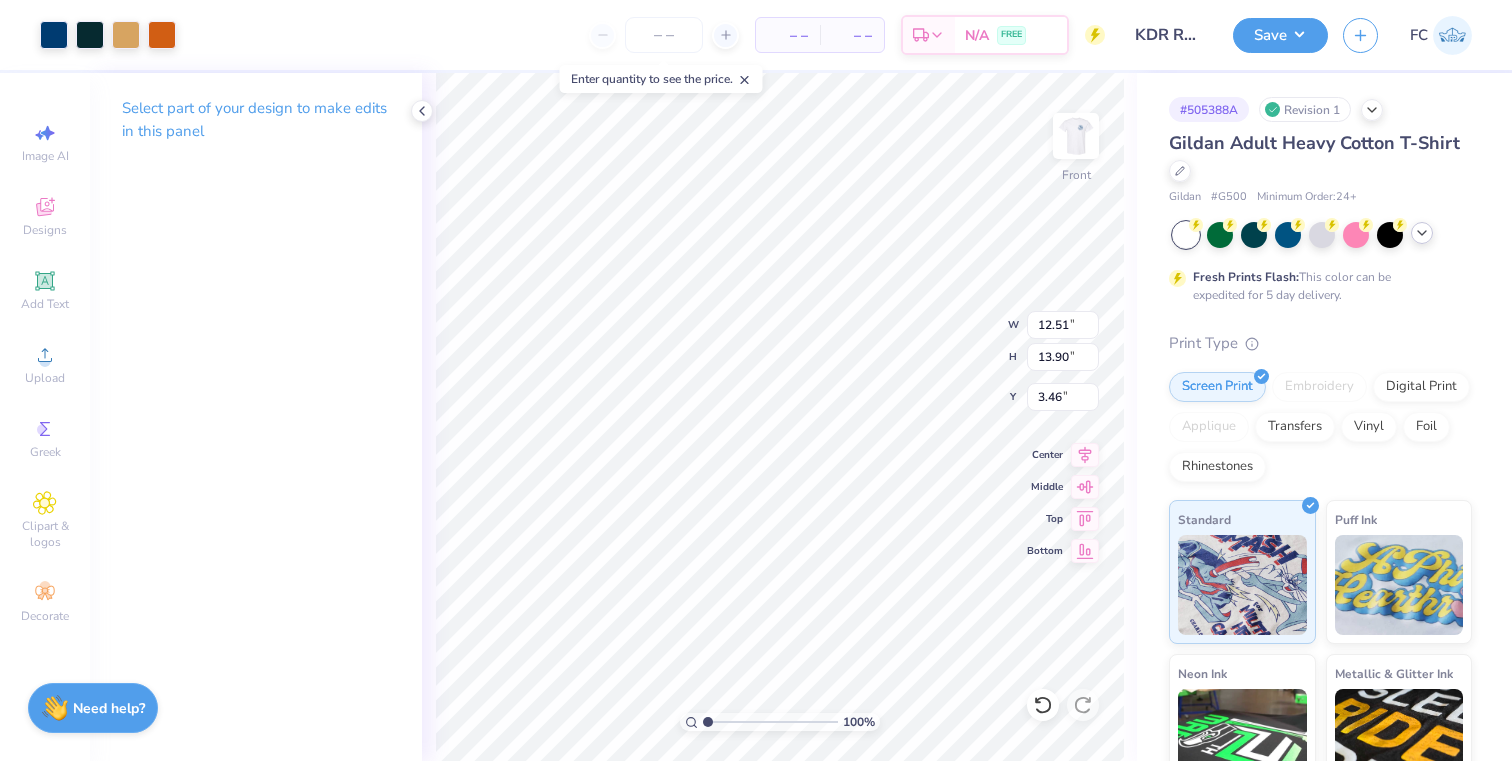 type on "12.13" 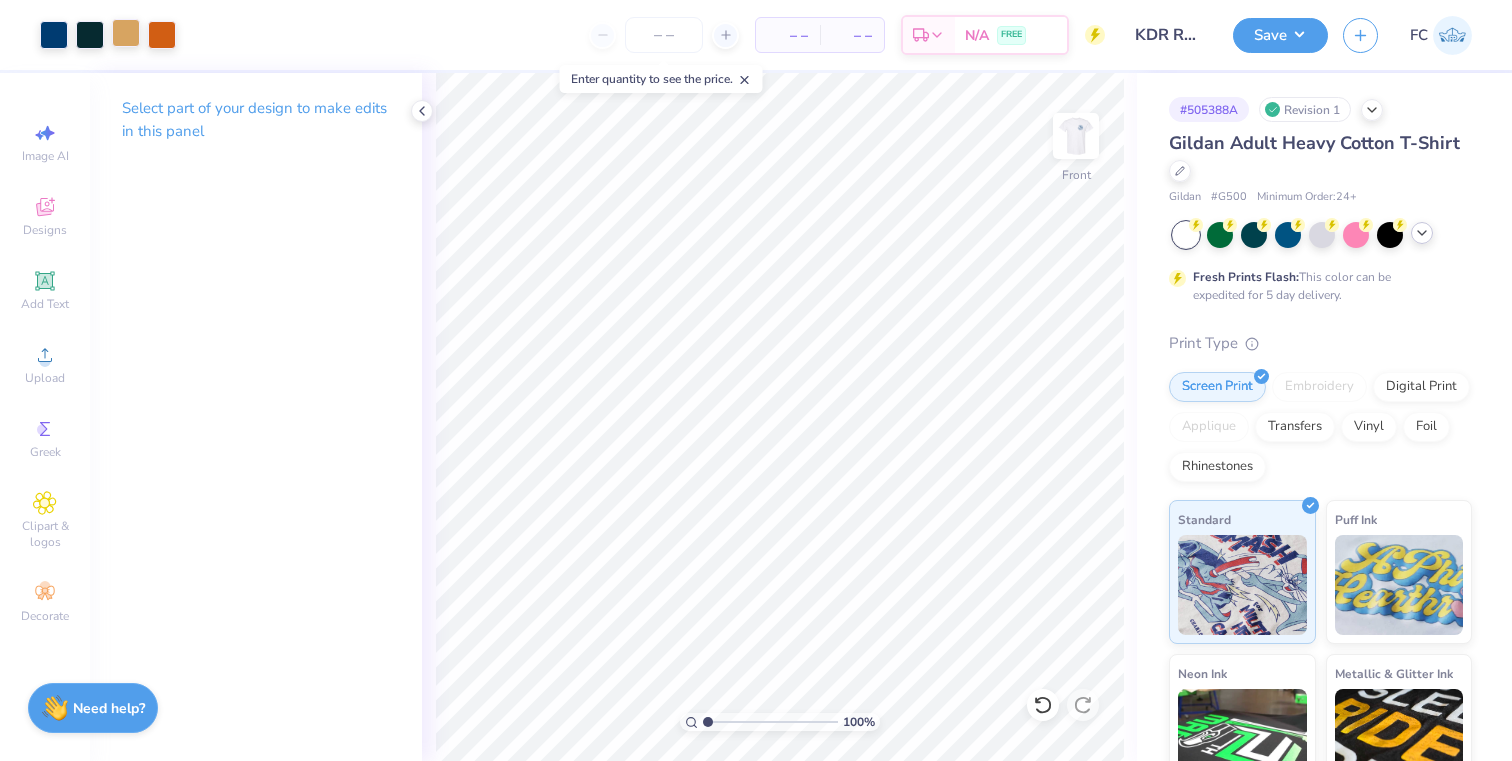 click at bounding box center [126, 33] 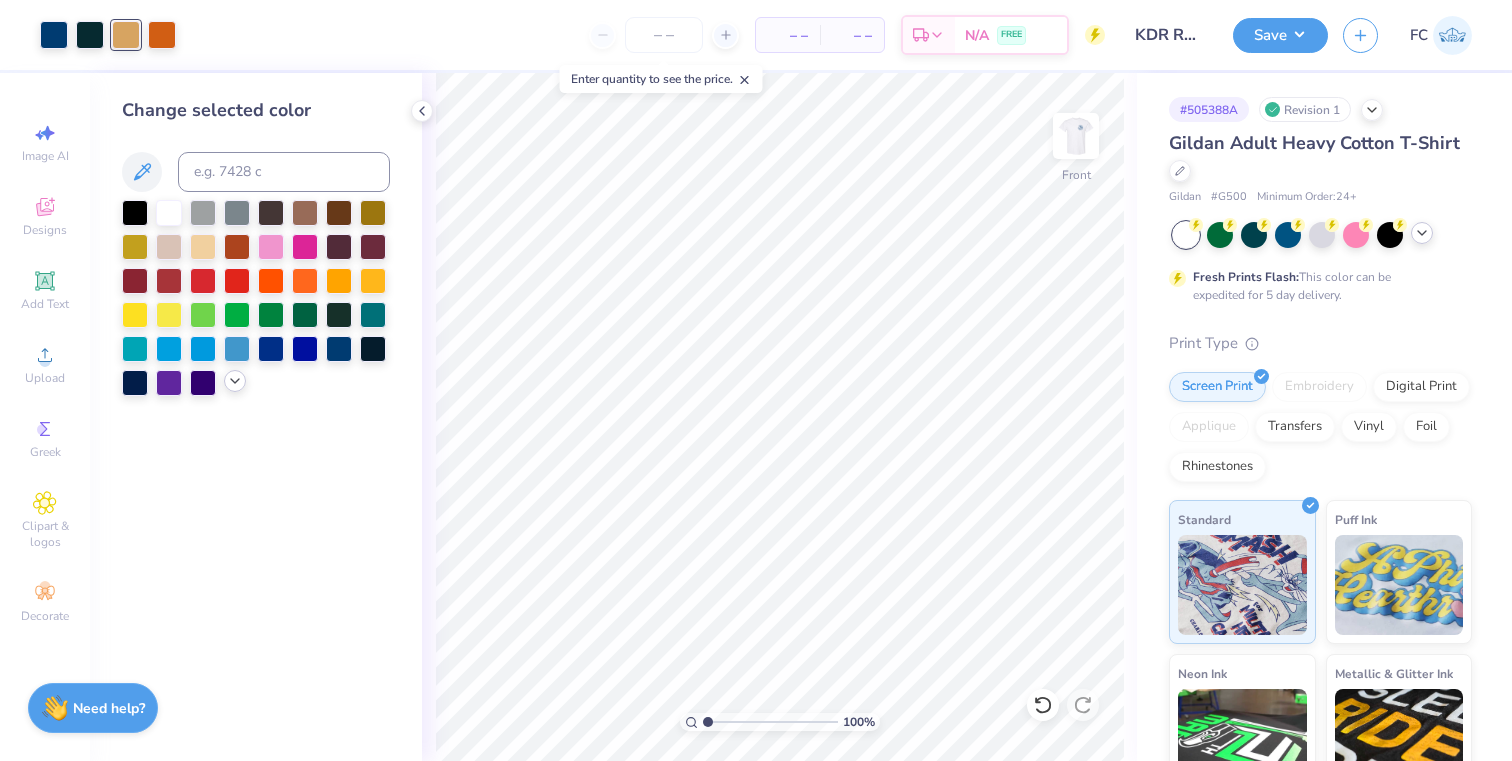 click 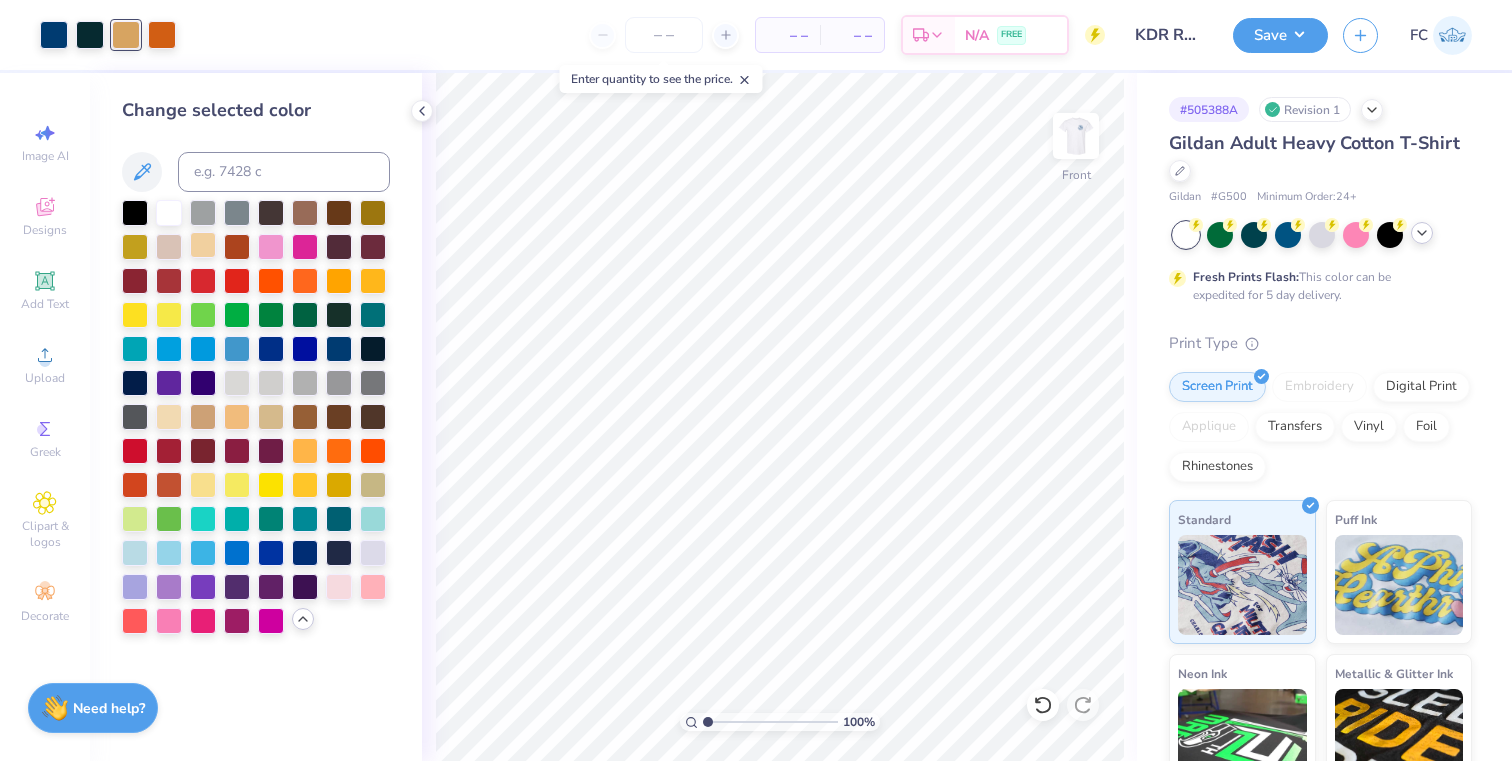 click at bounding box center [203, 245] 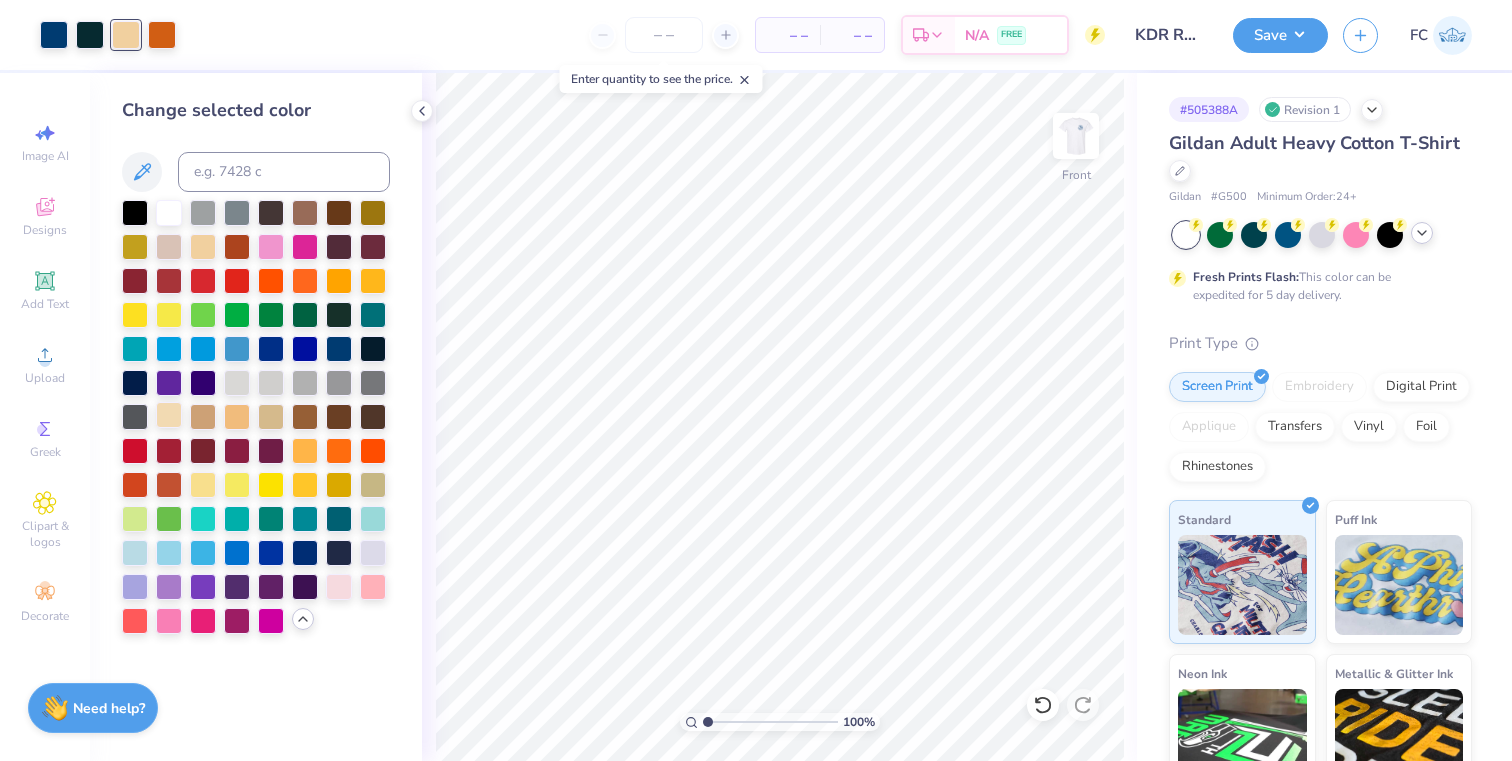 click at bounding box center [169, 415] 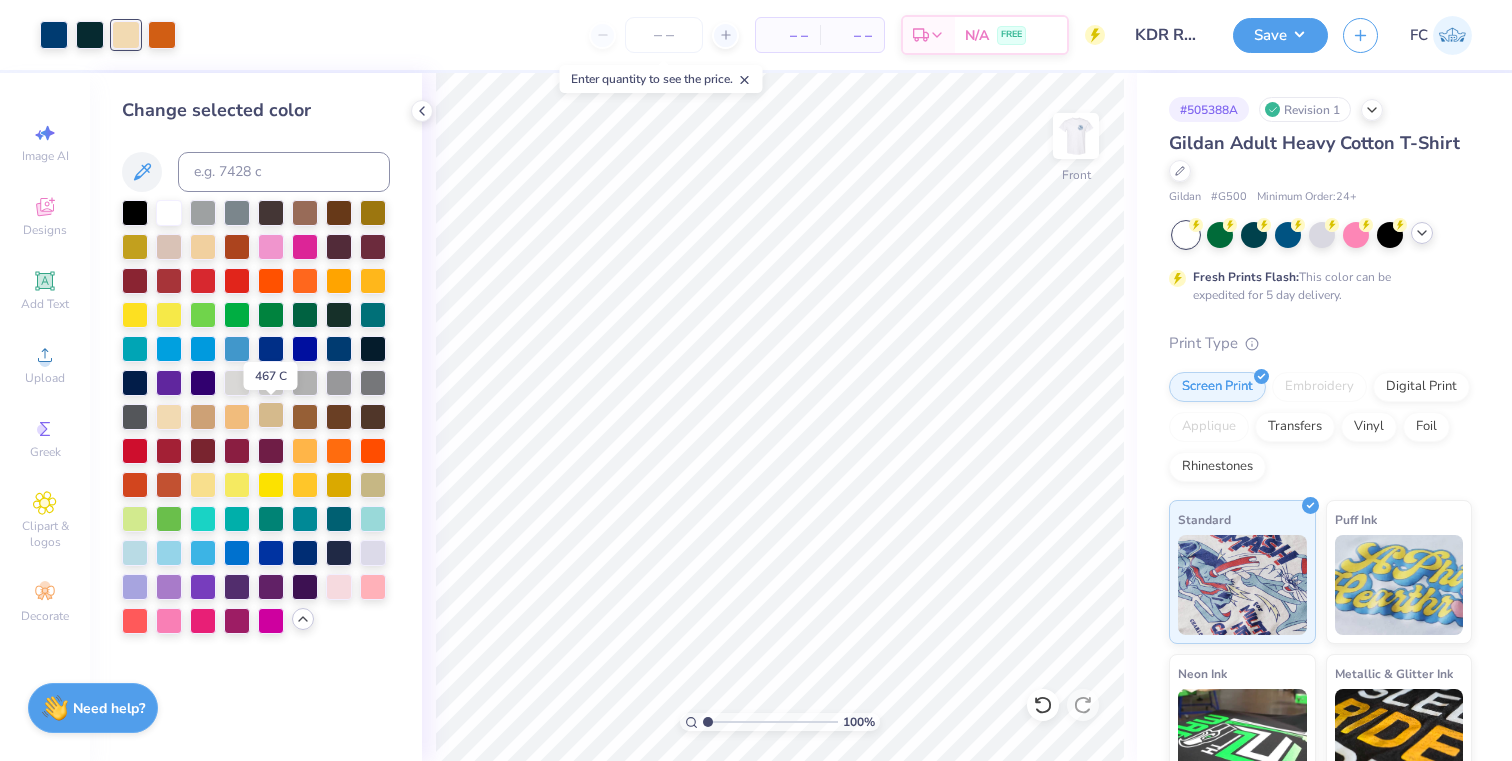click at bounding box center [271, 415] 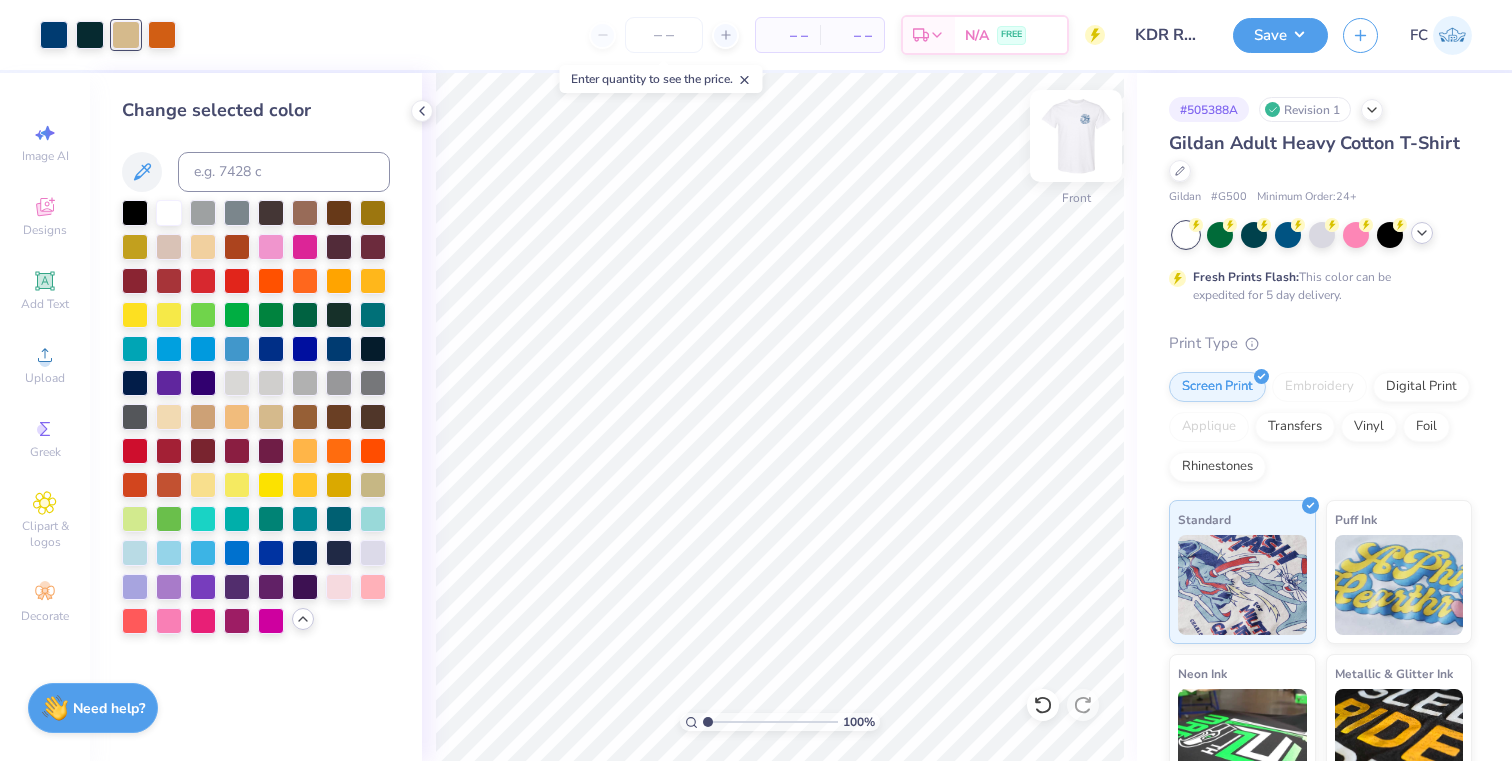 click at bounding box center (1076, 136) 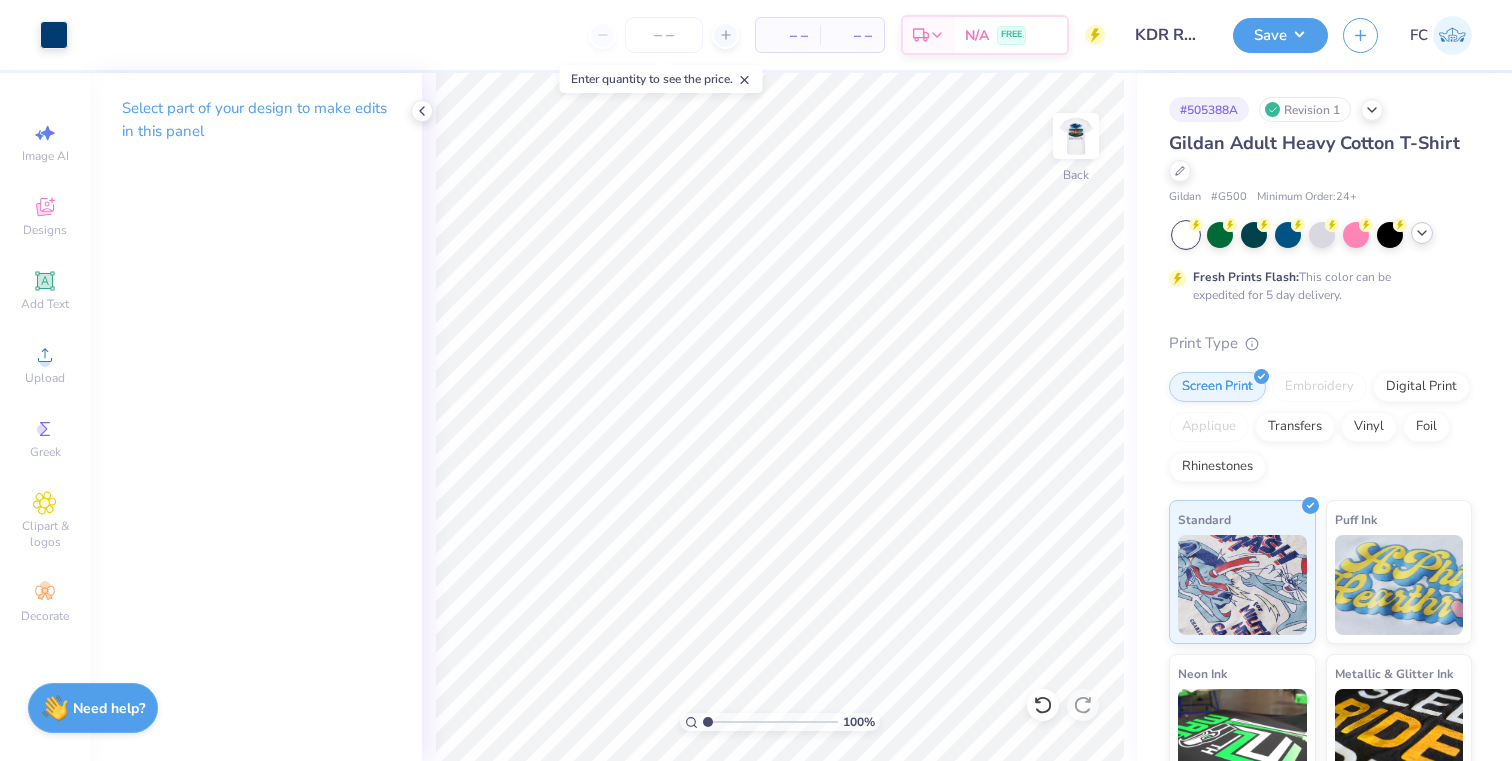 click at bounding box center [1076, 136] 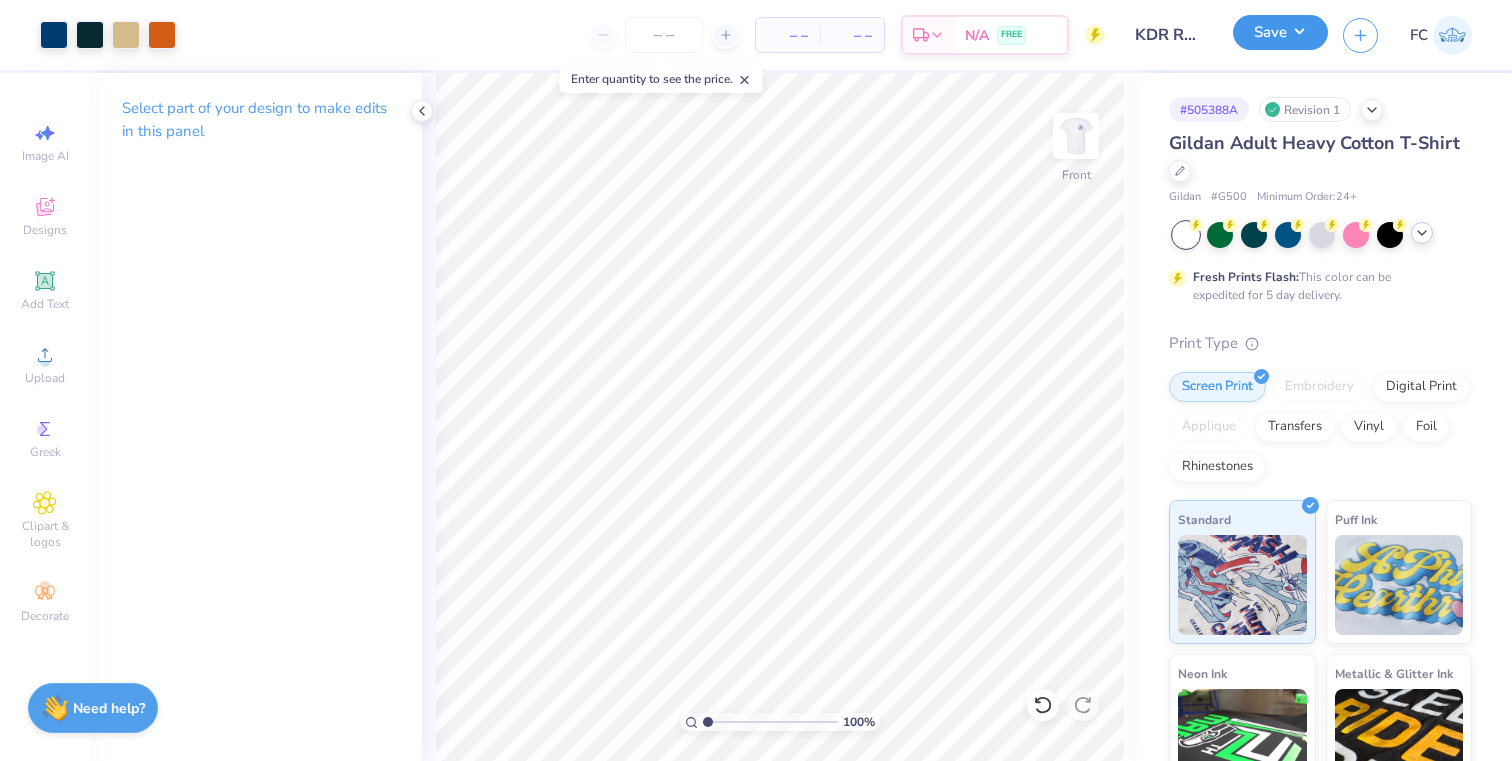click on "Save" at bounding box center (1280, 32) 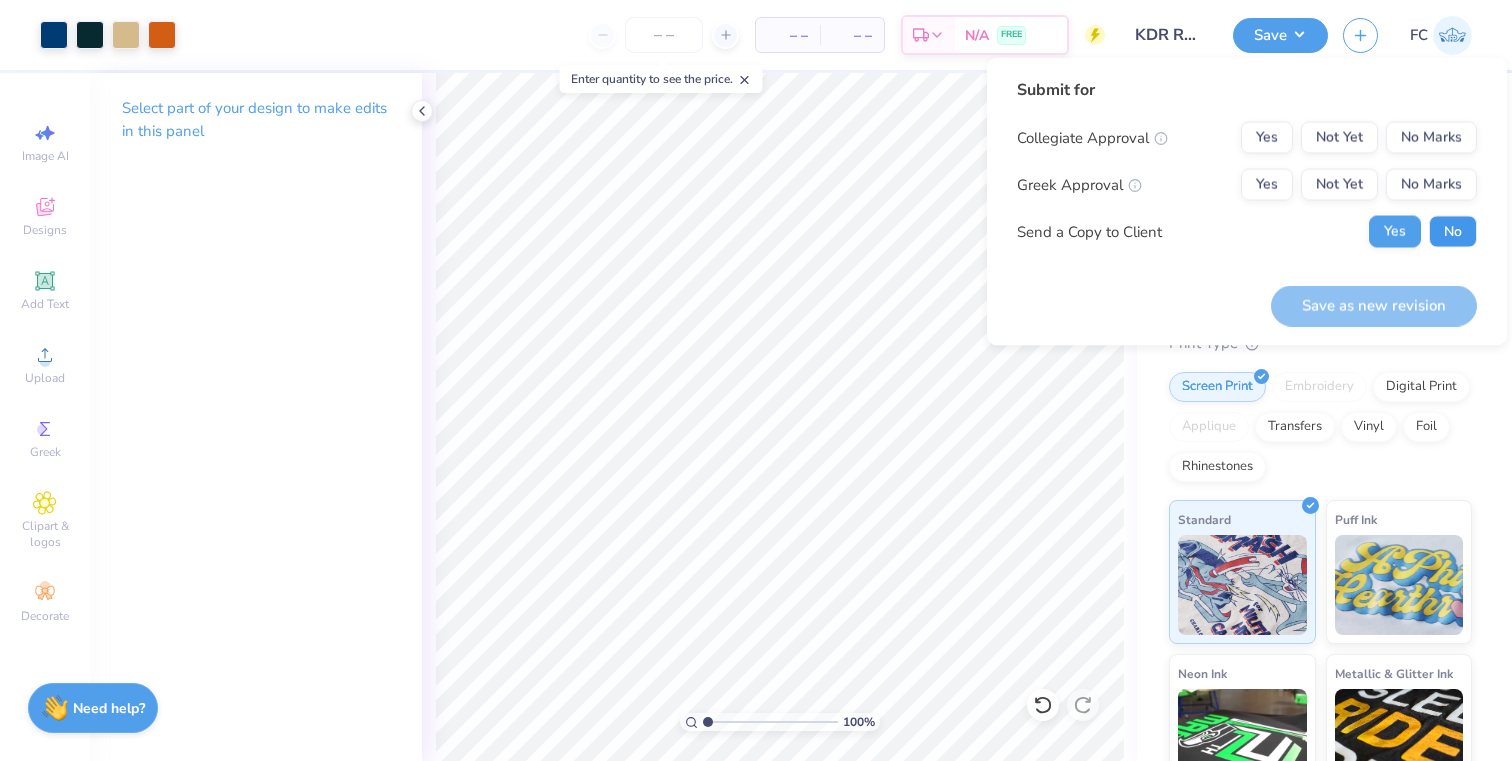 click on "No" at bounding box center (1453, 232) 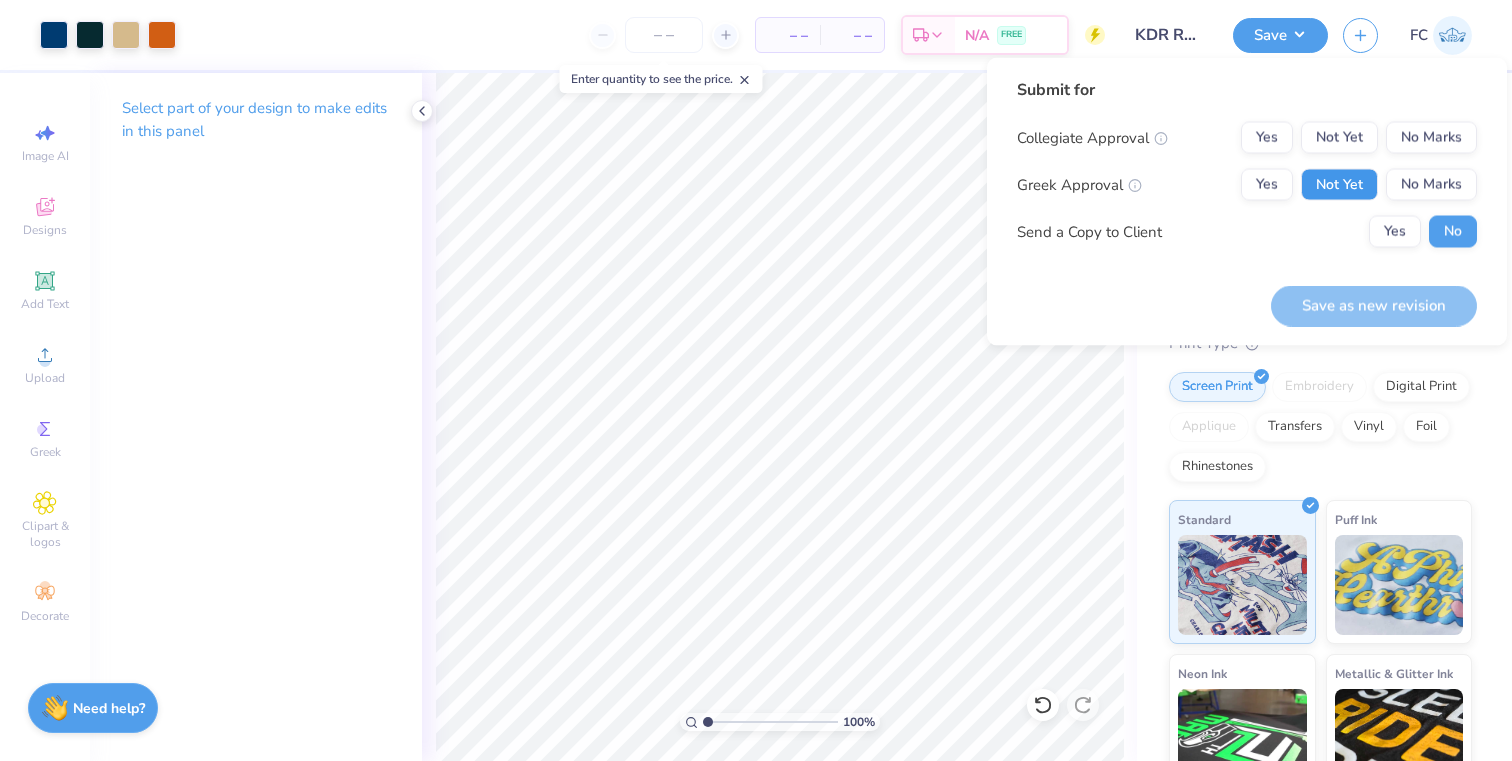 click on "Not Yet" at bounding box center (1339, 185) 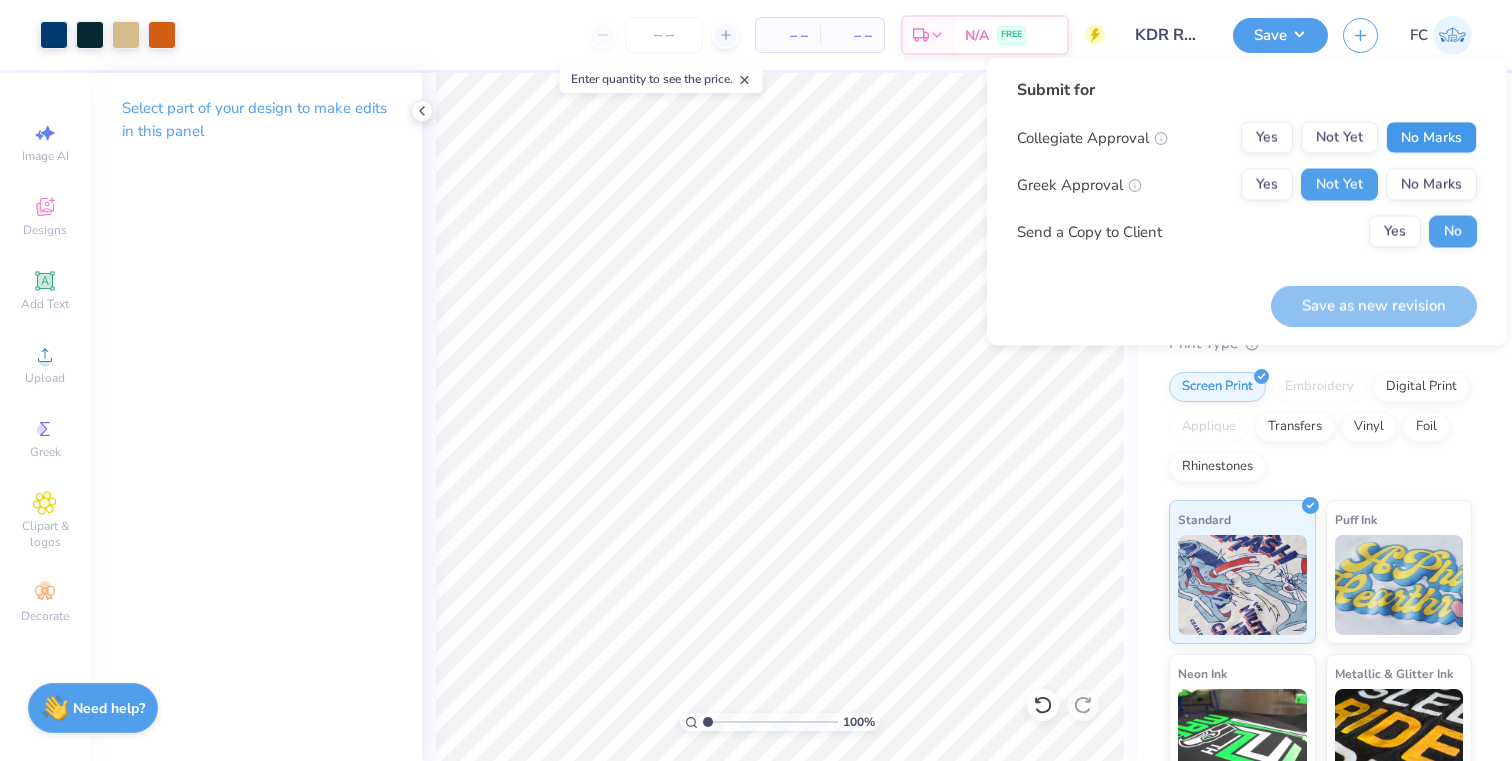 click on "No Marks" at bounding box center [1431, 138] 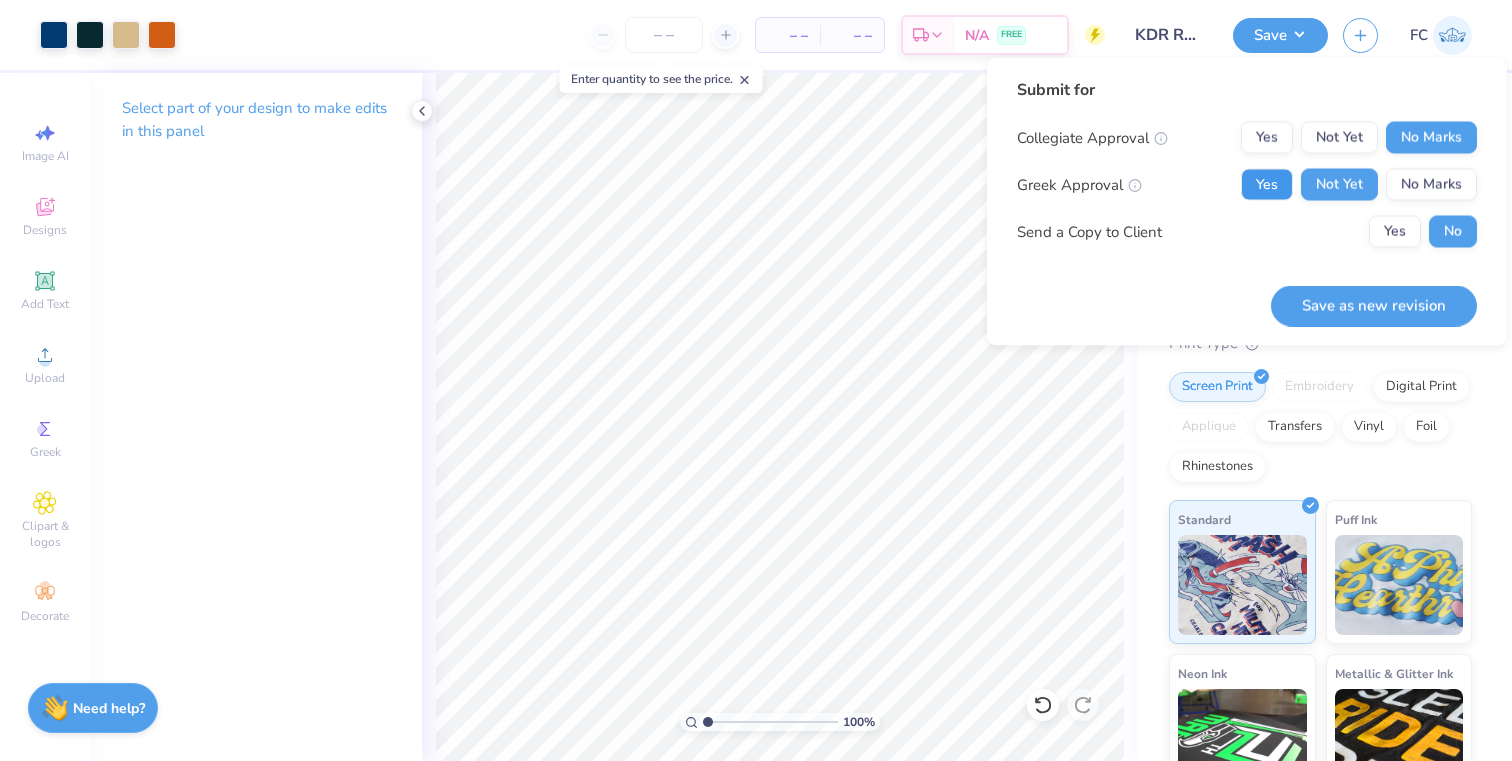click on "Yes" at bounding box center [1267, 185] 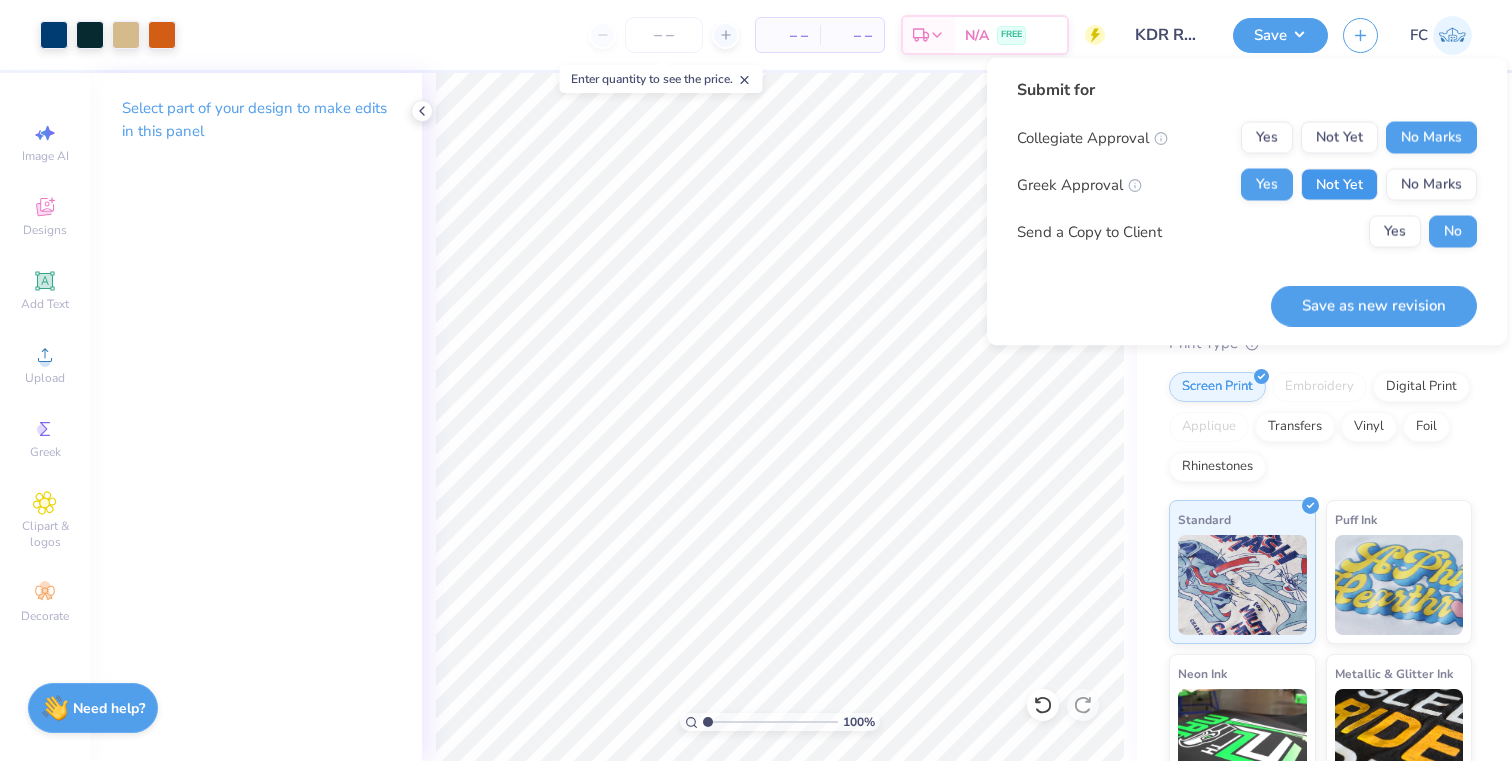 click on "Not Yet" at bounding box center [1339, 185] 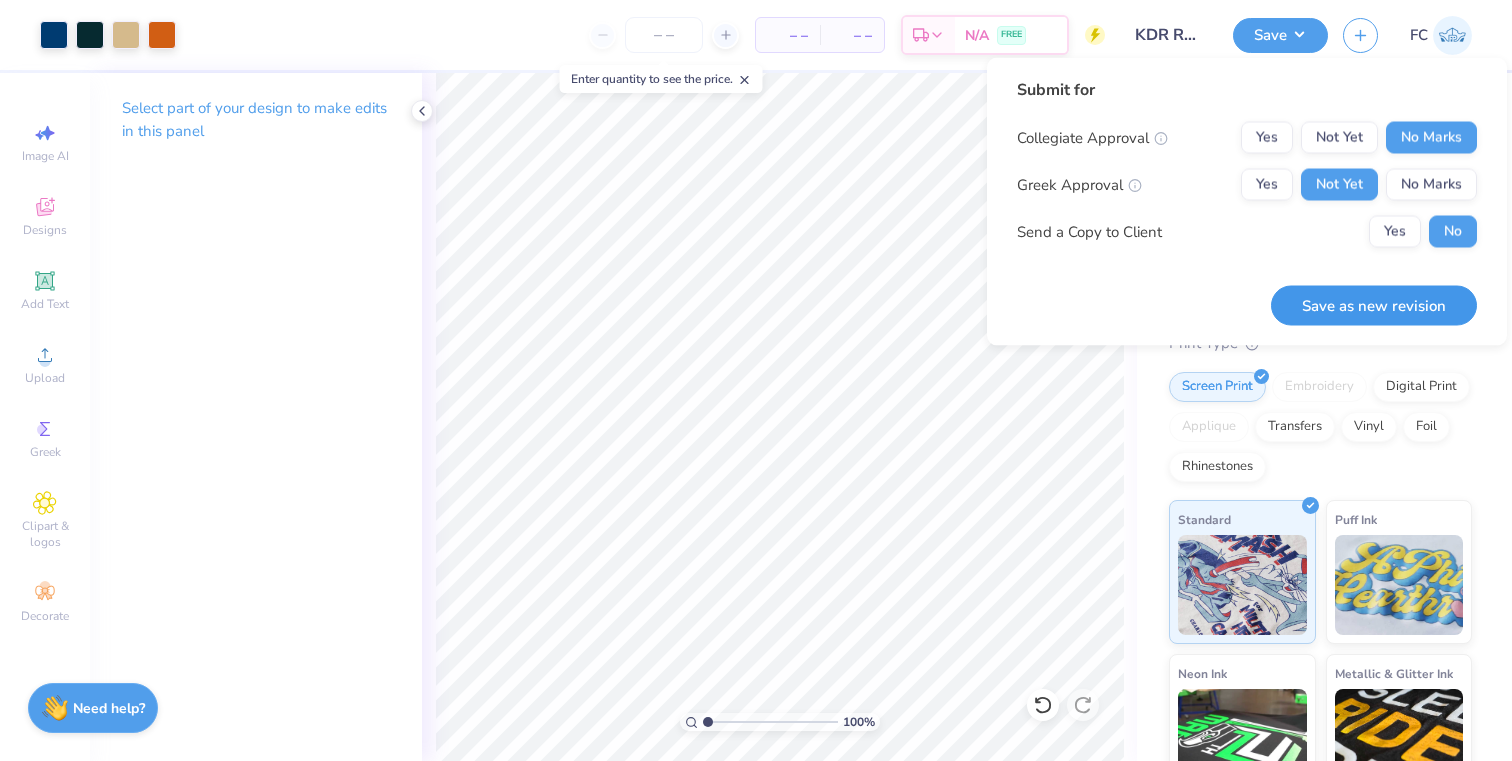 click on "Save as new revision" at bounding box center [1374, 305] 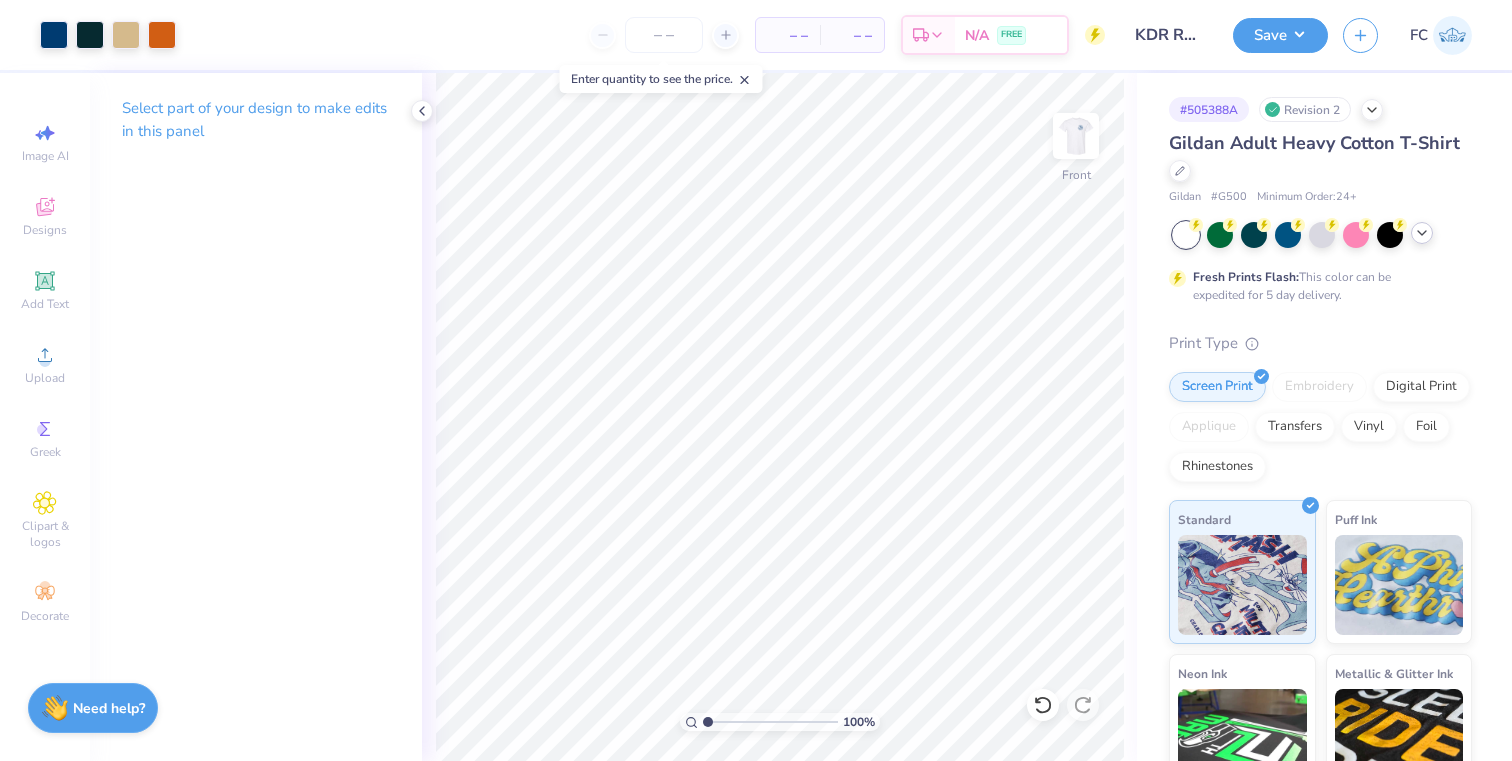 type on "x" 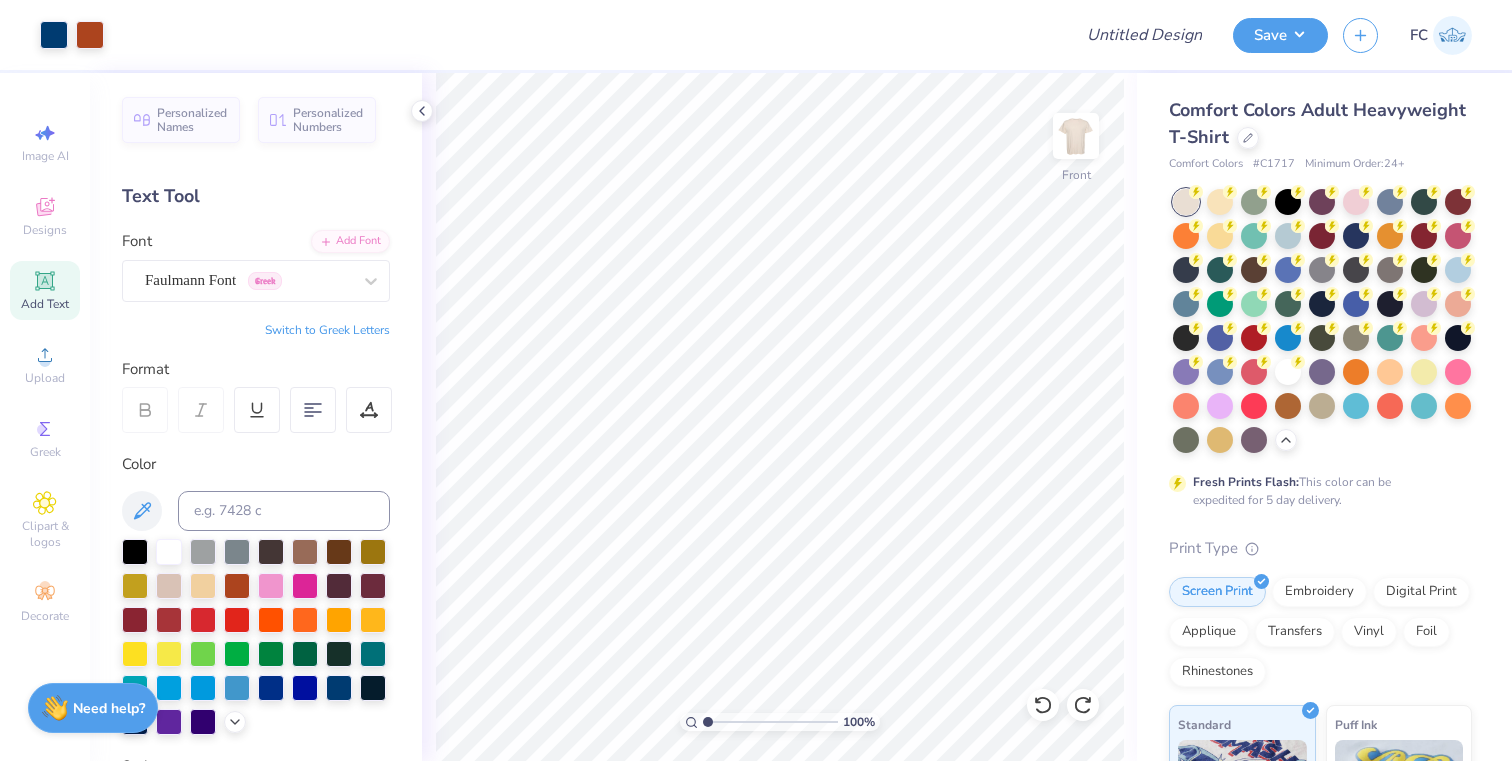 scroll, scrollTop: 0, scrollLeft: 0, axis: both 